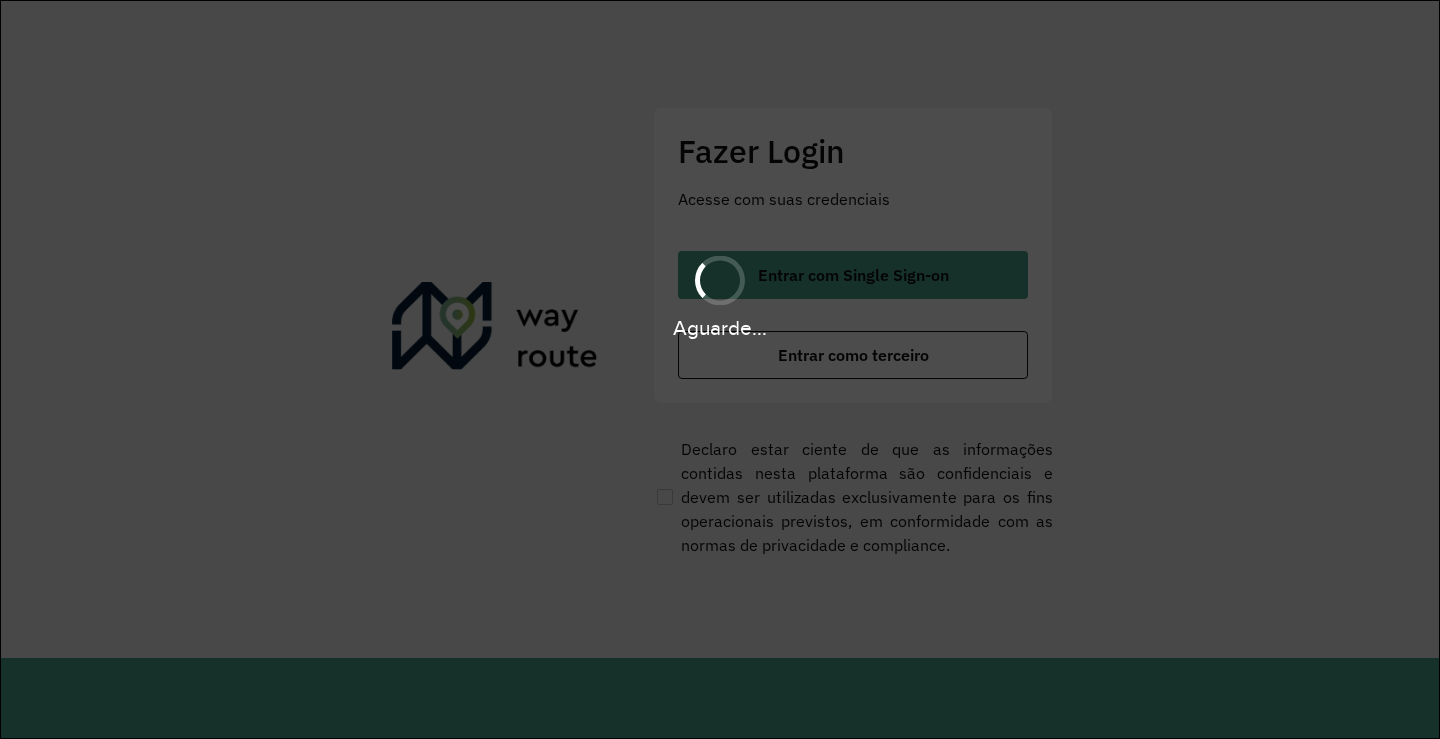 scroll, scrollTop: 0, scrollLeft: 0, axis: both 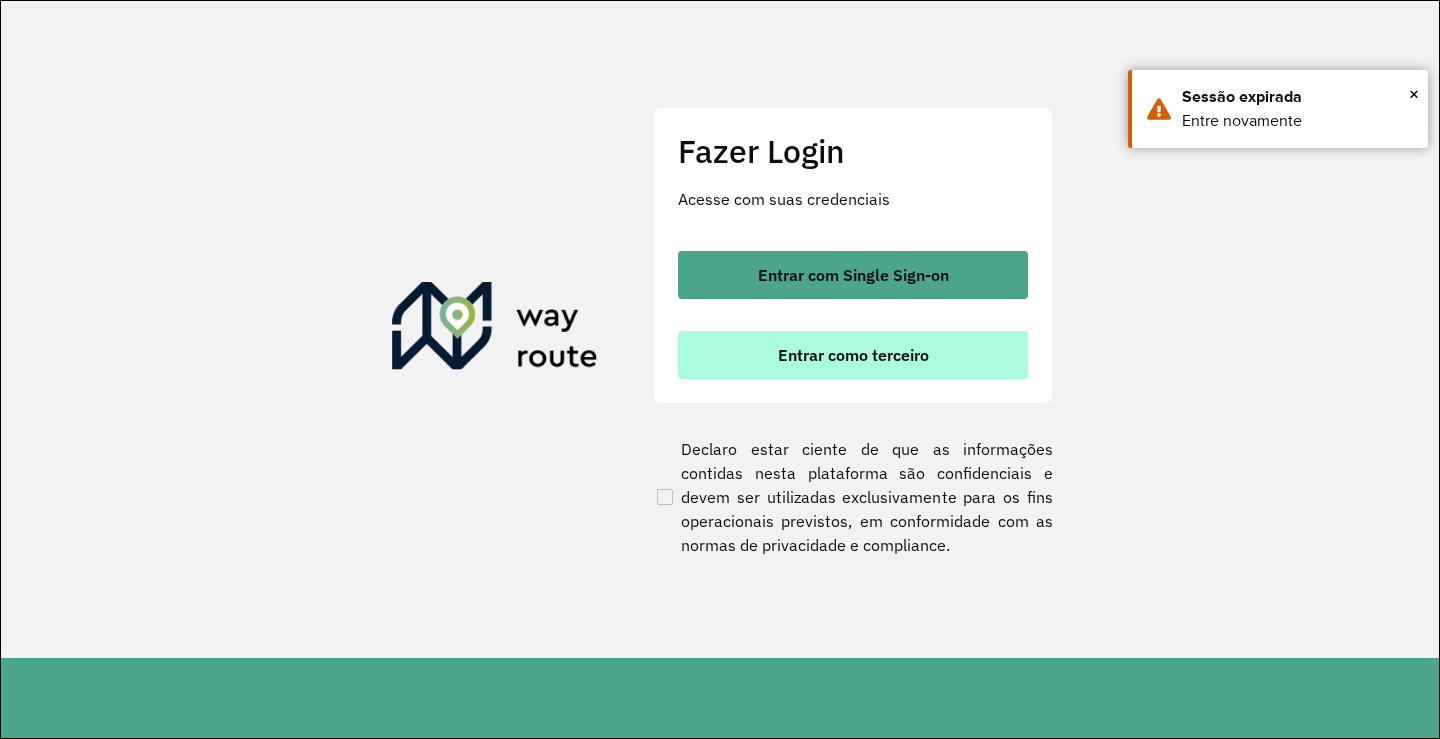 click on "Entrar como terceiro" at bounding box center [853, 355] 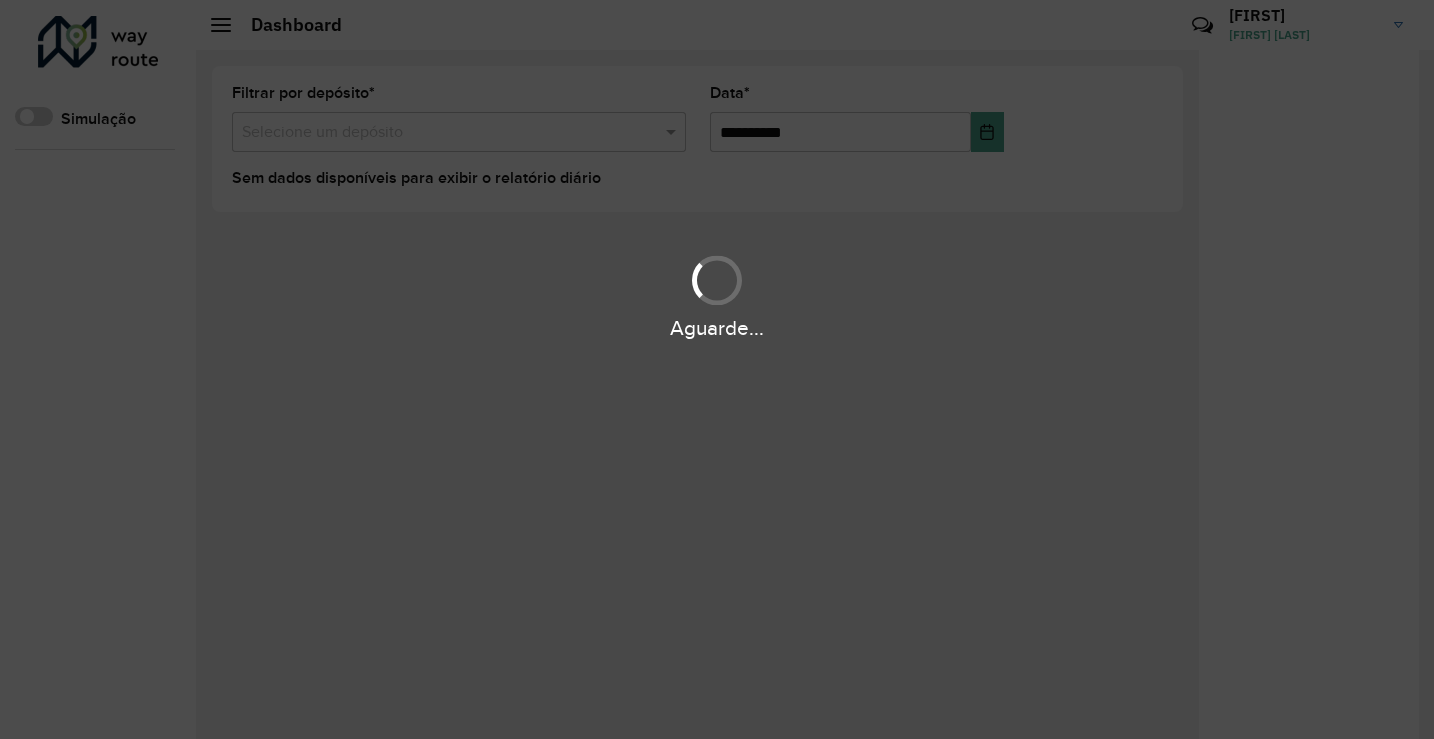 scroll, scrollTop: 0, scrollLeft: 0, axis: both 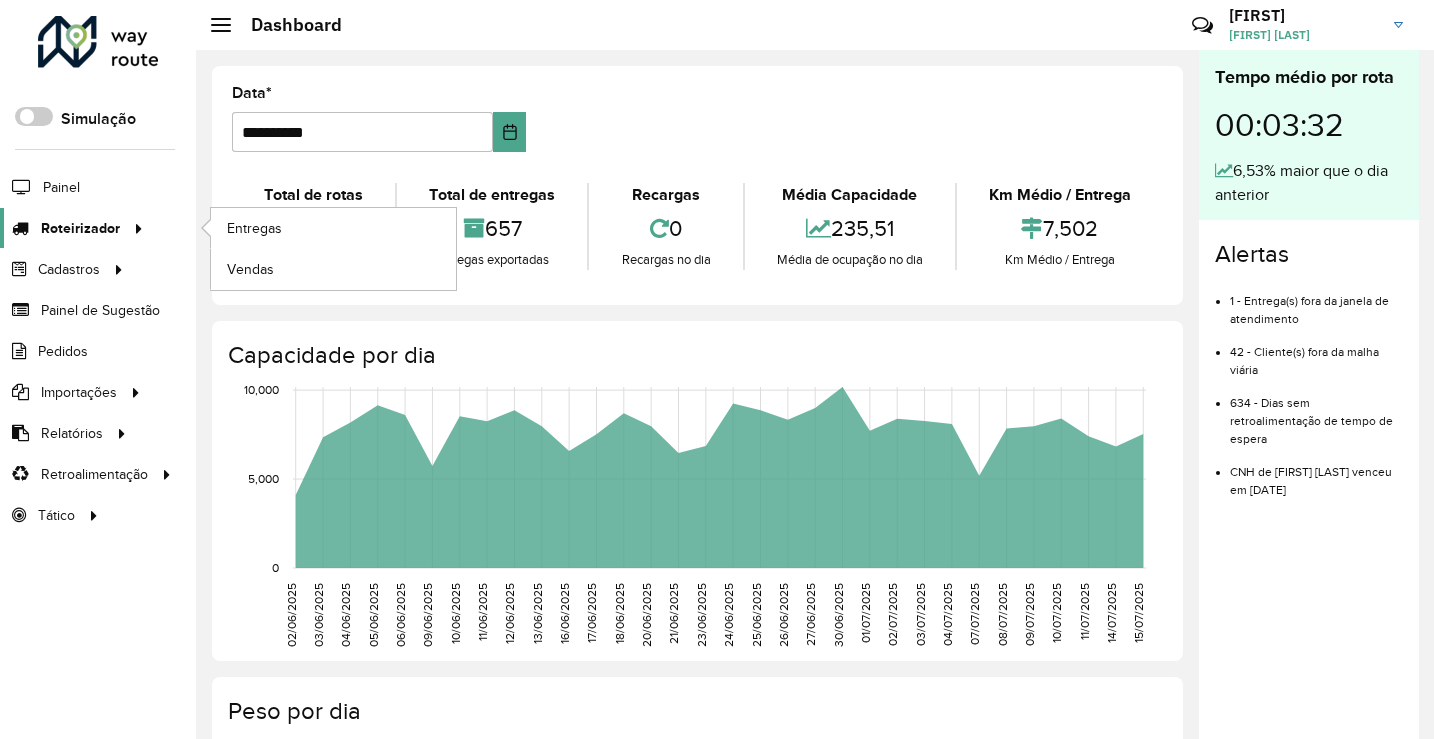 click on "Roteirizador" 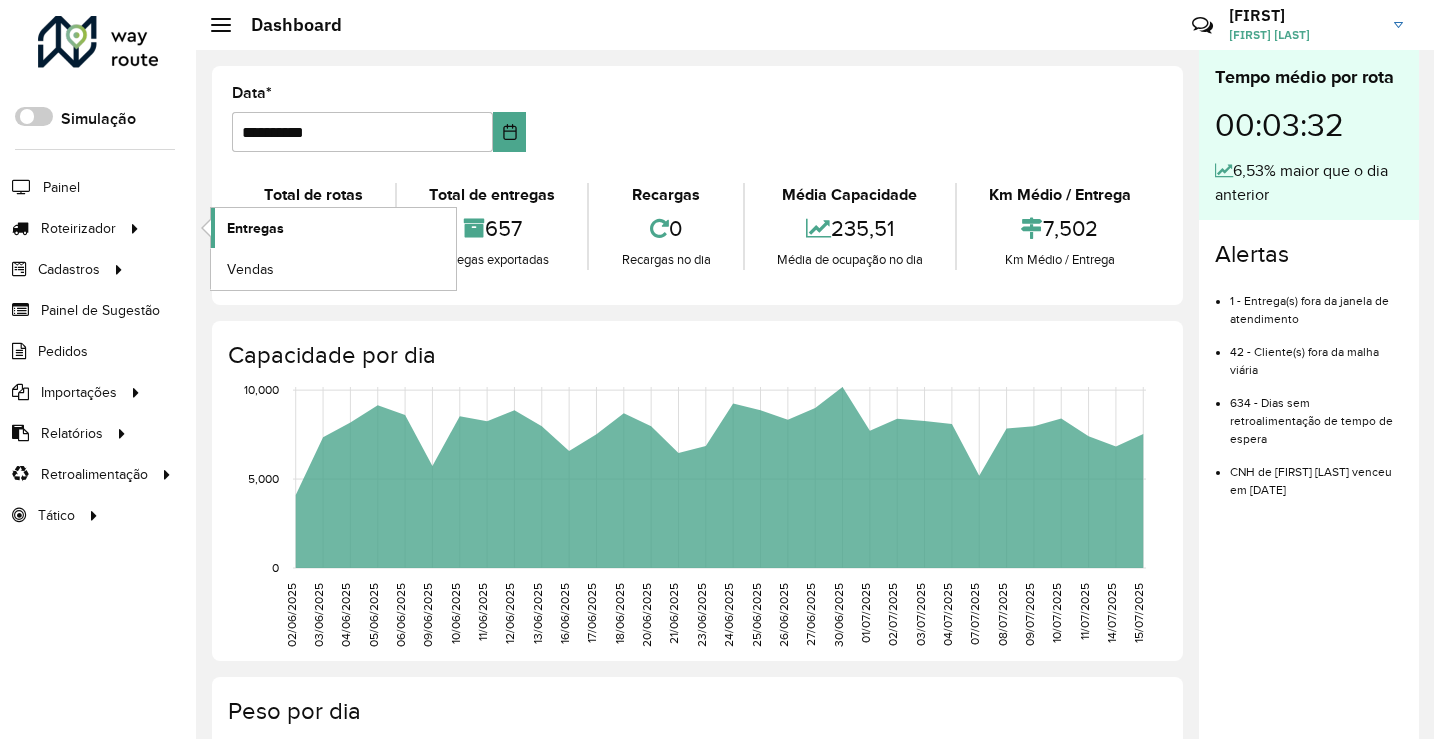 click on "Entregas" 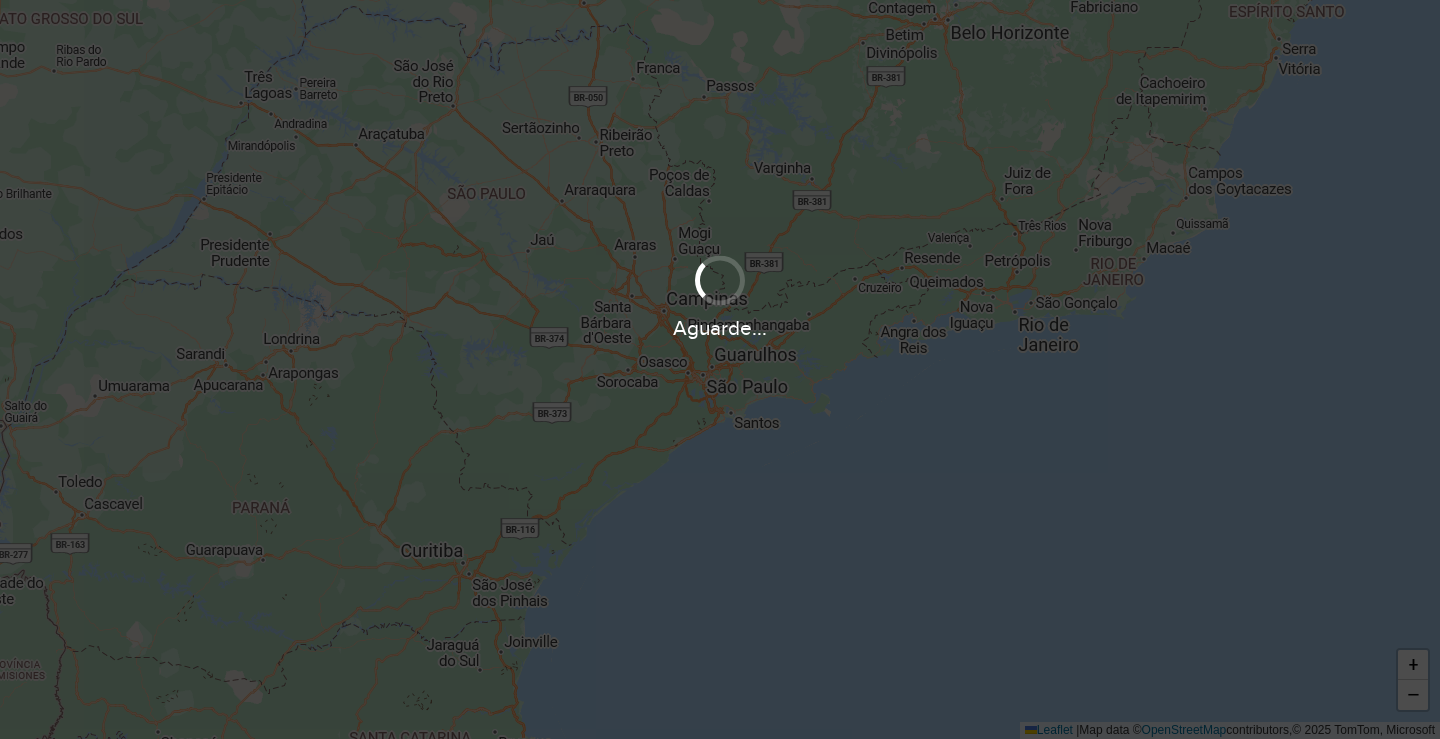 scroll, scrollTop: 0, scrollLeft: 0, axis: both 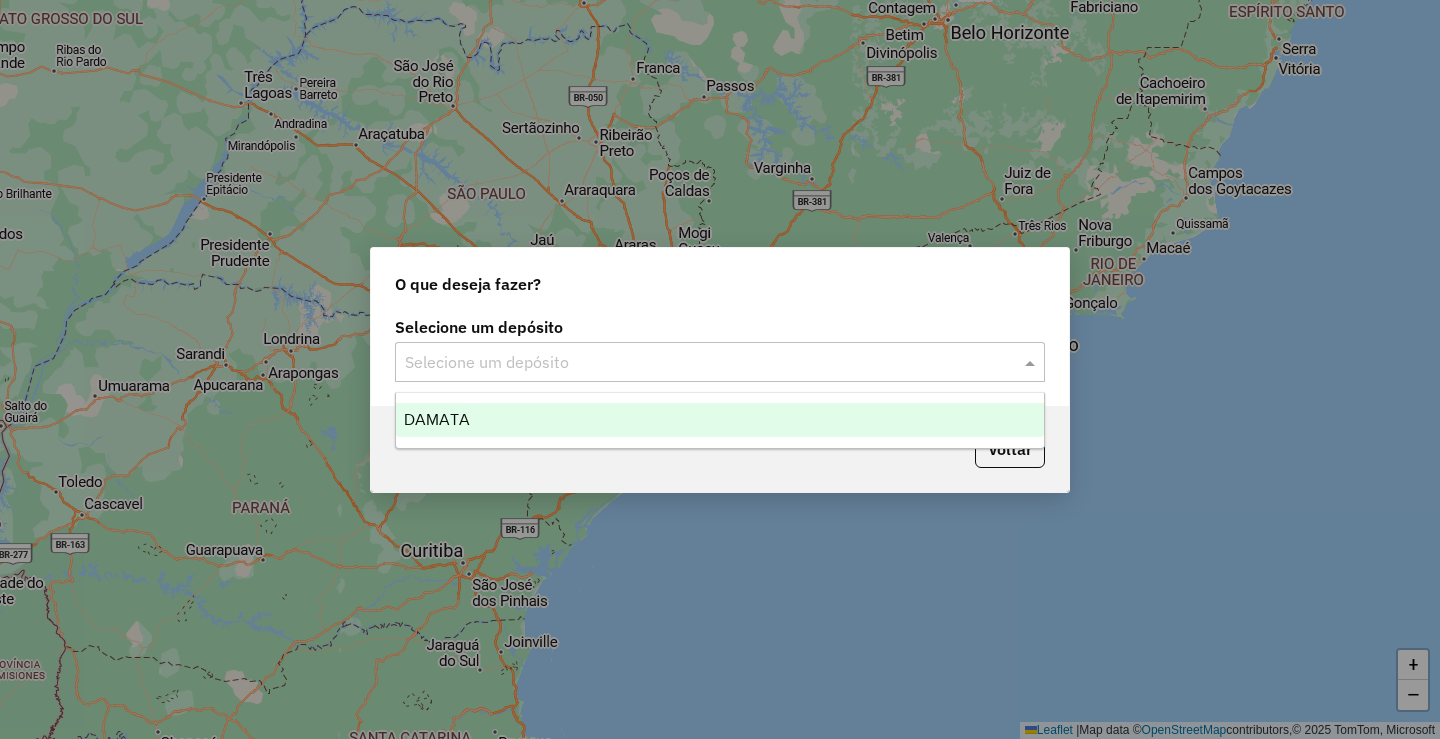 click 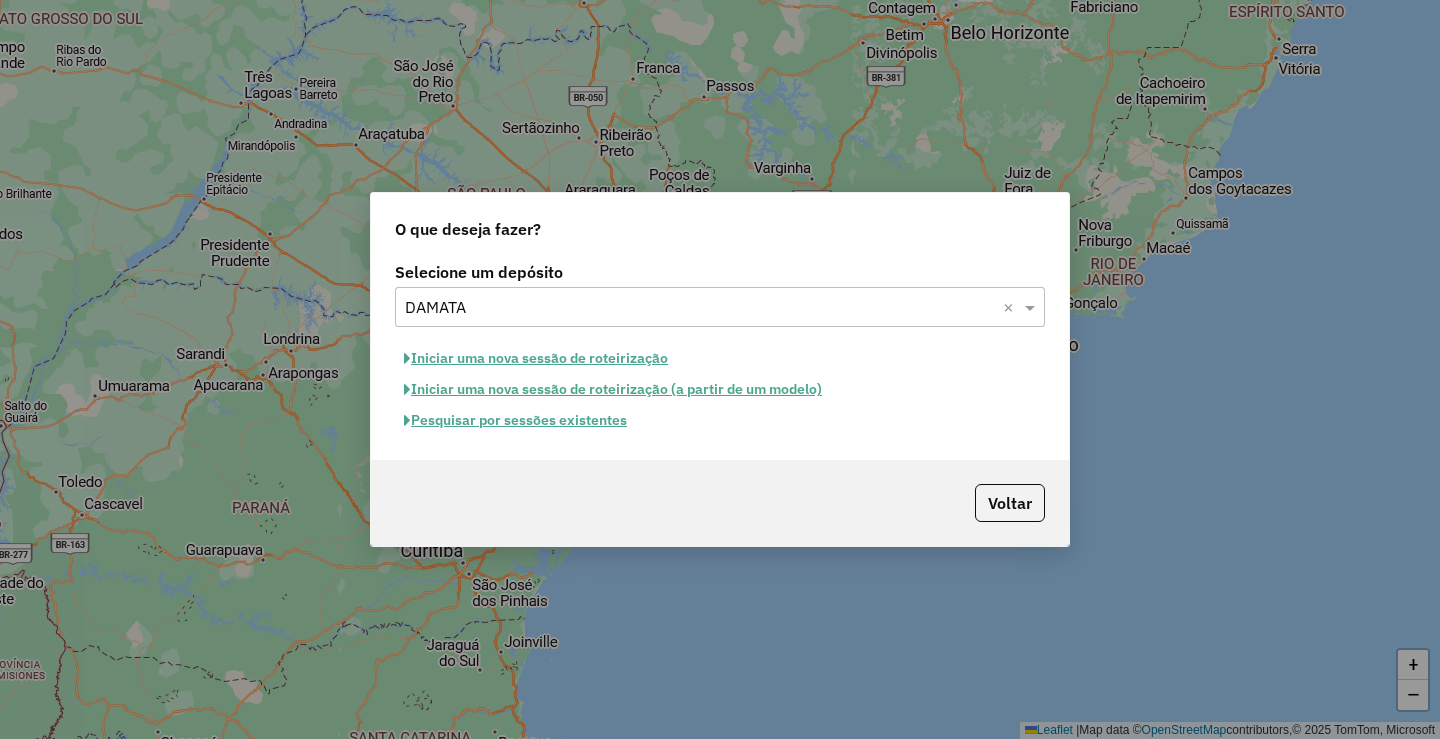 click on "Pesquisar por sessões existentes" 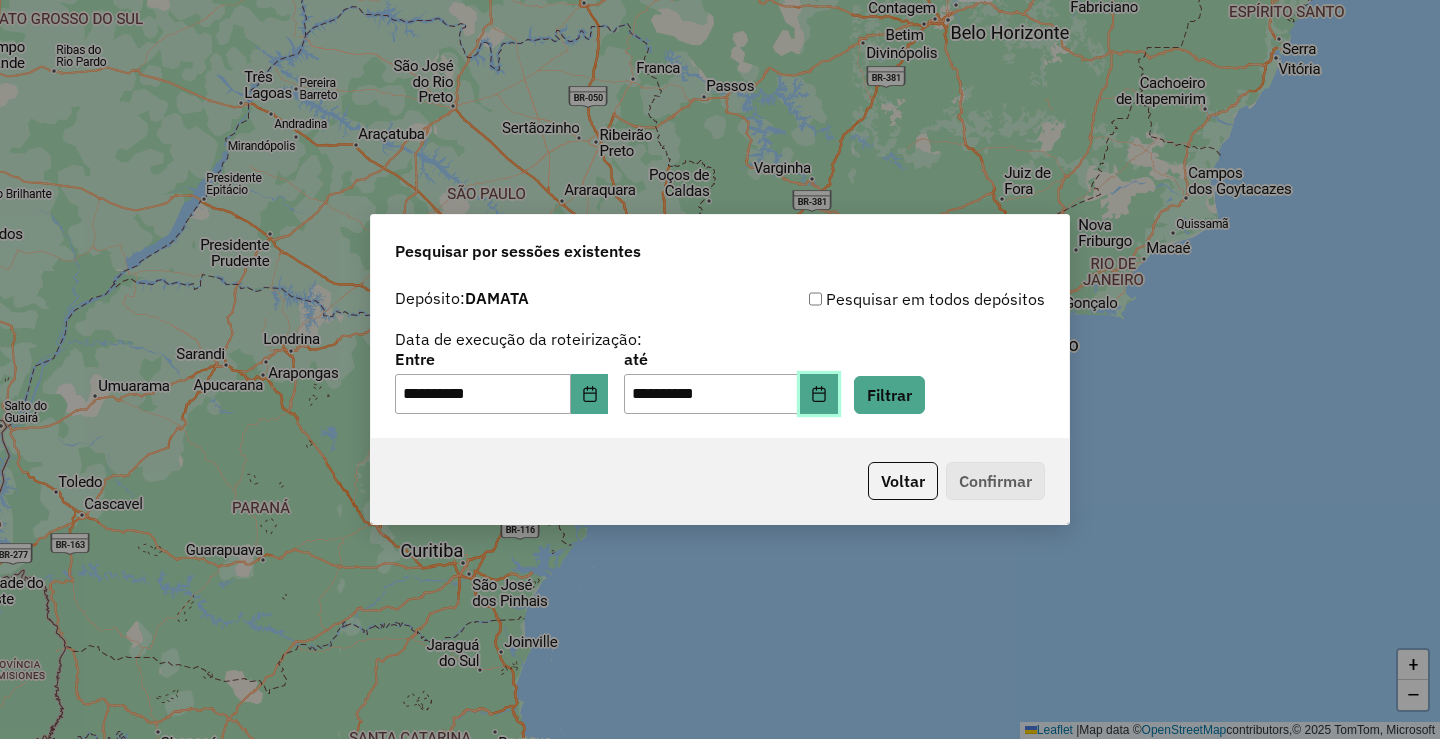 click at bounding box center (819, 394) 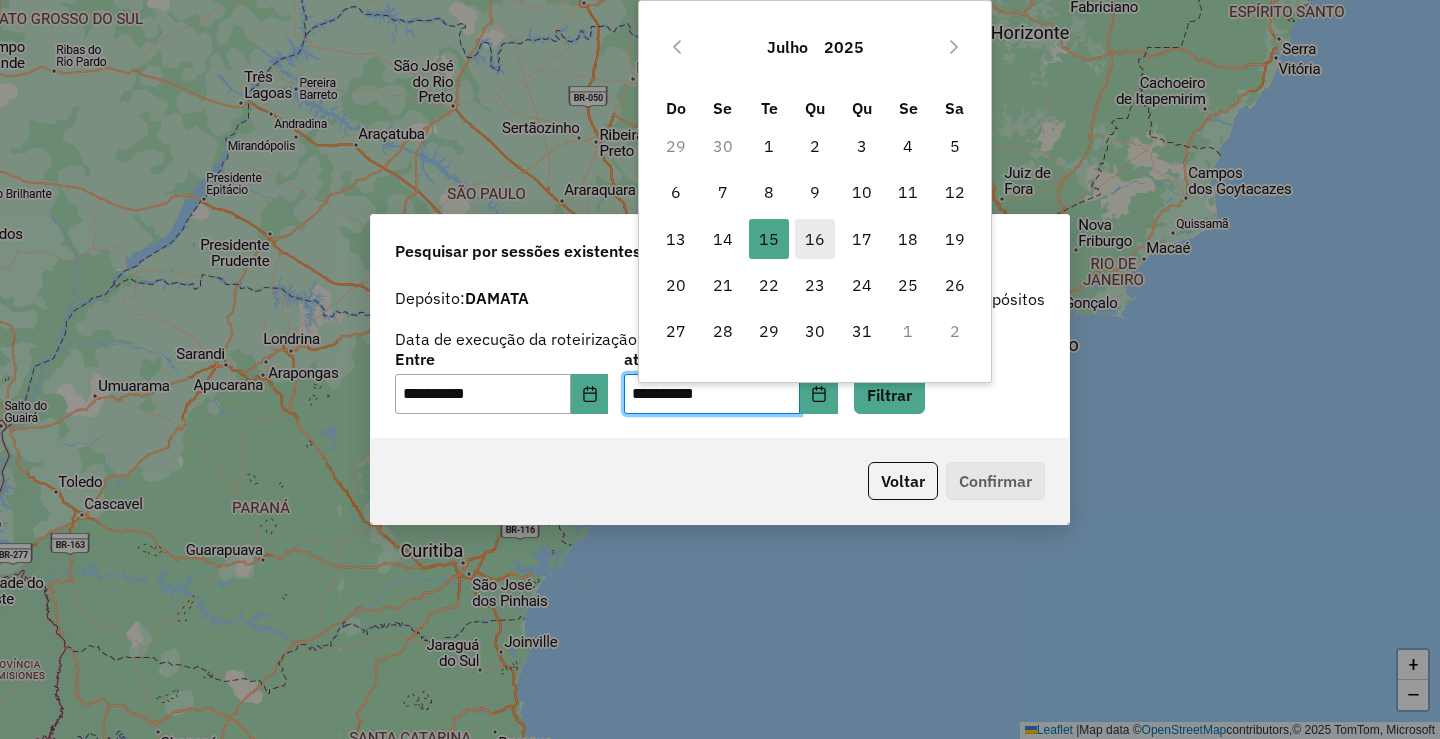 click on "16" at bounding box center [815, 239] 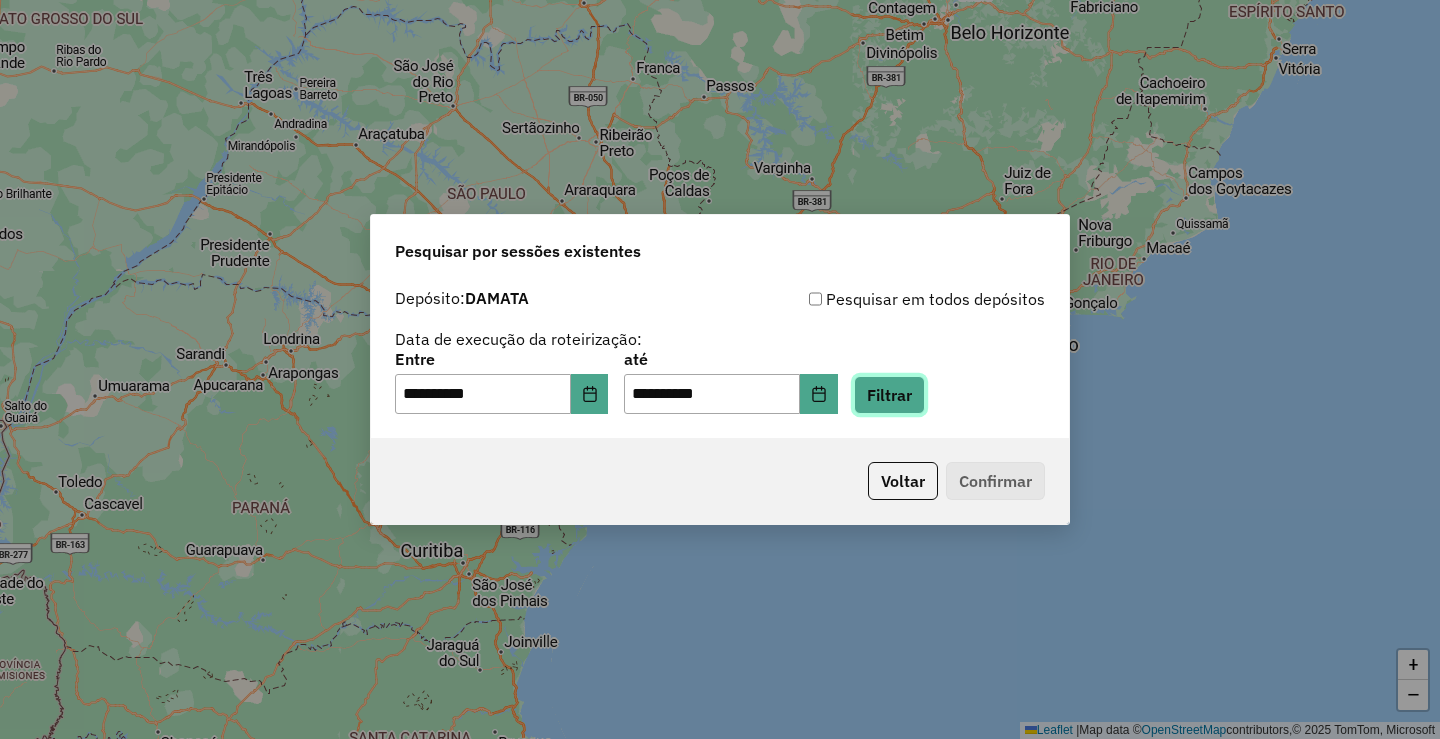 click on "Filtrar" 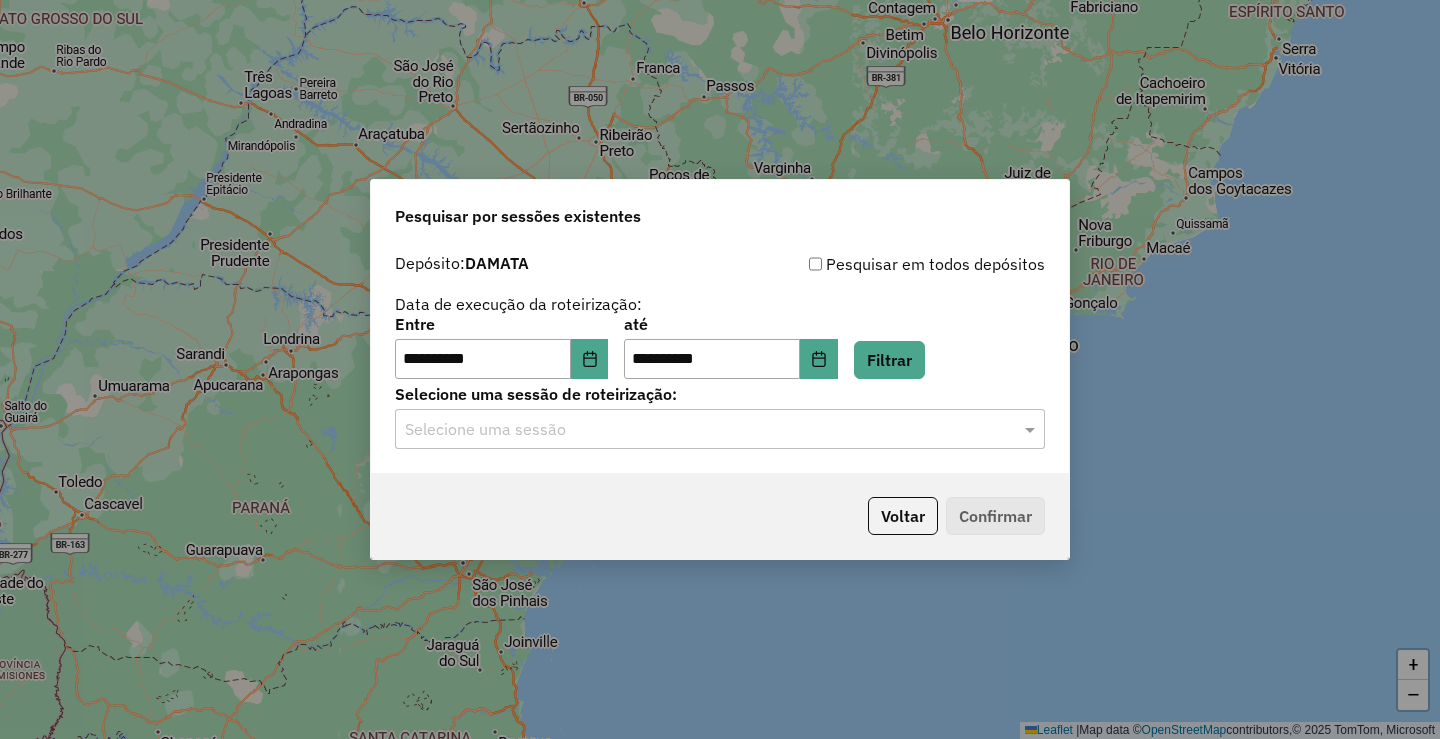click 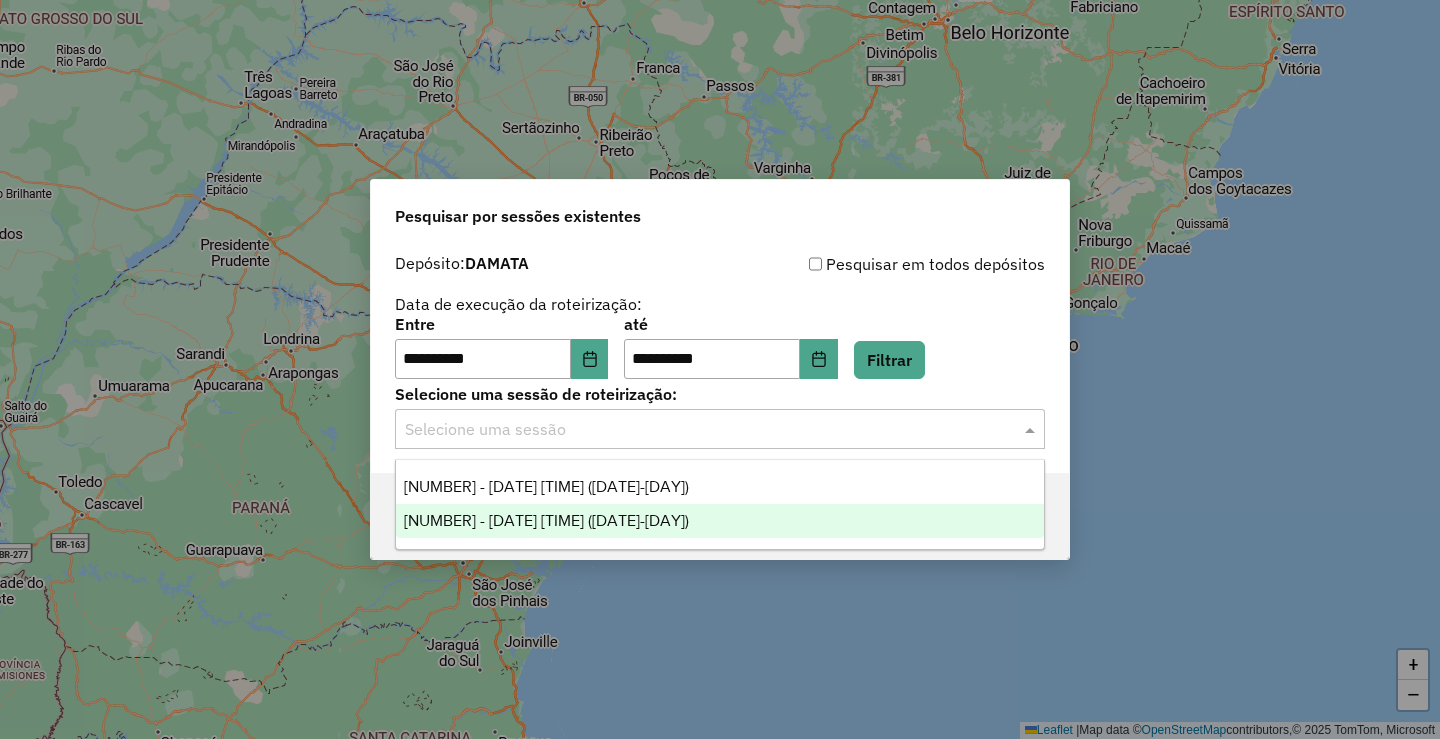 click on "965532 - 16/07/2025 17:28 (16/07/25-QUARTA)" at bounding box center (546, 520) 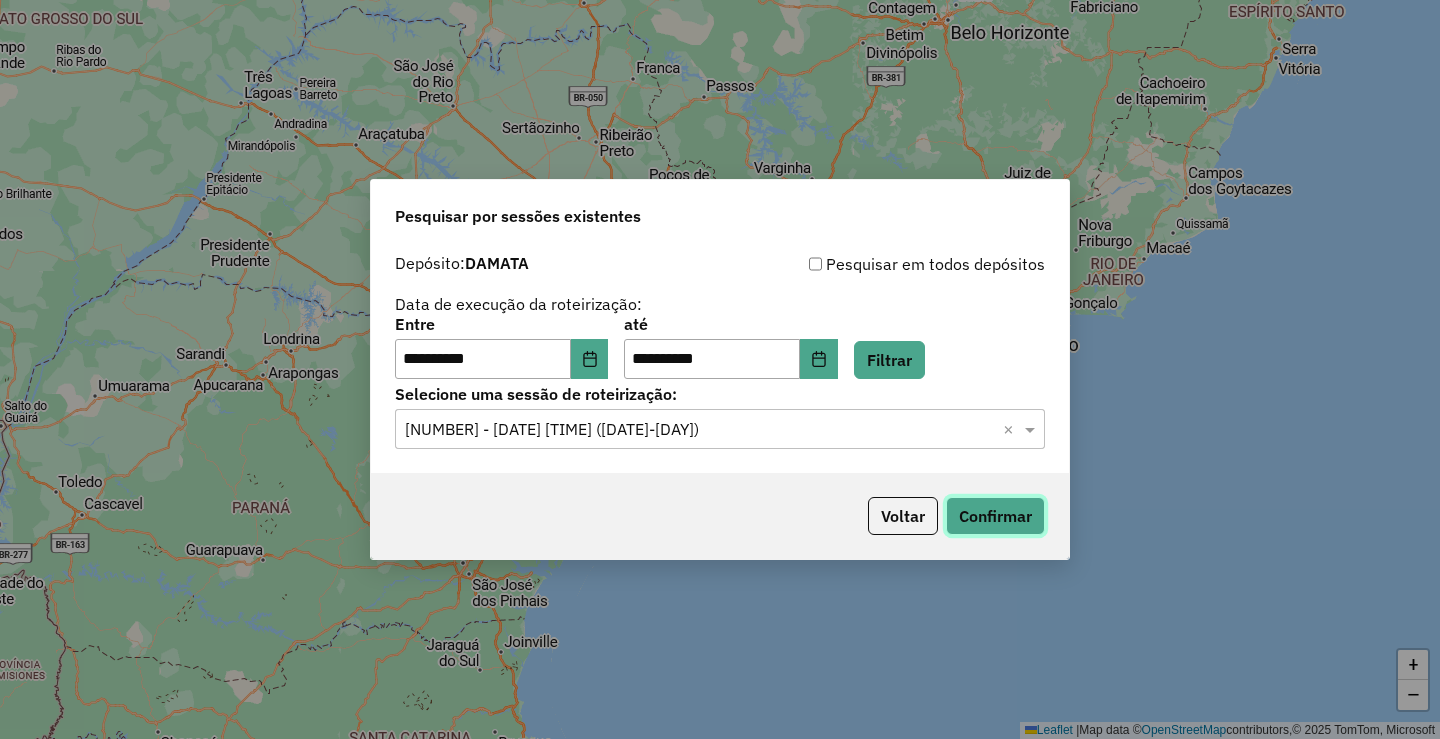 click on "Confirmar" 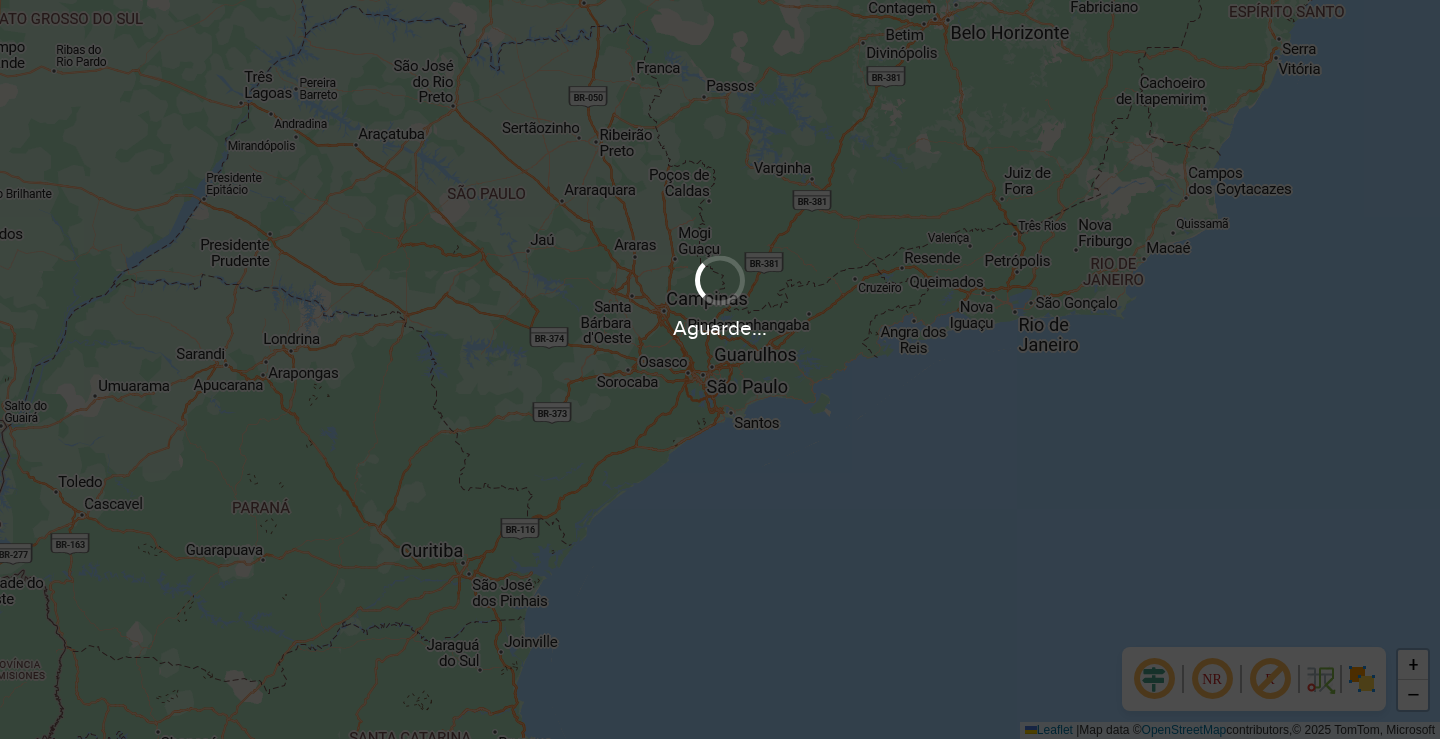 scroll, scrollTop: 0, scrollLeft: 0, axis: both 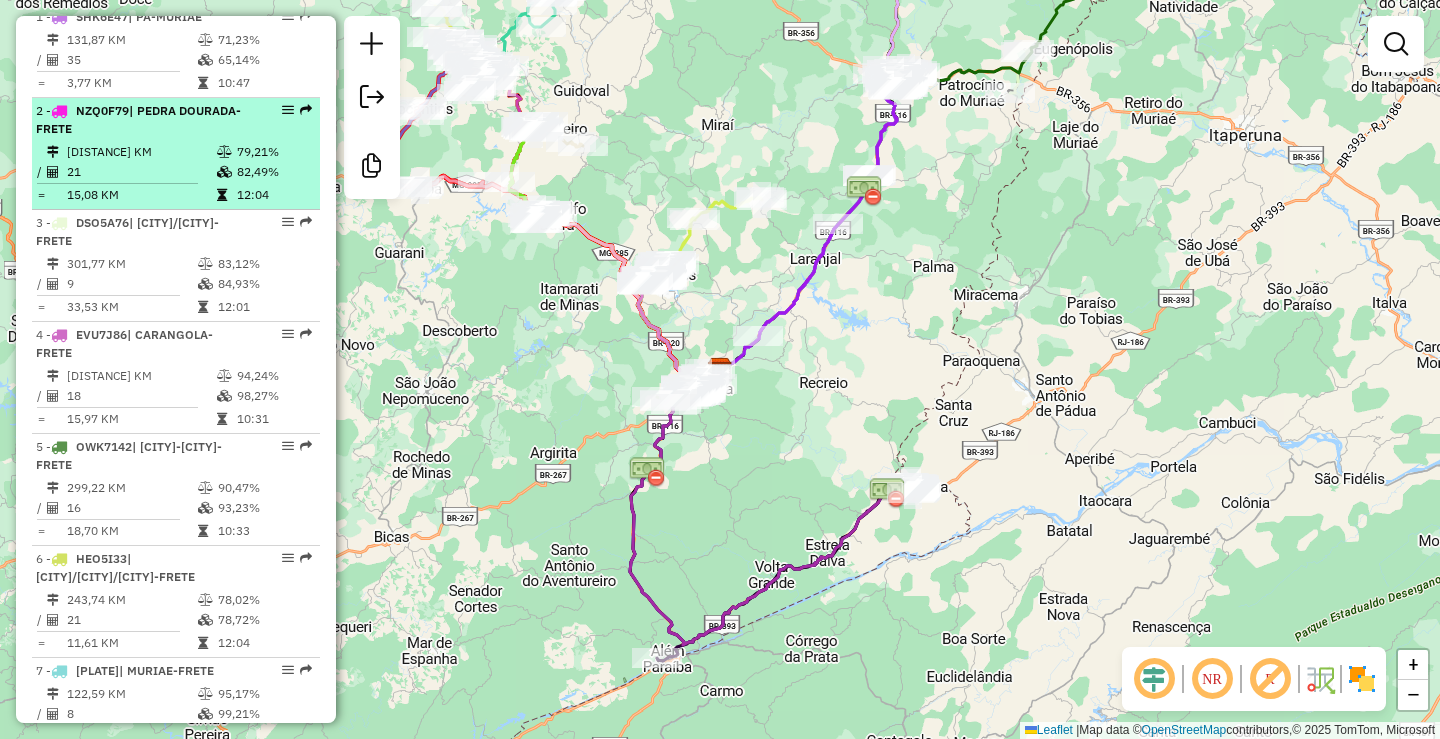 click on "[NUMBER] -     [PLATE] | [NAME]-[NAME] [NUMBER] KM [PERCENT] / [NUMBER] [PERCENT] = [NUMBER] KM [TIME]" at bounding box center [176, 154] 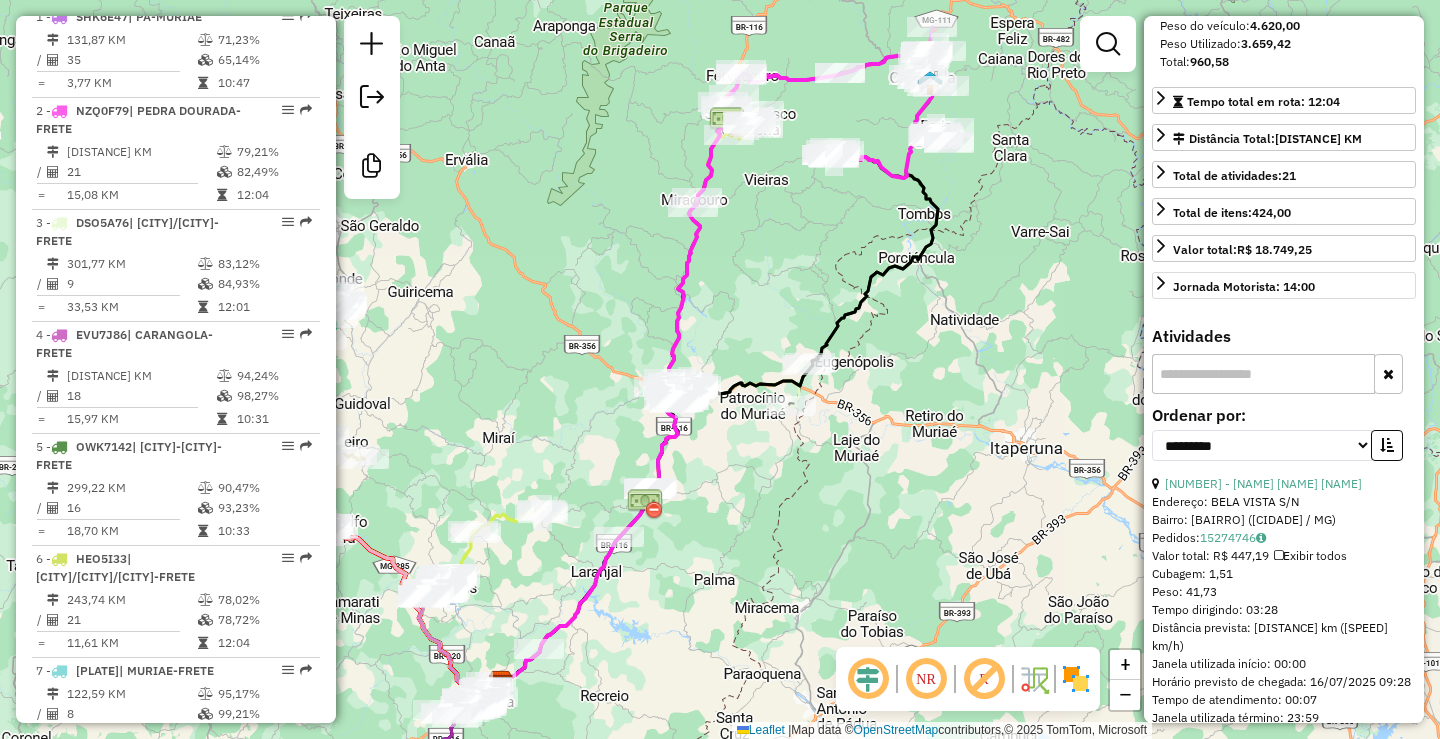 scroll, scrollTop: 400, scrollLeft: 0, axis: vertical 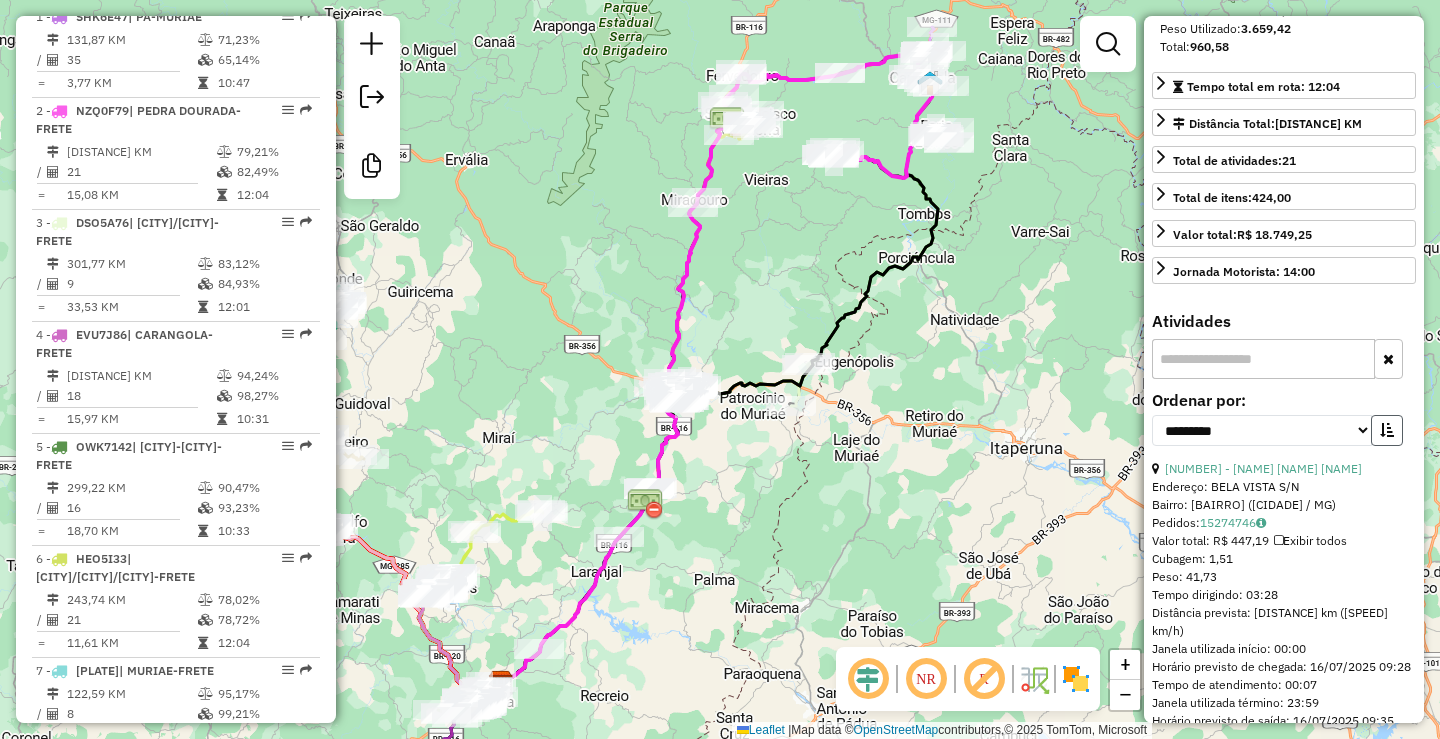 click at bounding box center [1387, 430] 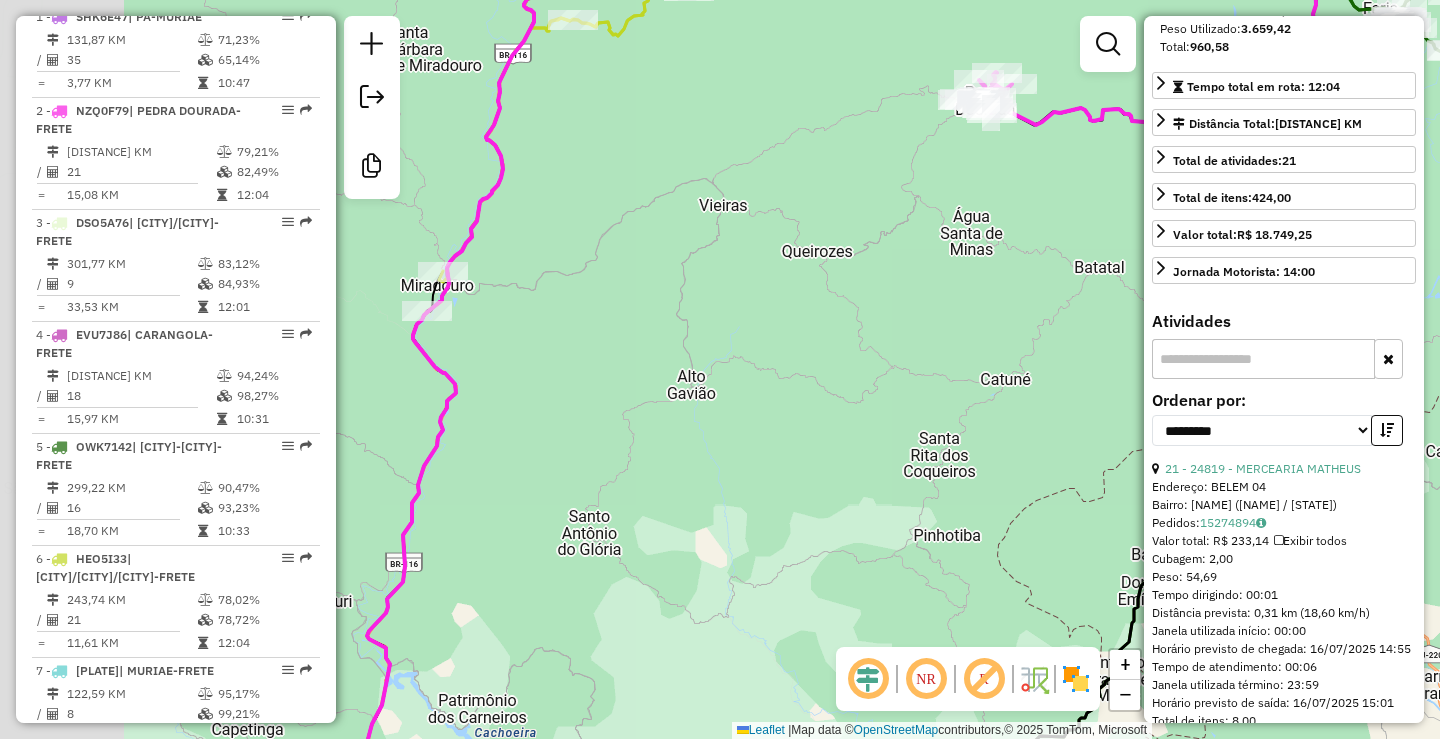drag, startPoint x: 750, startPoint y: 170, endPoint x: 888, endPoint y: 186, distance: 138.92444 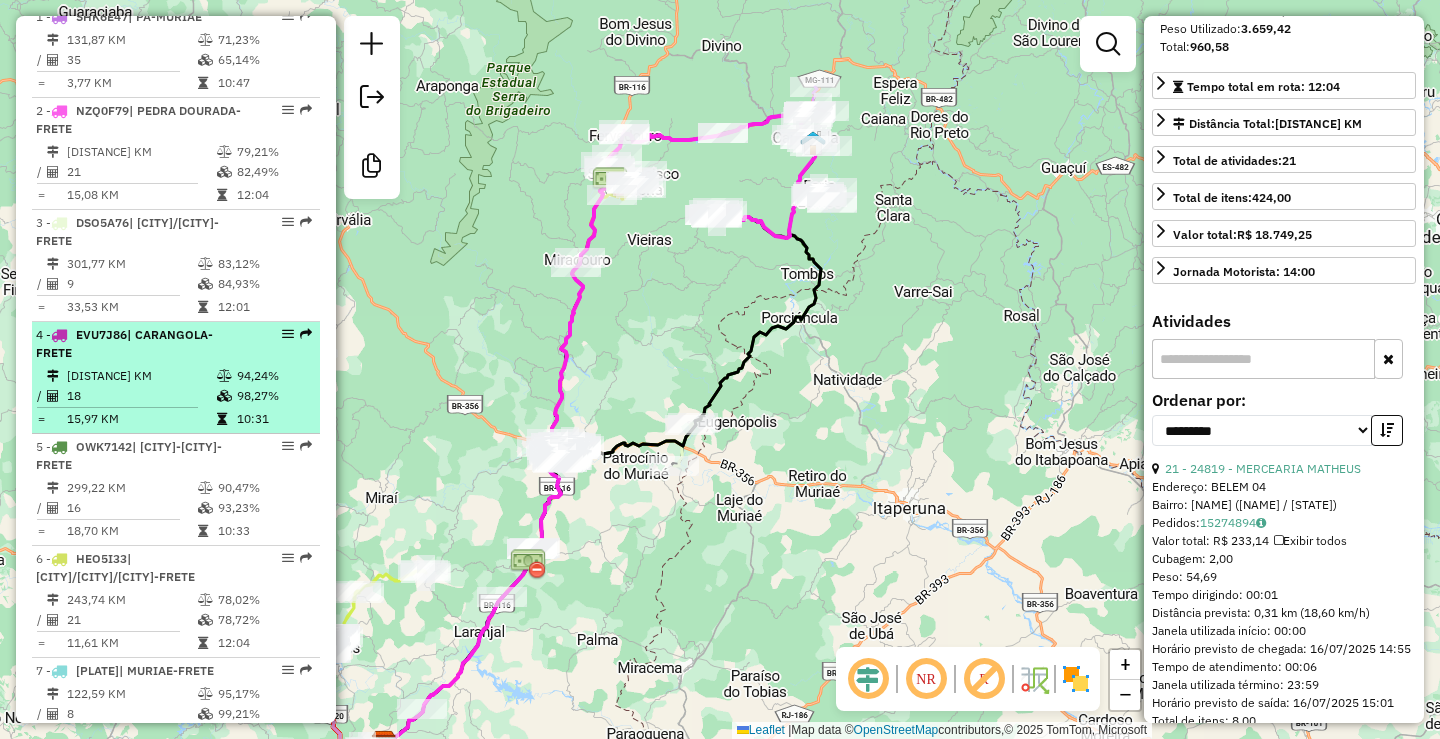 click at bounding box center (224, 376) 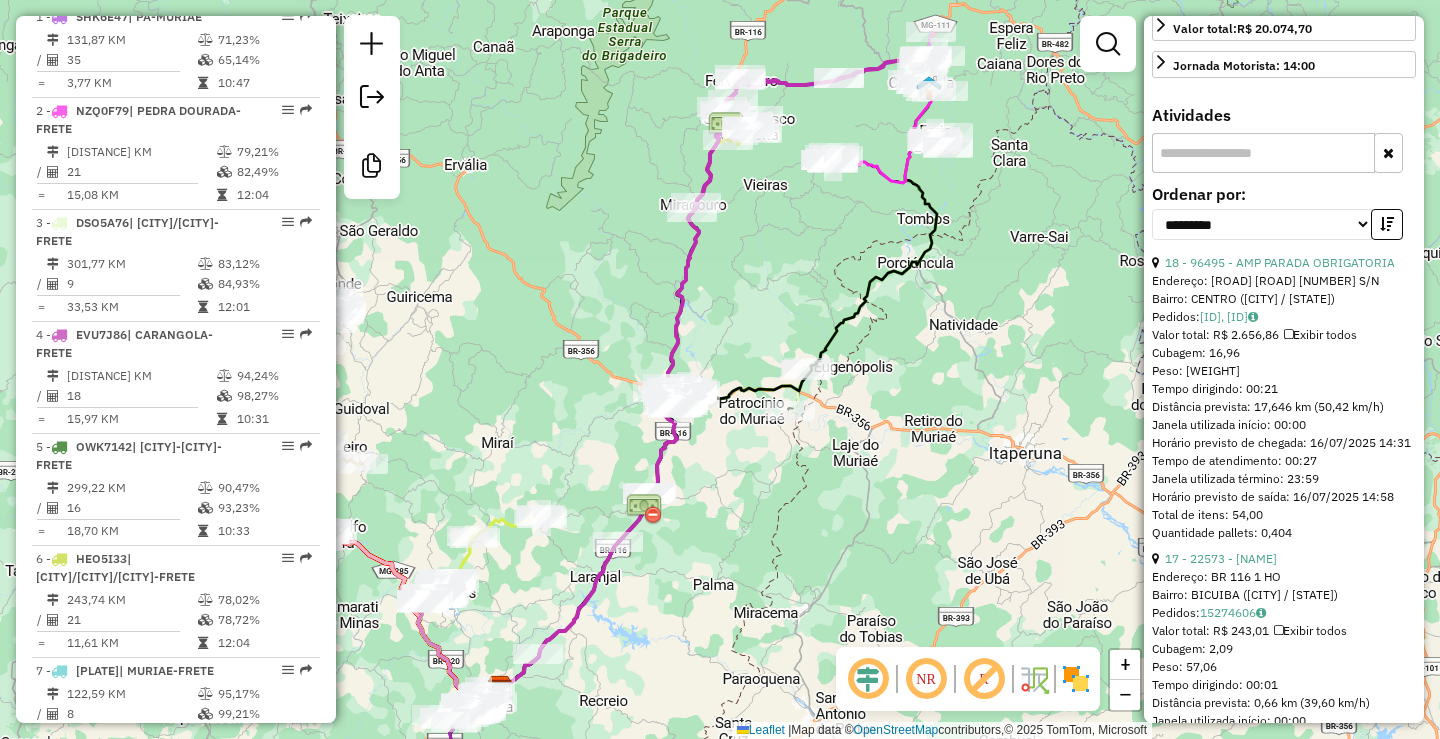 scroll, scrollTop: 600, scrollLeft: 0, axis: vertical 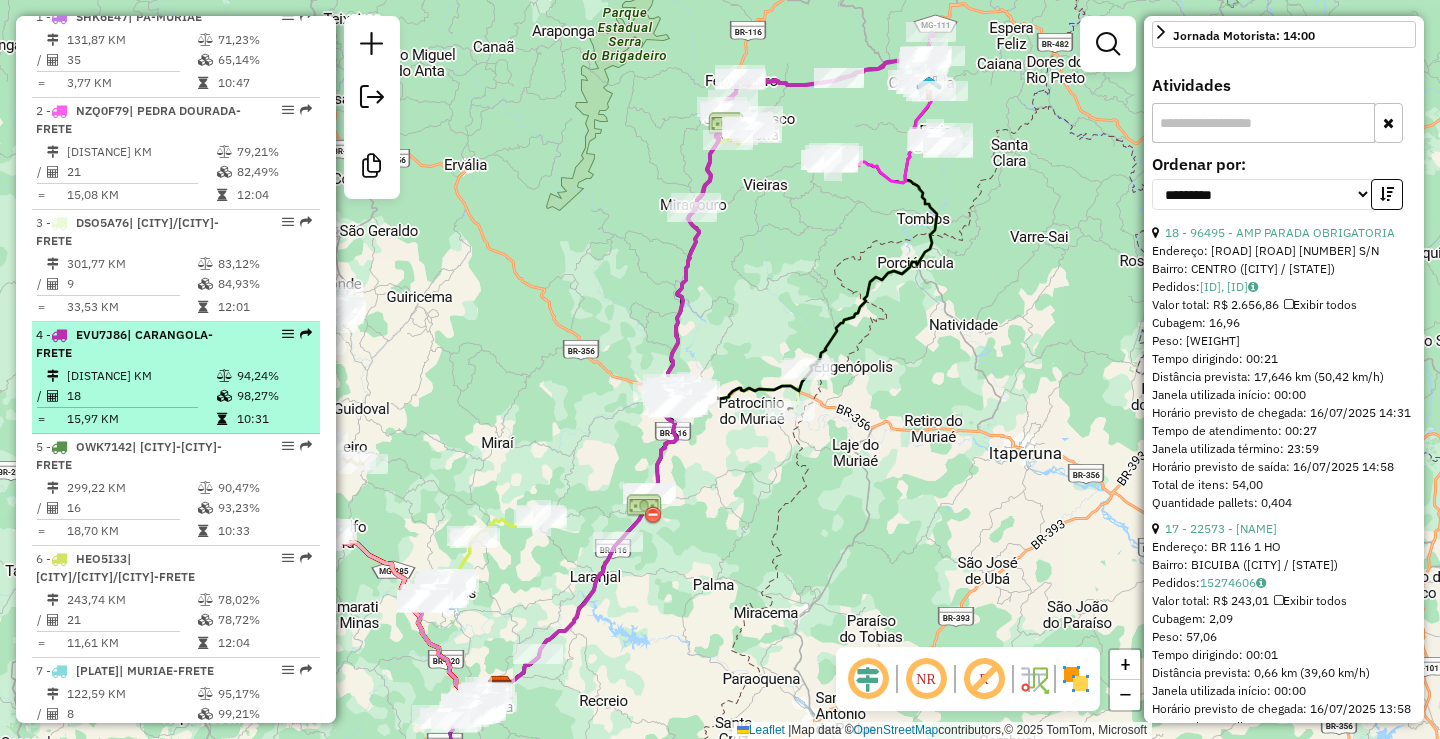 click at bounding box center [288, 334] 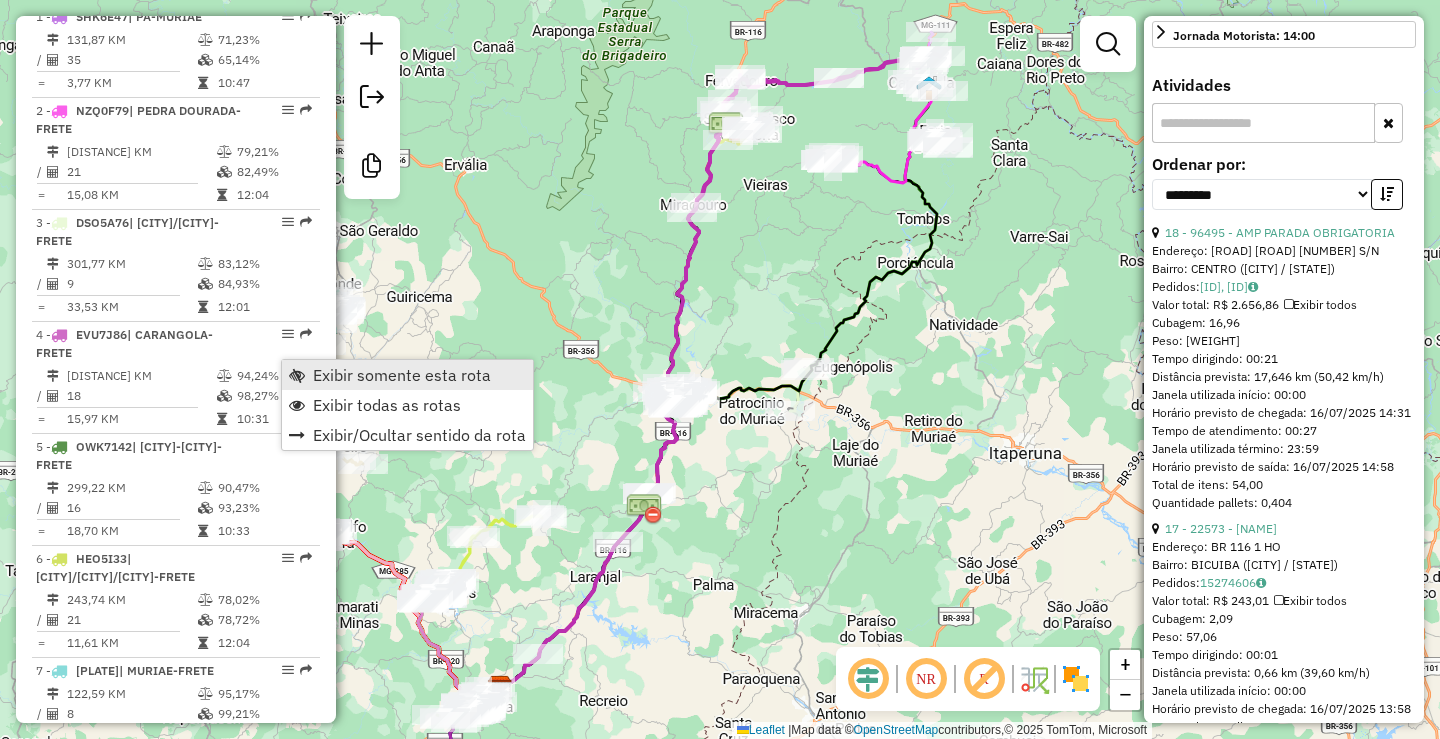 click on "Exibir somente esta rota" at bounding box center (402, 375) 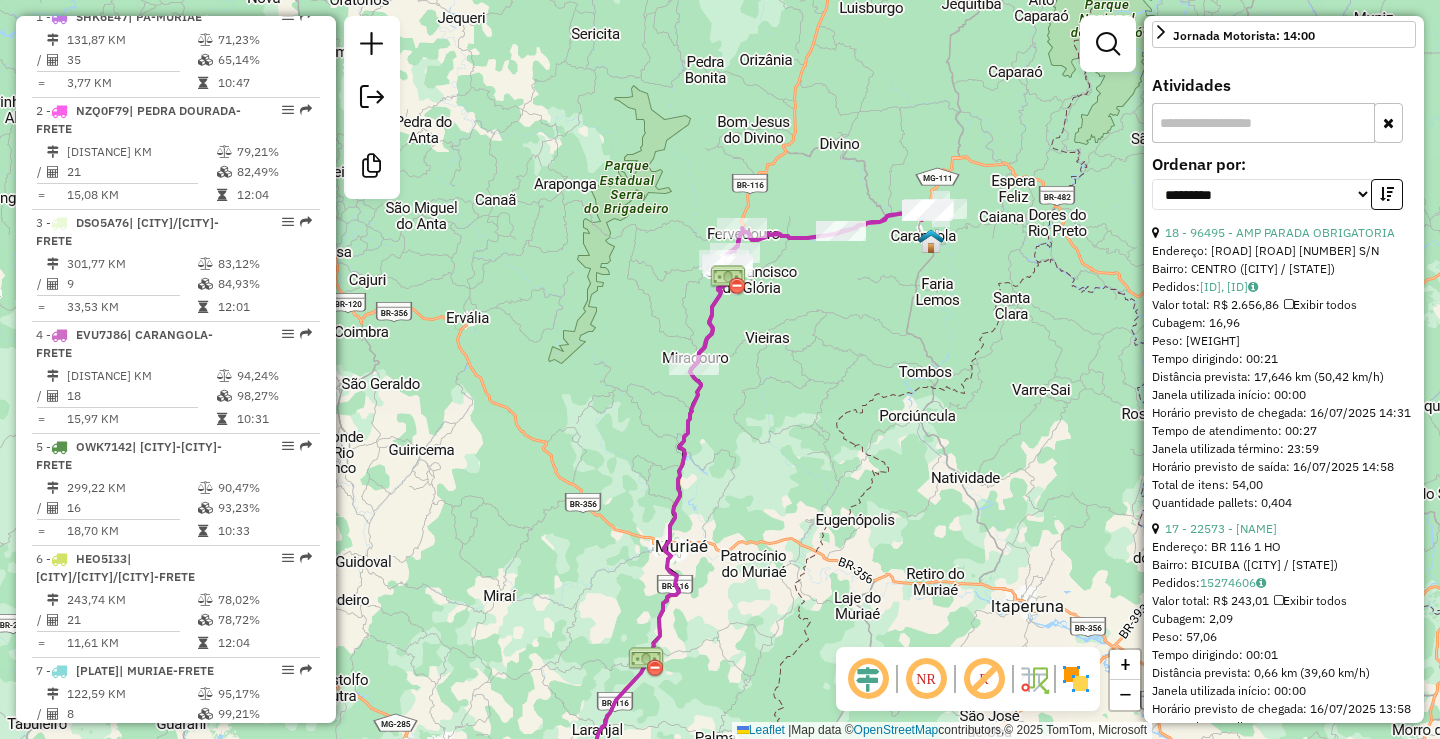 drag, startPoint x: 590, startPoint y: 252, endPoint x: 624, endPoint y: 445, distance: 195.97194 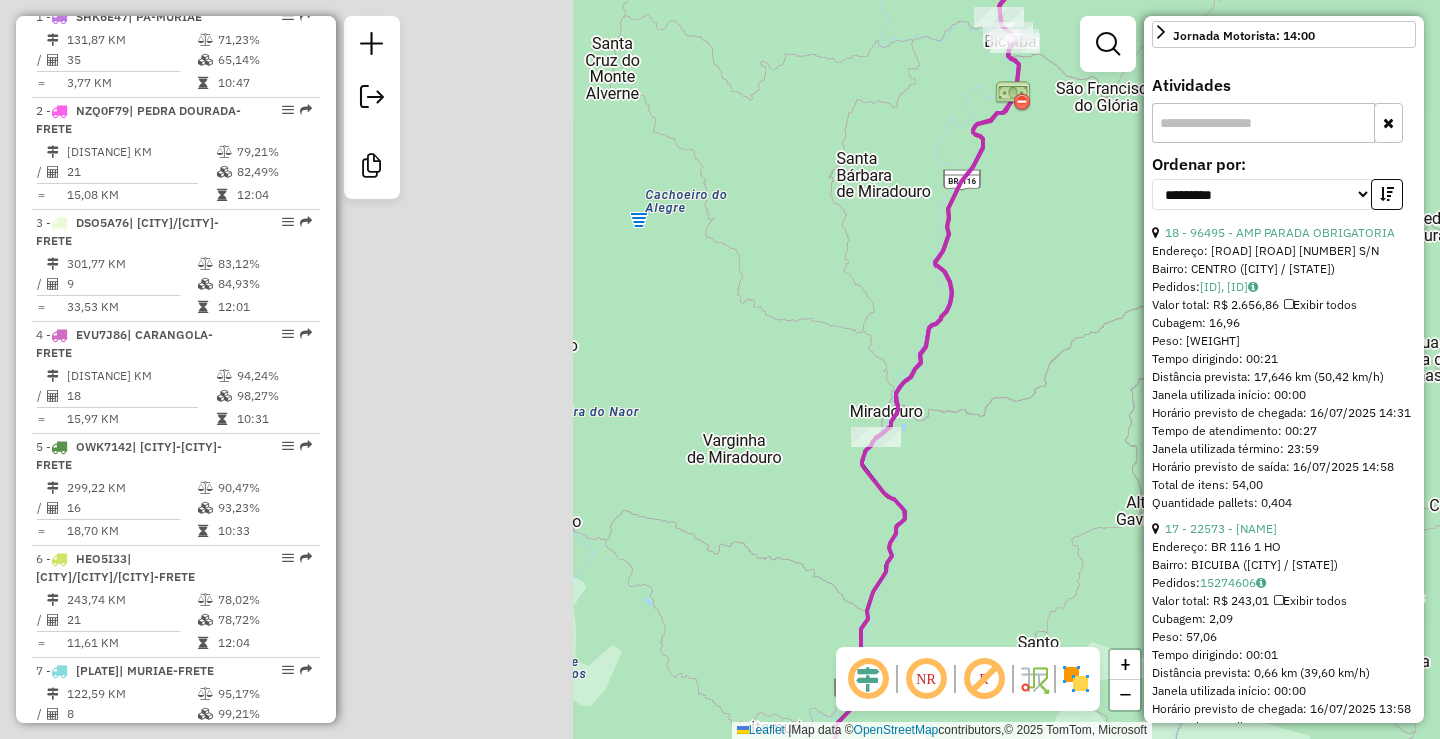 drag, startPoint x: 491, startPoint y: 378, endPoint x: 1117, endPoint y: 358, distance: 626.3194 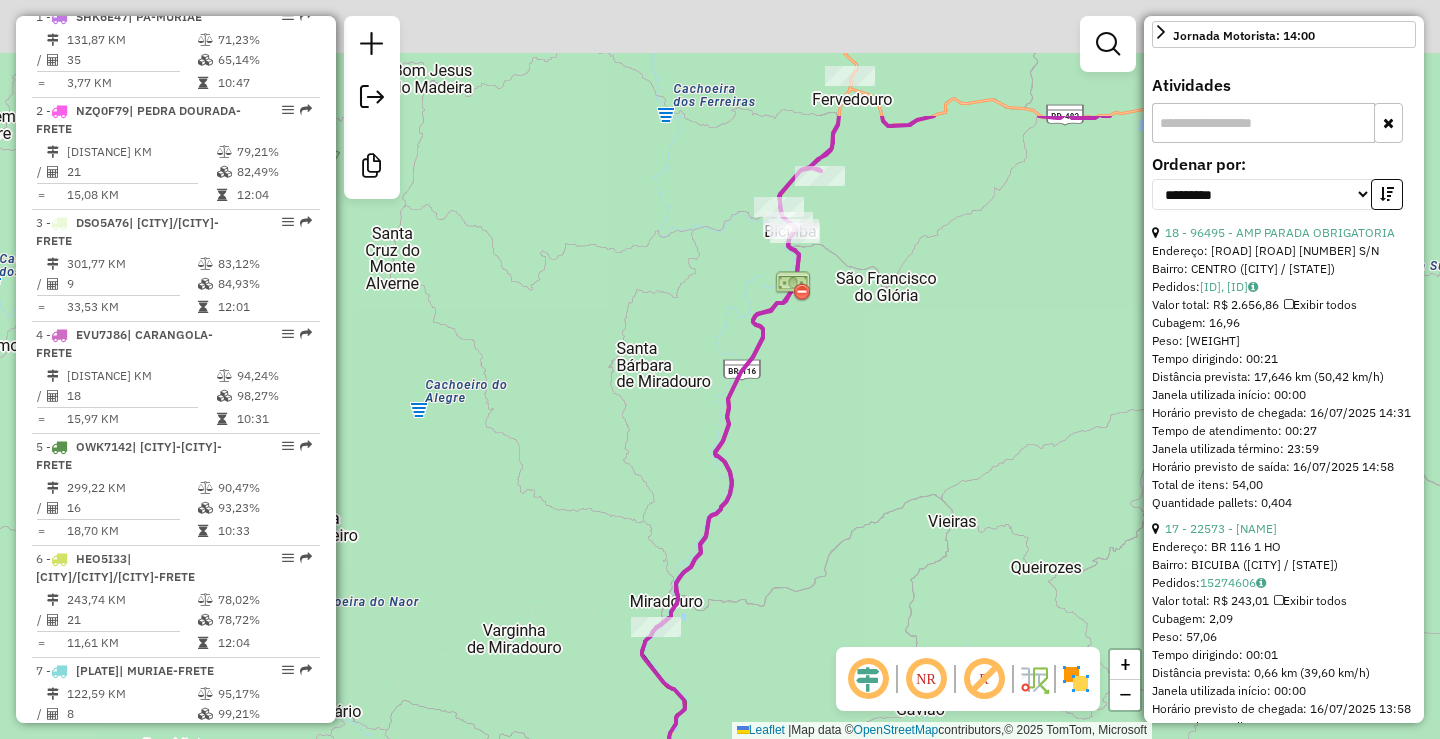 drag, startPoint x: 1014, startPoint y: 283, endPoint x: 687, endPoint y: 588, distance: 447.16217 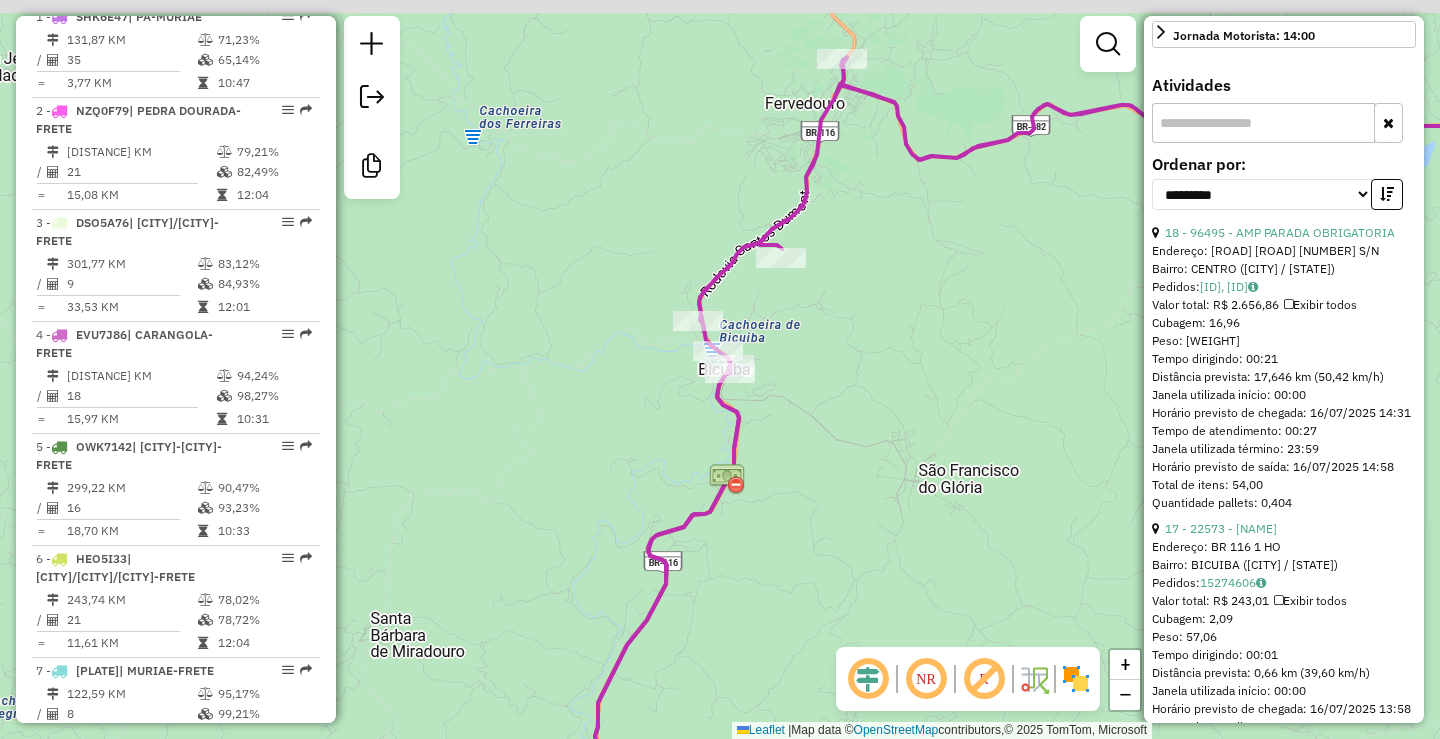 drag, startPoint x: 699, startPoint y: 343, endPoint x: 644, endPoint y: 541, distance: 205.49696 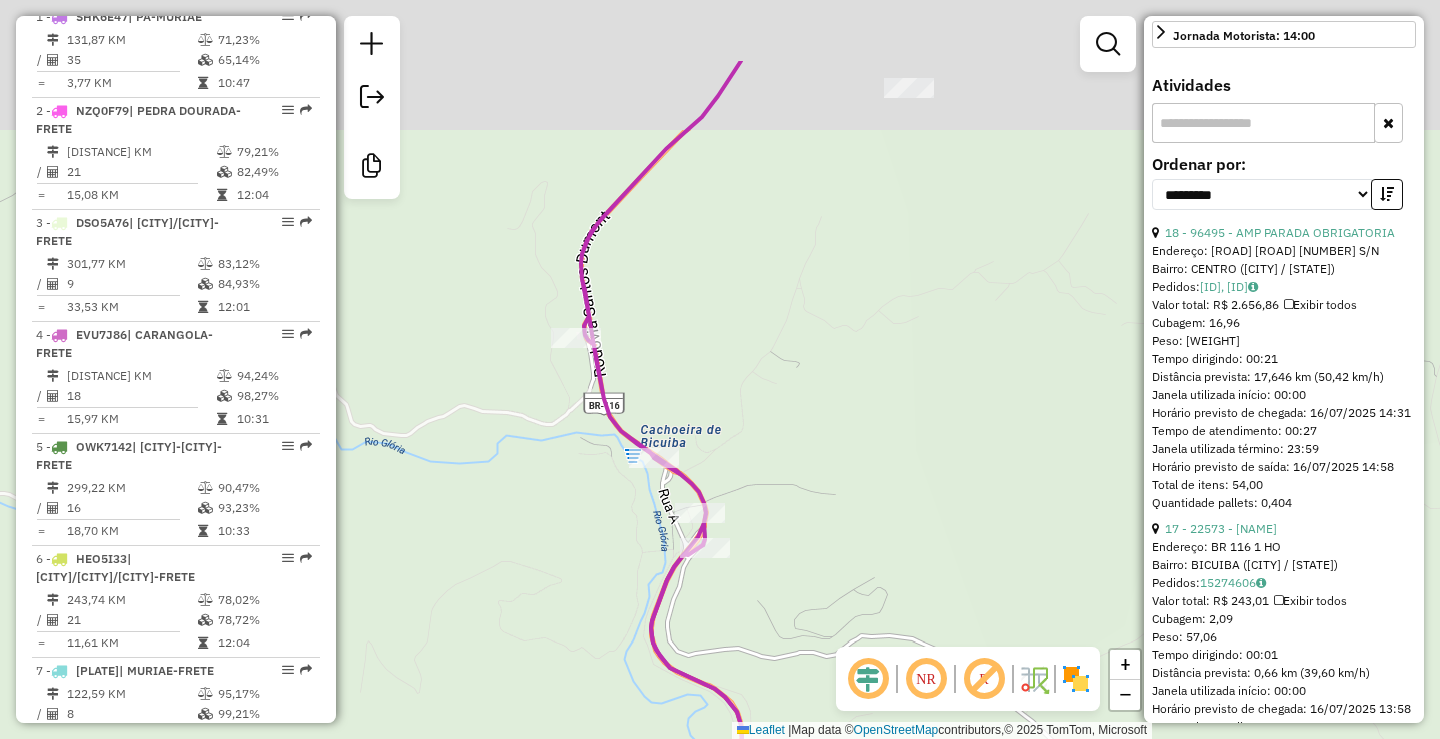 drag, startPoint x: 882, startPoint y: 313, endPoint x: 838, endPoint y: 513, distance: 204.7828 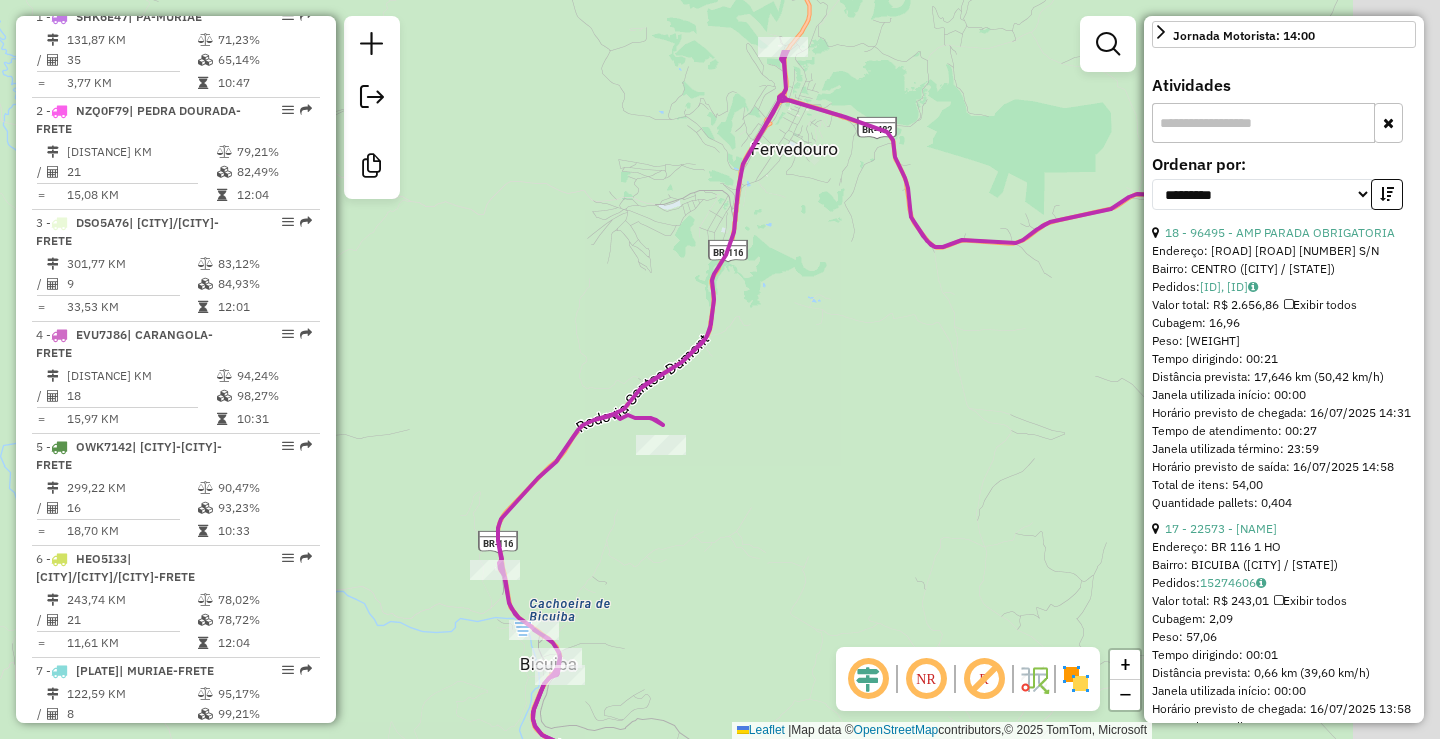 drag, startPoint x: 983, startPoint y: 300, endPoint x: 778, endPoint y: 424, distance: 239.58505 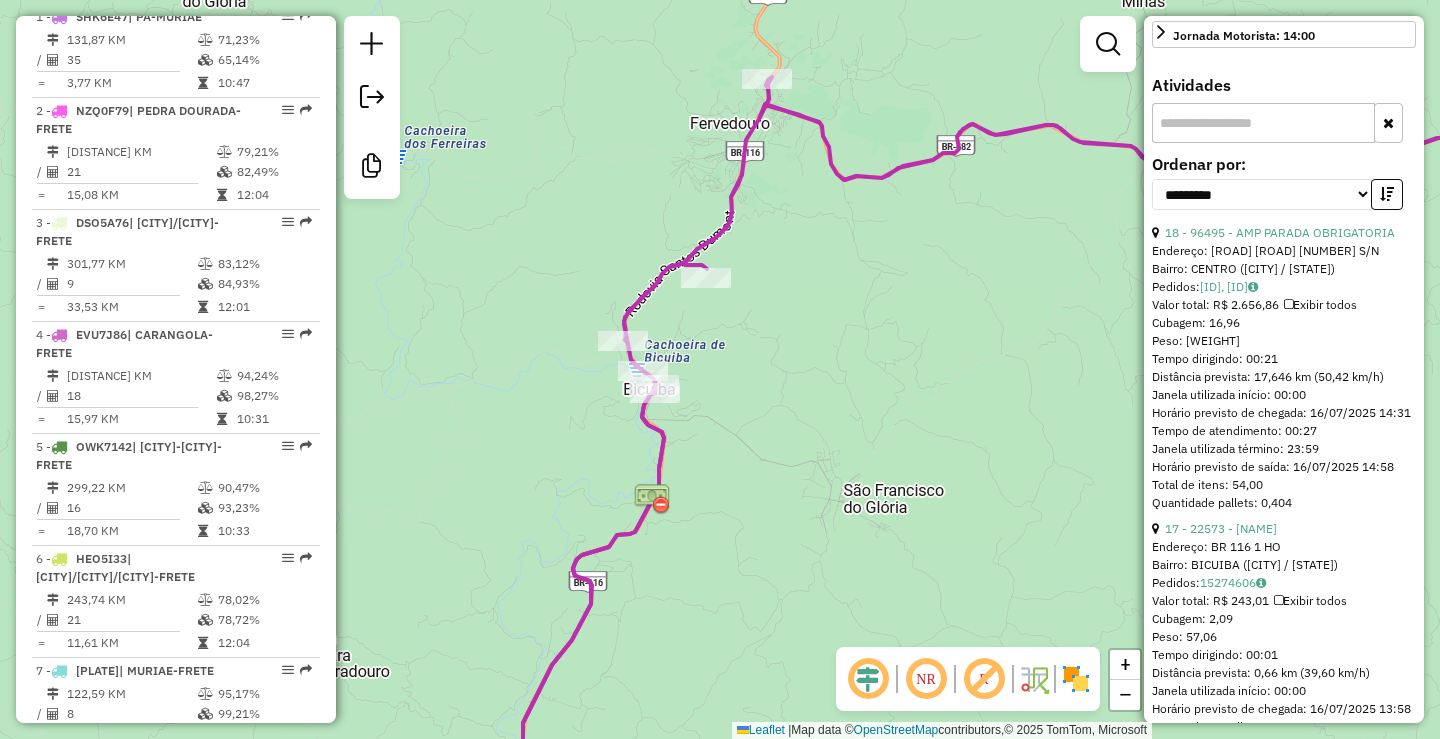 drag, startPoint x: 912, startPoint y: 233, endPoint x: 666, endPoint y: 236, distance: 246.0183 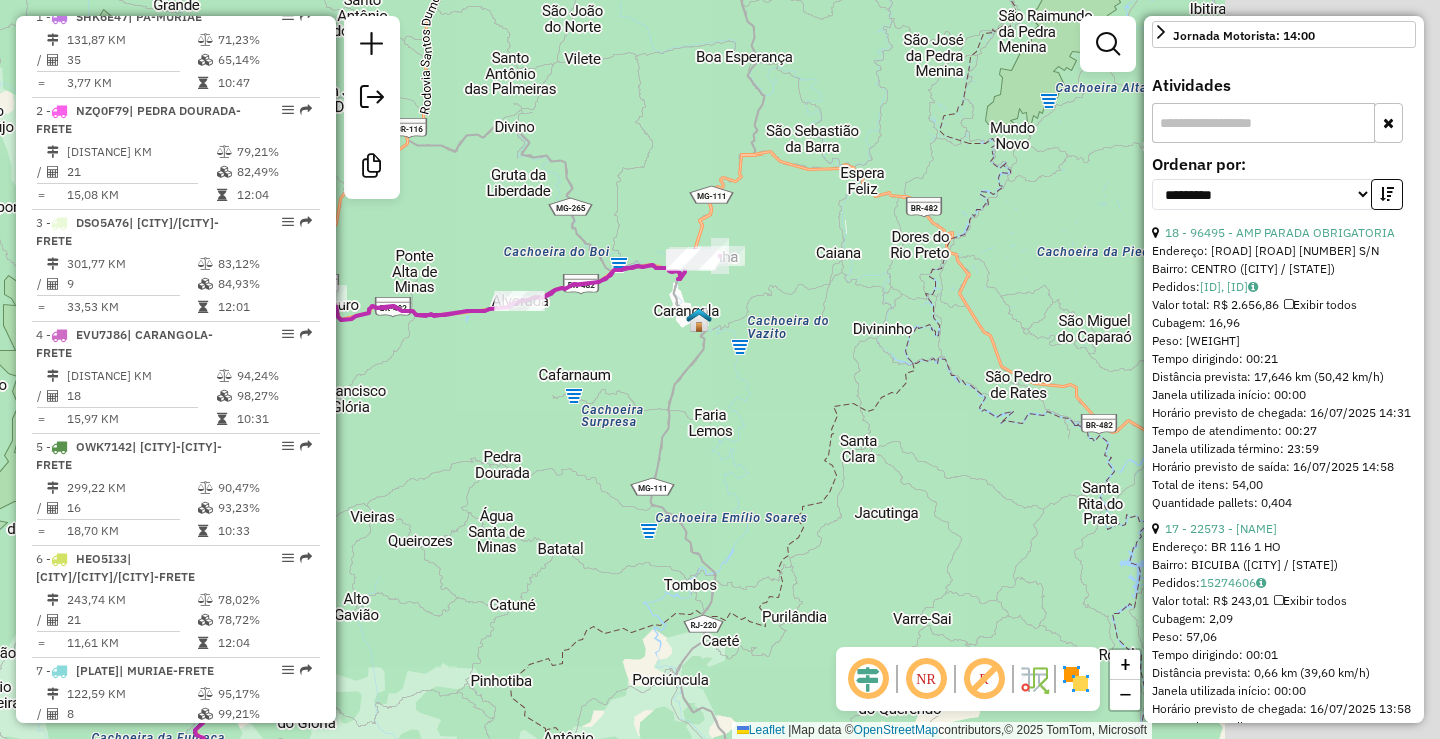 drag, startPoint x: 882, startPoint y: 261, endPoint x: 519, endPoint y: 337, distance: 370.8706 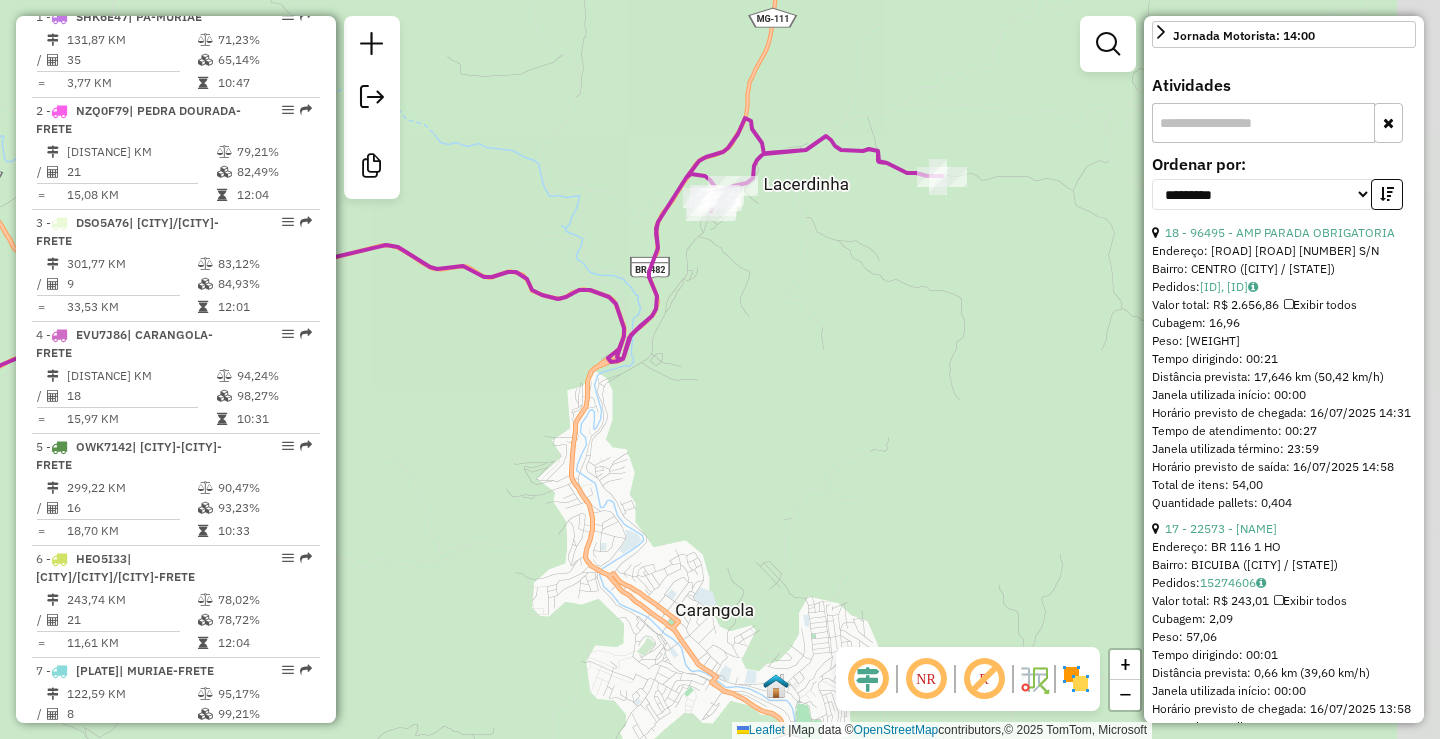 drag, startPoint x: 931, startPoint y: 208, endPoint x: 688, endPoint y: 266, distance: 249.82594 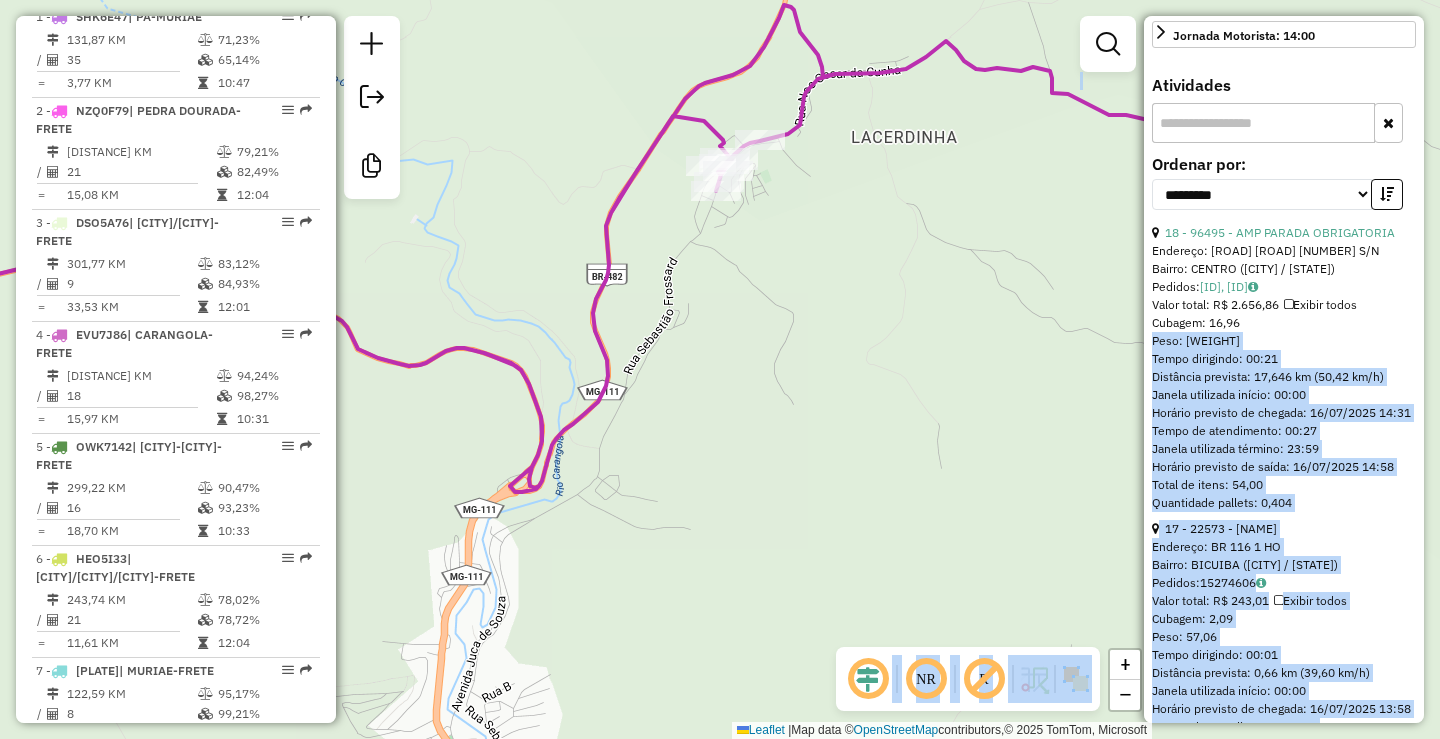 drag, startPoint x: 1148, startPoint y: 356, endPoint x: 765, endPoint y: 370, distance: 383.2558 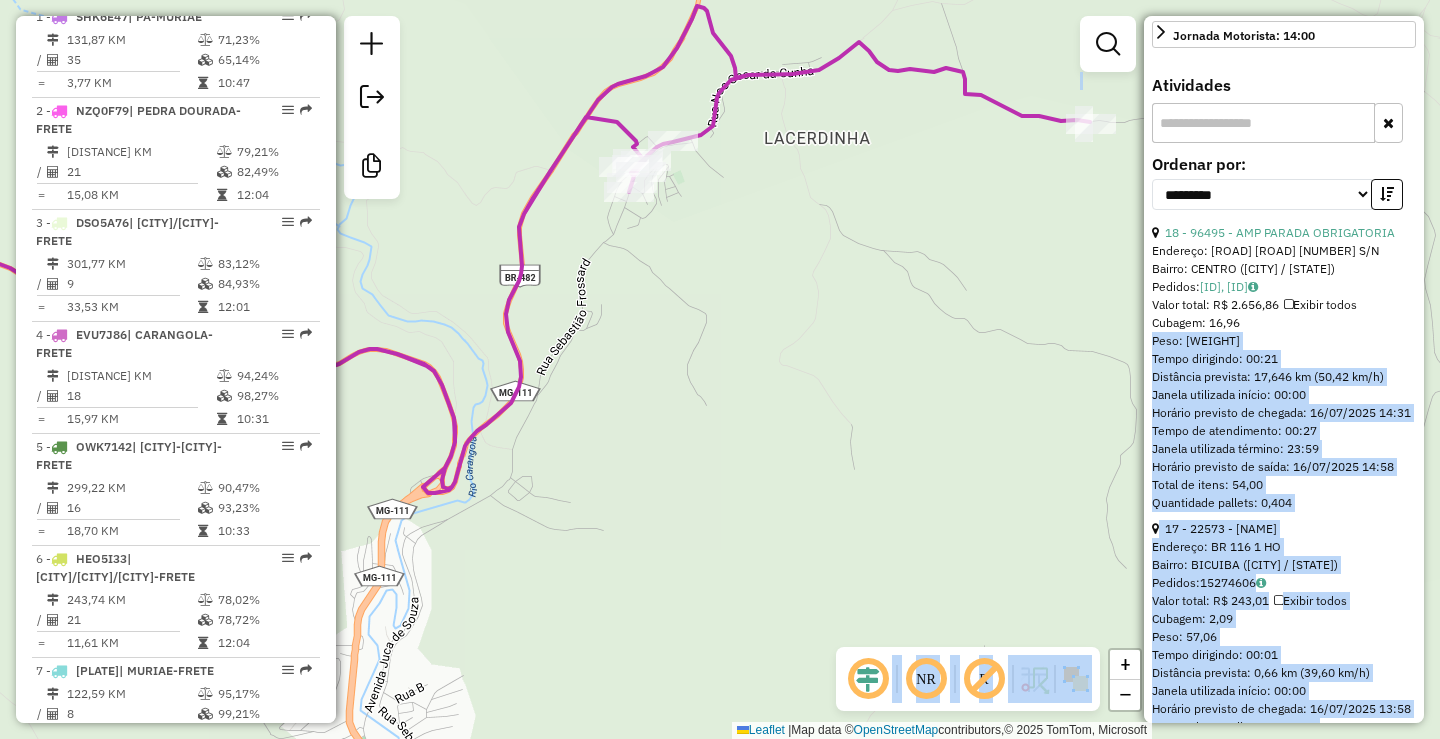 drag, startPoint x: 782, startPoint y: 368, endPoint x: 695, endPoint y: 369, distance: 87.005745 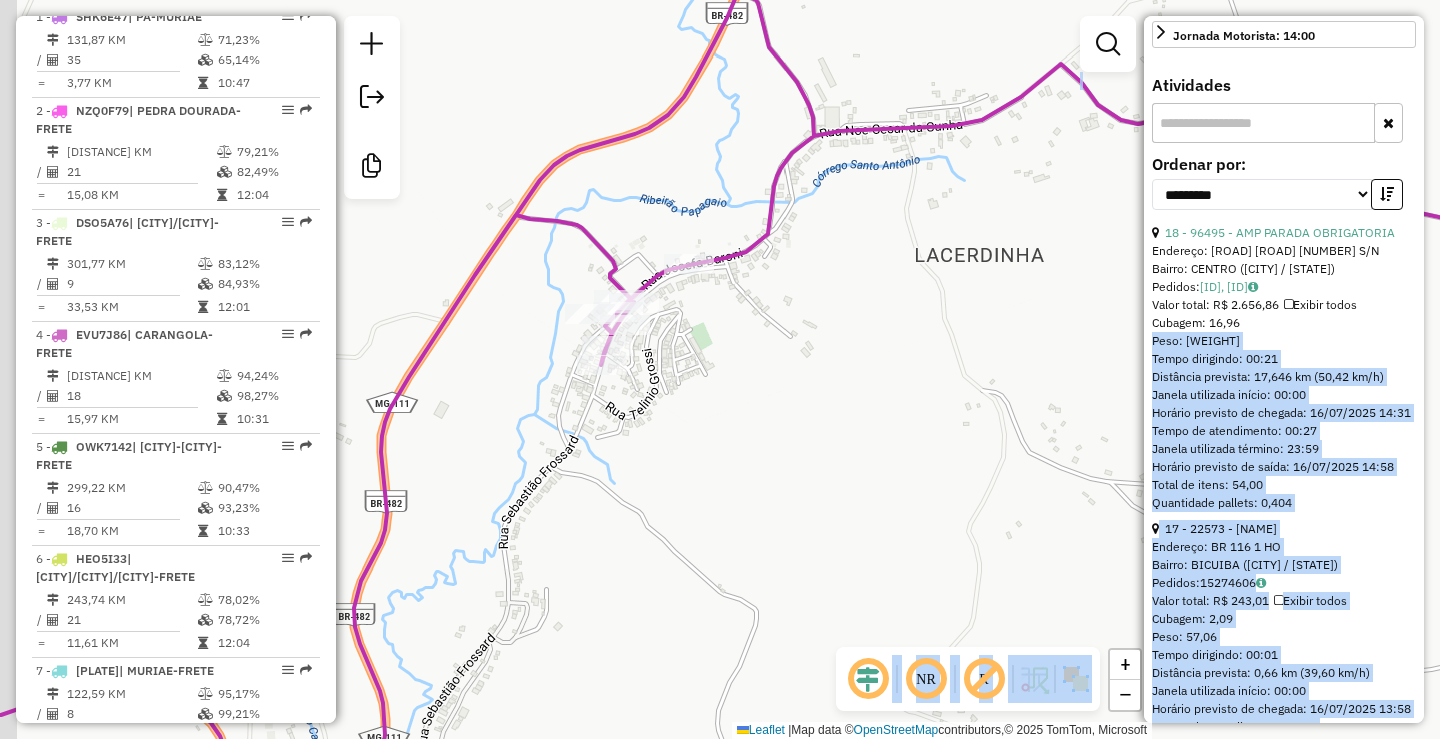 drag, startPoint x: 575, startPoint y: 179, endPoint x: 650, endPoint y: 194, distance: 76.48529 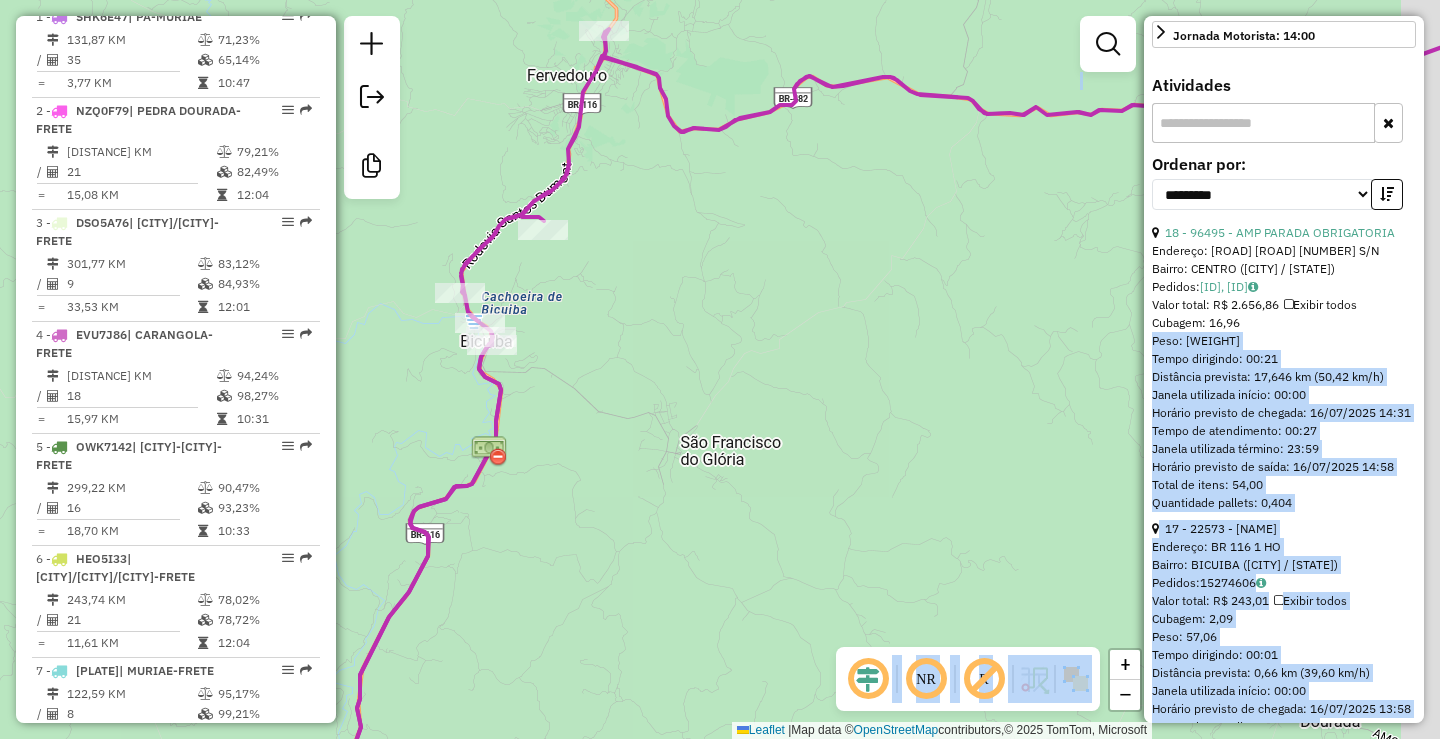 drag, startPoint x: 819, startPoint y: 233, endPoint x: 655, endPoint y: 368, distance: 212.41704 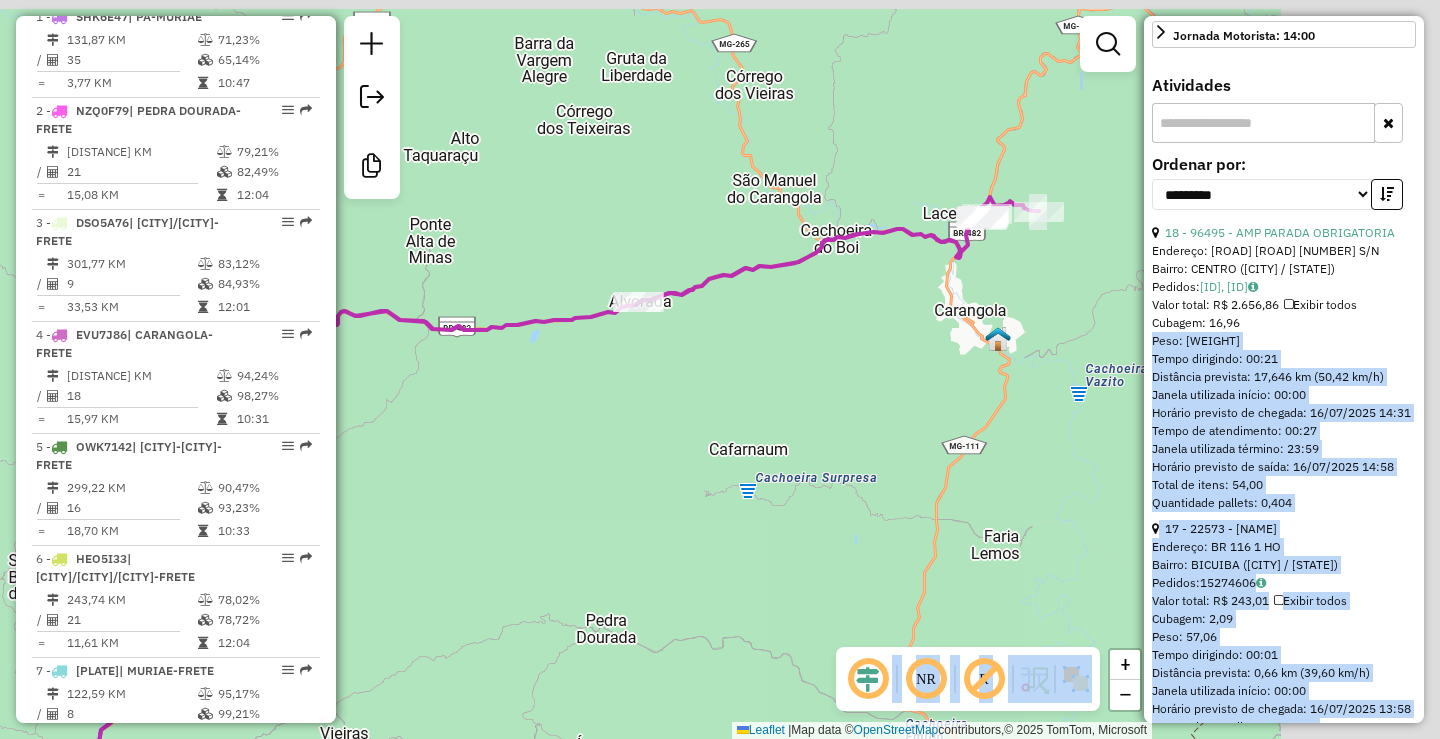 drag, startPoint x: 867, startPoint y: 333, endPoint x: 540, endPoint y: 370, distance: 329.0866 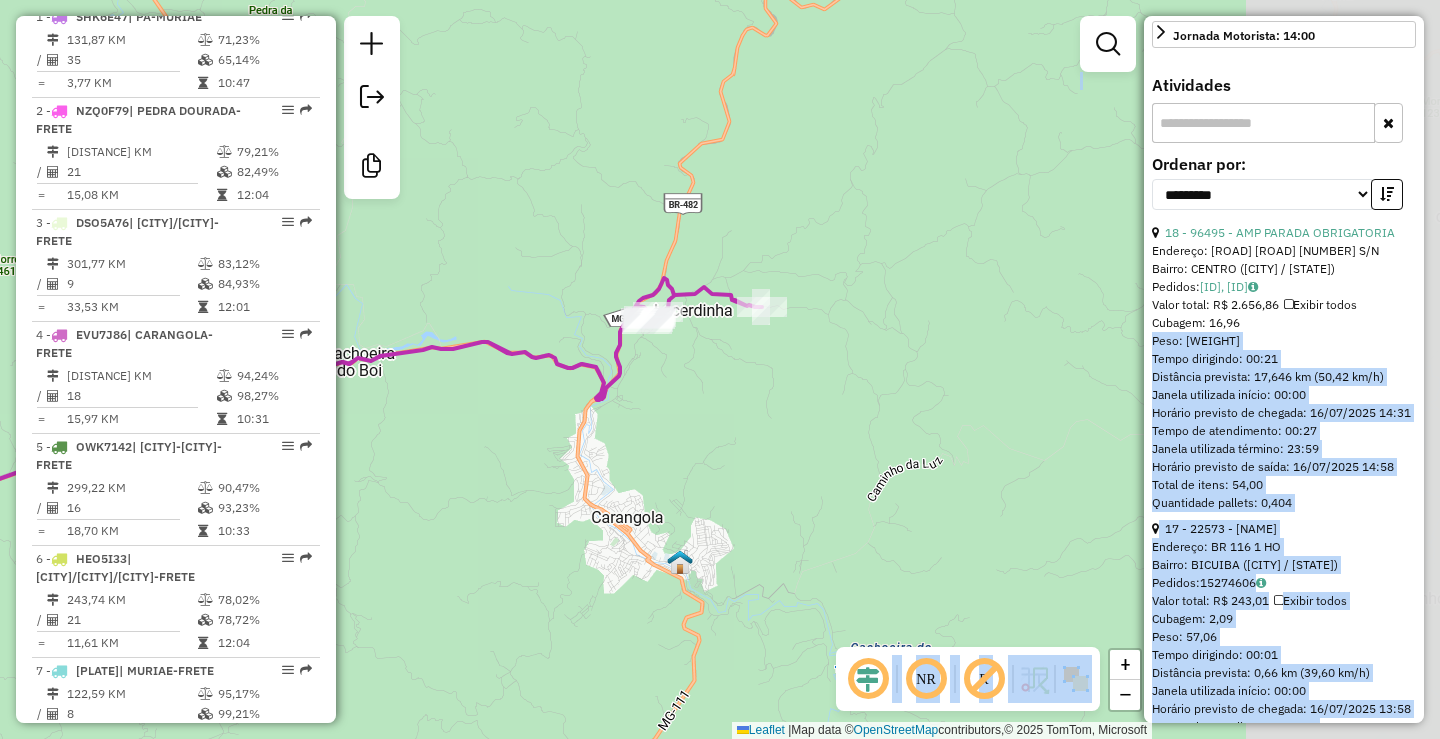 drag, startPoint x: 1036, startPoint y: 188, endPoint x: 642, endPoint y: 248, distance: 398.54236 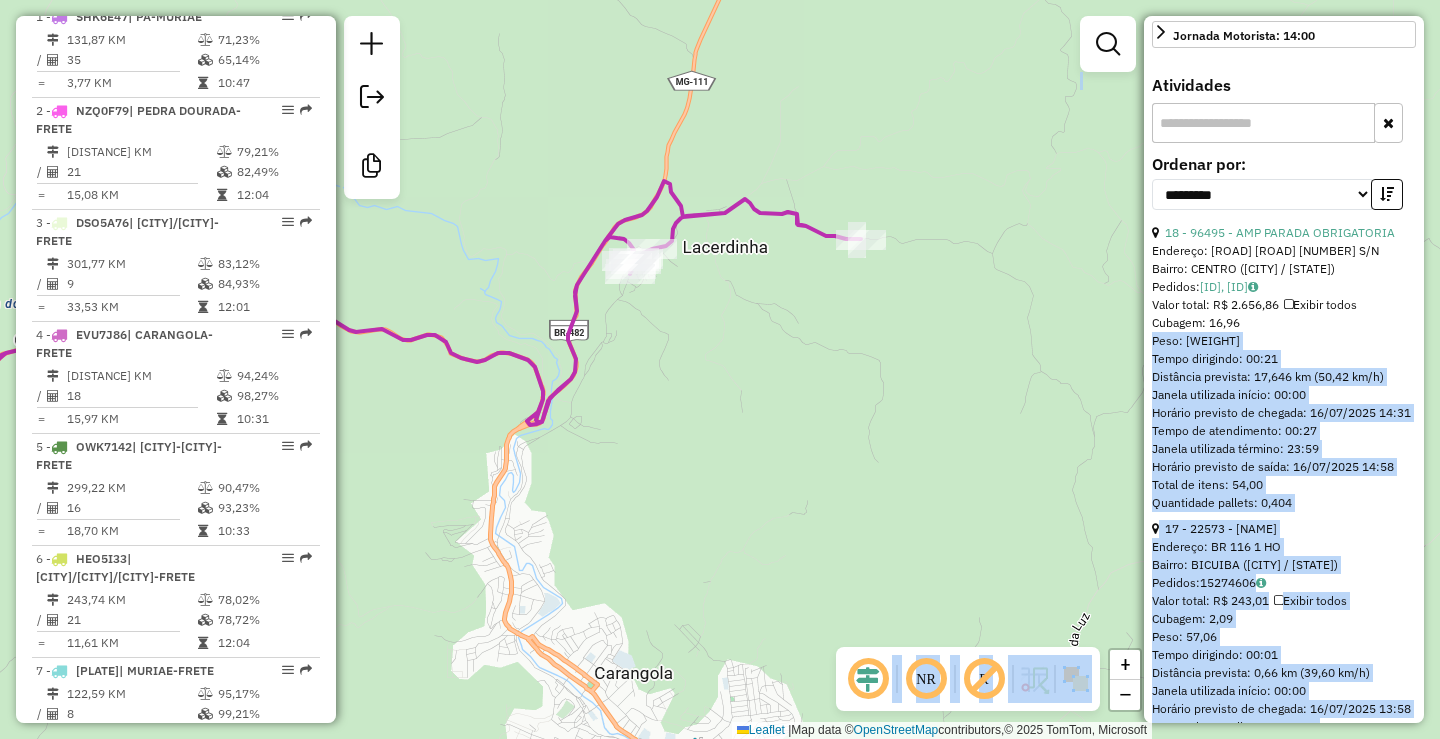 drag, startPoint x: 687, startPoint y: 390, endPoint x: 738, endPoint y: 563, distance: 180.36075 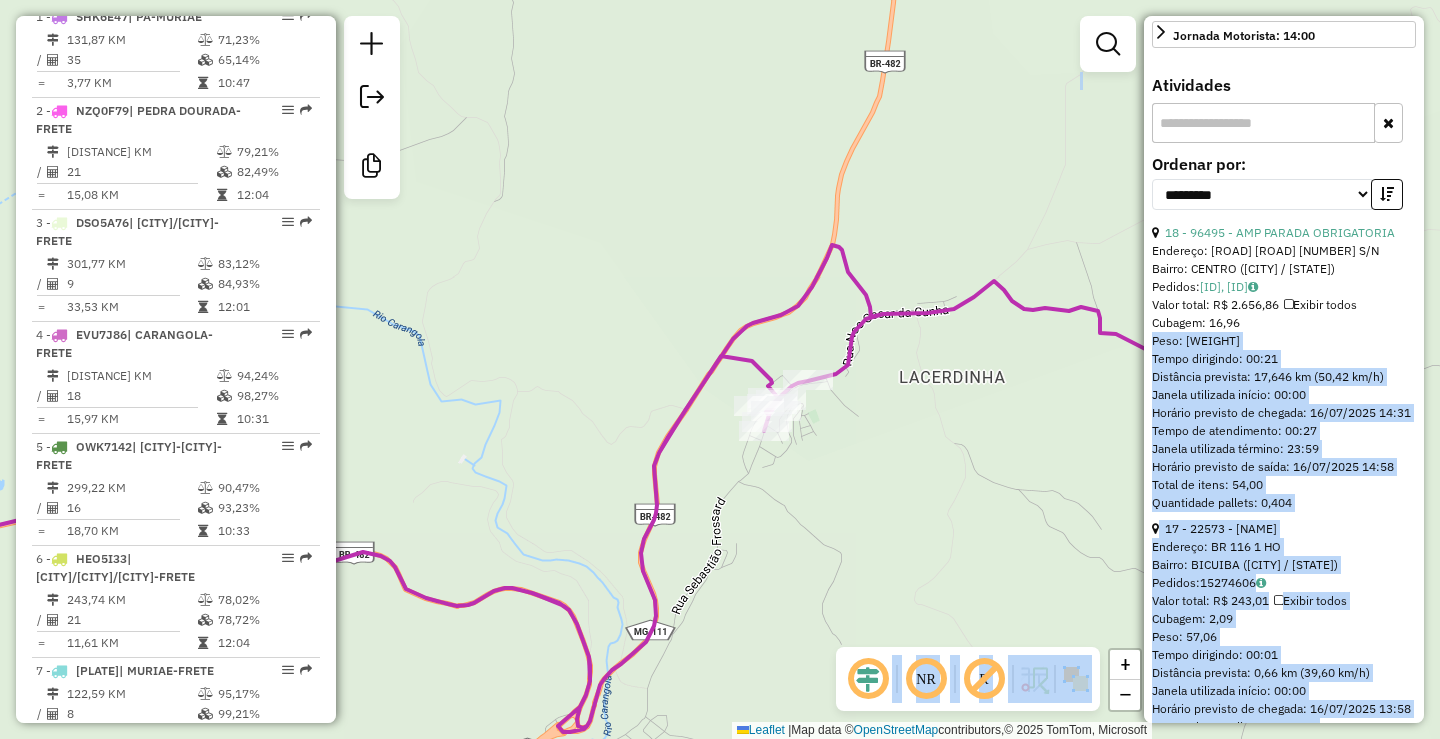 drag, startPoint x: 391, startPoint y: 449, endPoint x: 760, endPoint y: 431, distance: 369.43875 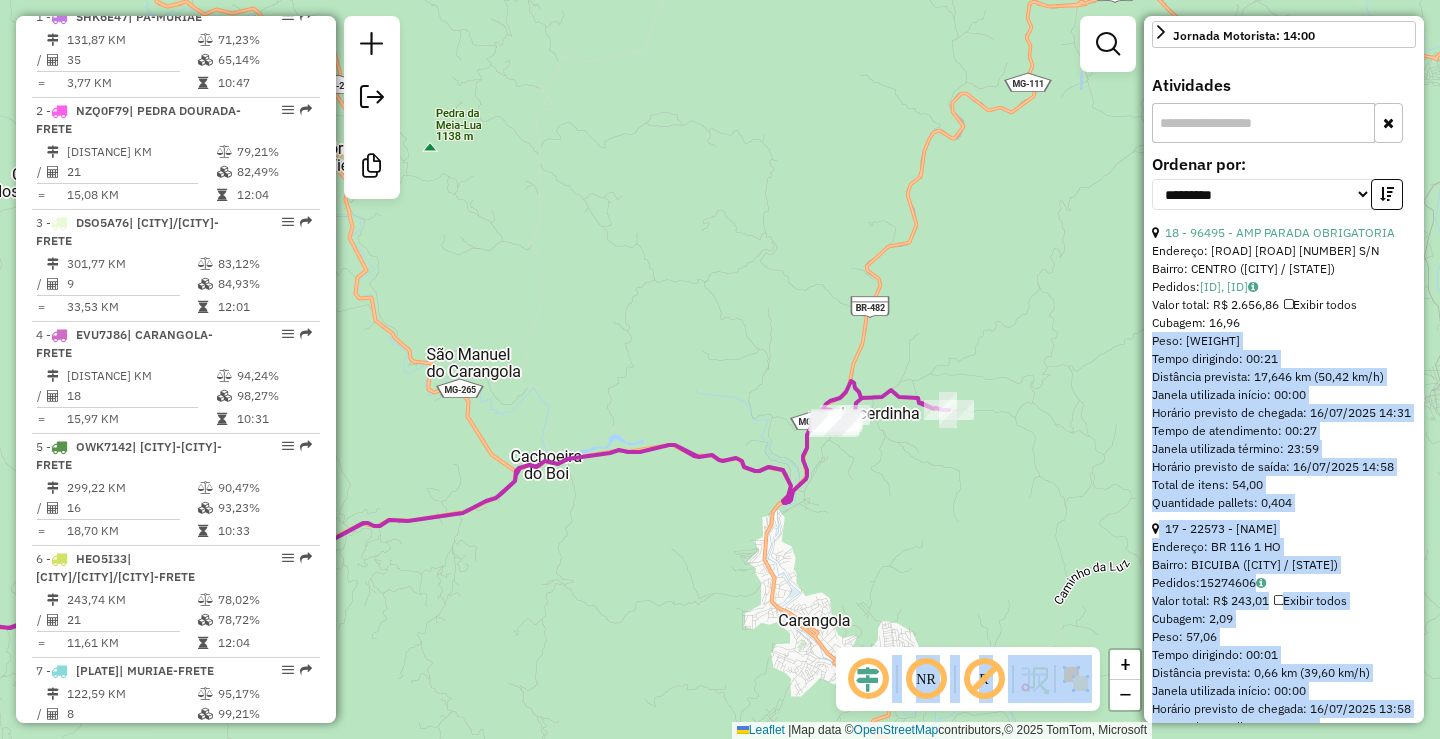 drag, startPoint x: 540, startPoint y: 428, endPoint x: 794, endPoint y: 504, distance: 265.12637 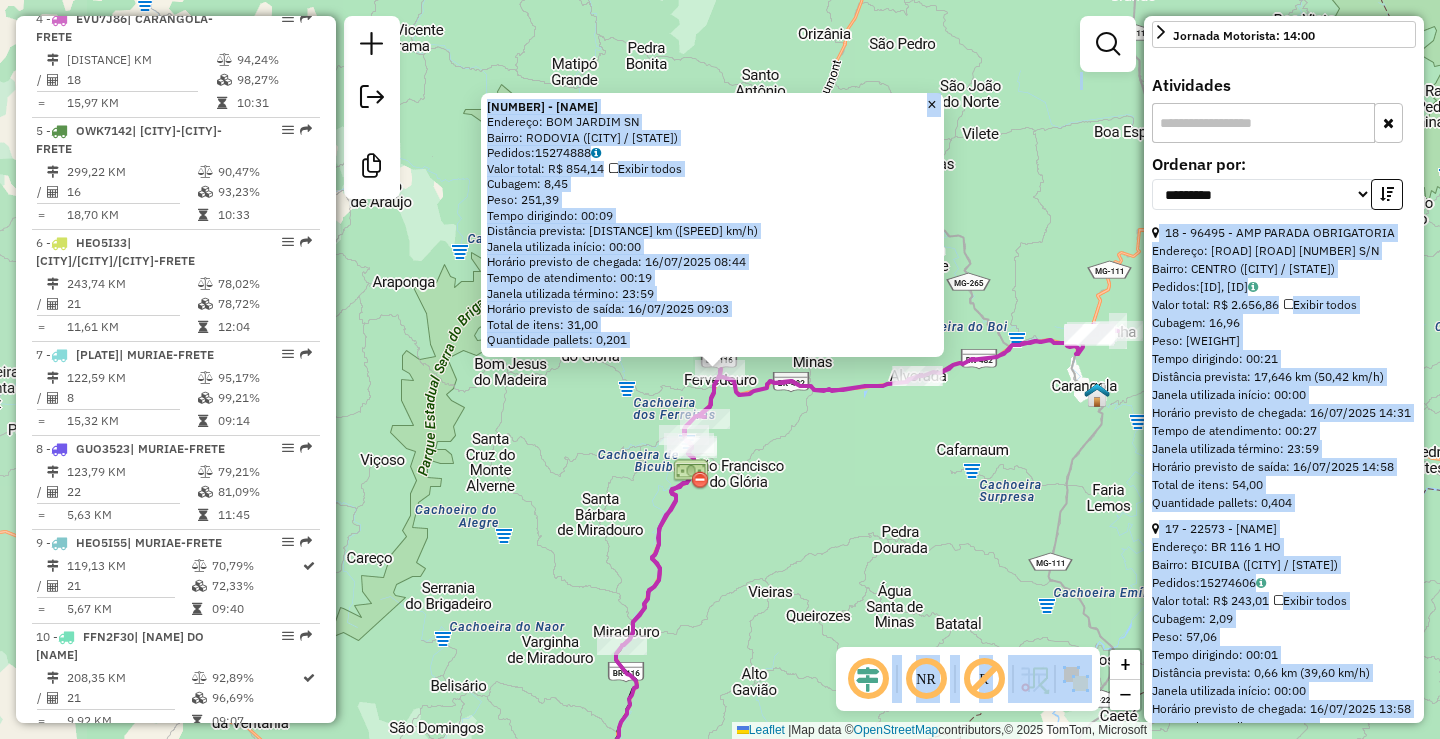 scroll, scrollTop: 1132, scrollLeft: 0, axis: vertical 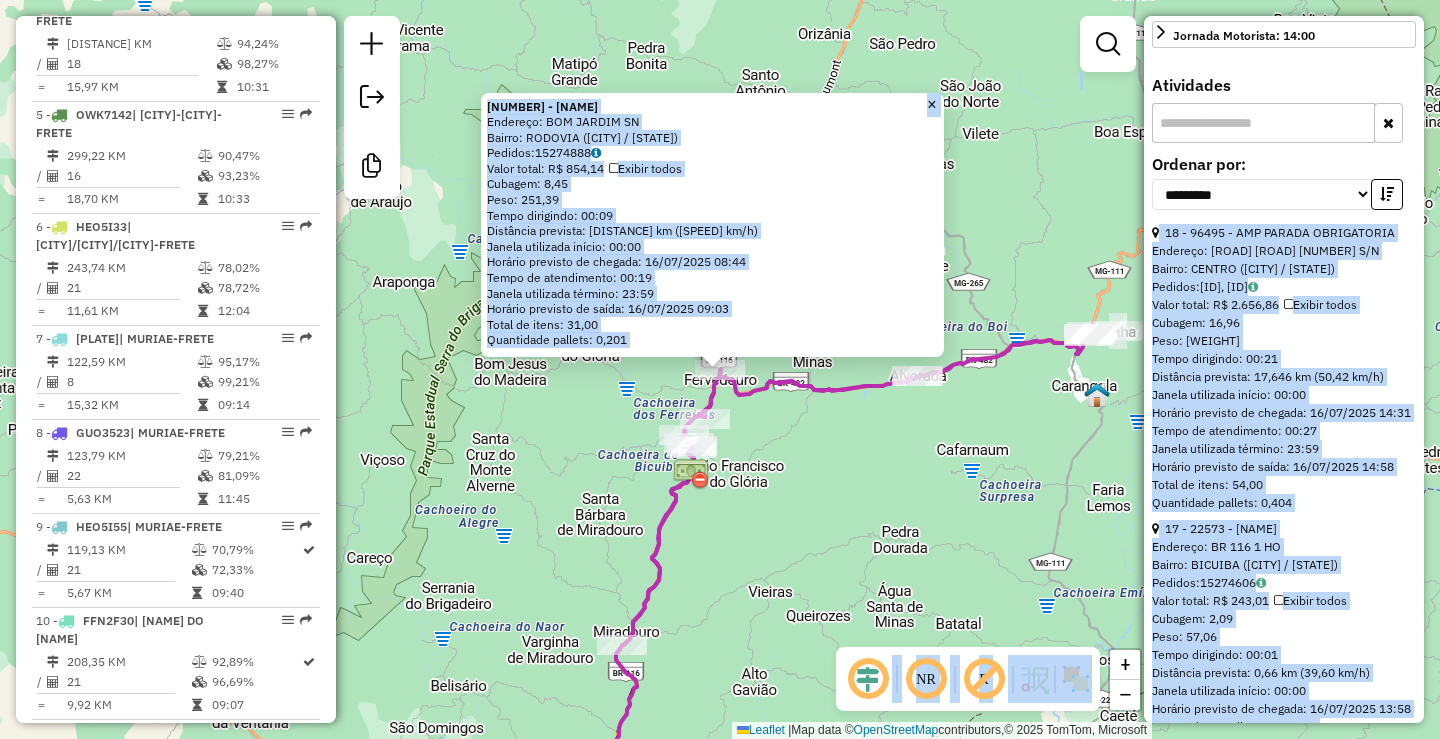 click on "×" 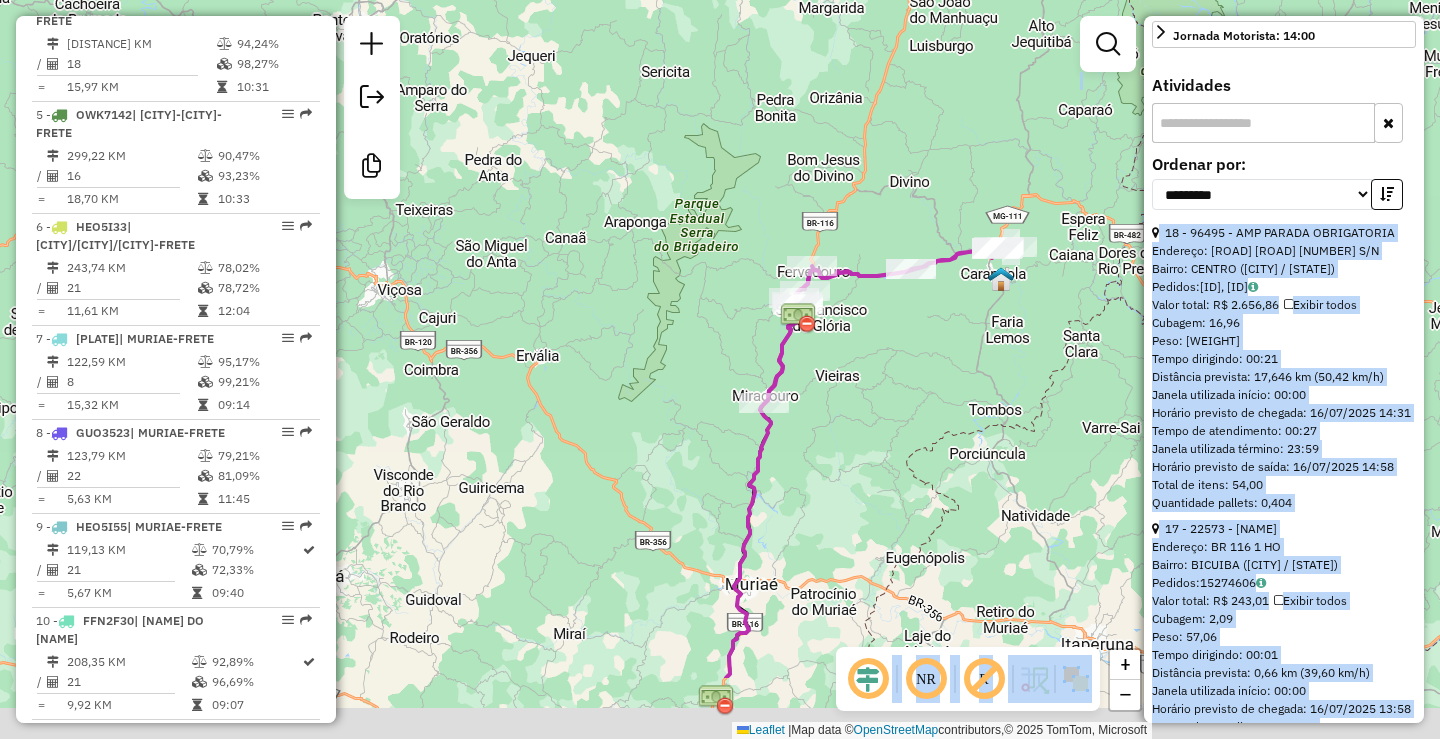 drag, startPoint x: 880, startPoint y: 480, endPoint x: 843, endPoint y: 281, distance: 202.41048 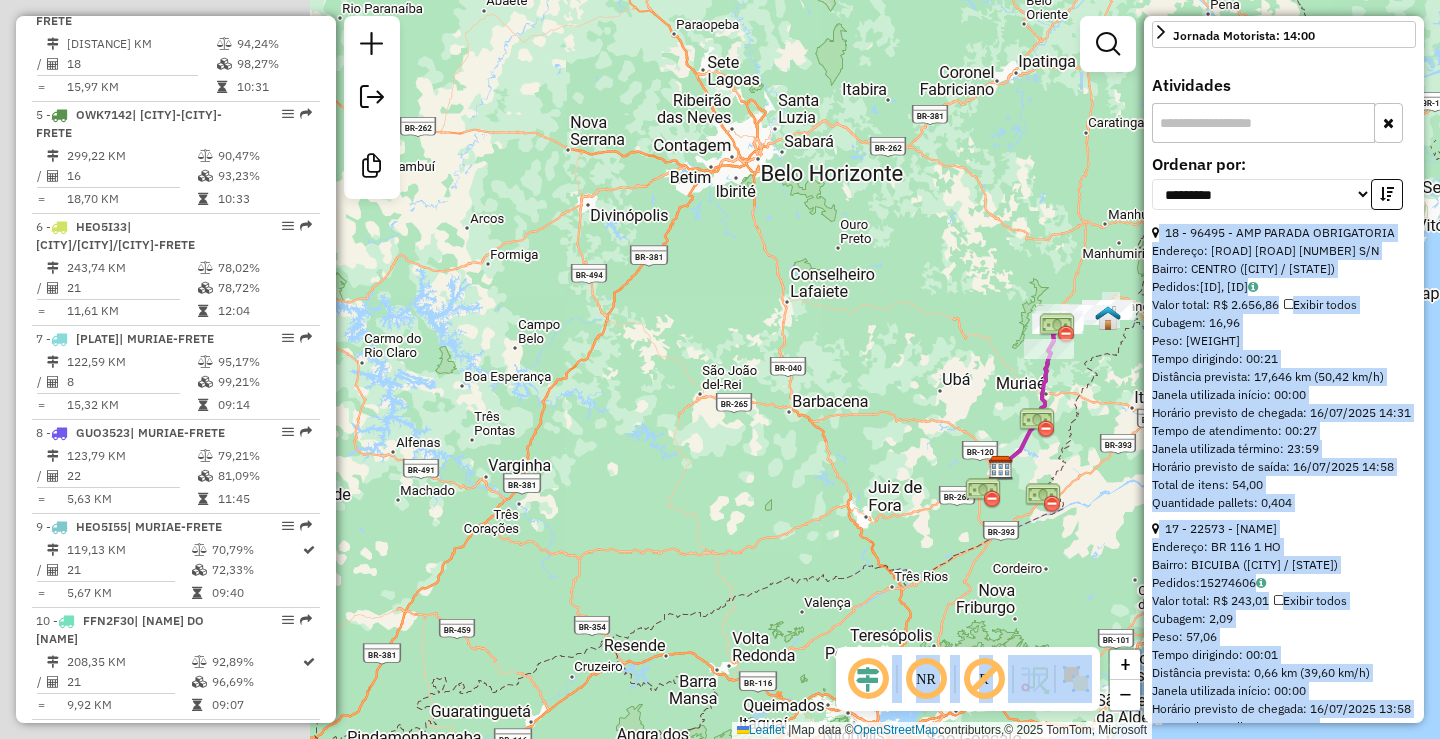 drag, startPoint x: 526, startPoint y: 445, endPoint x: 930, endPoint y: 393, distance: 407.3328 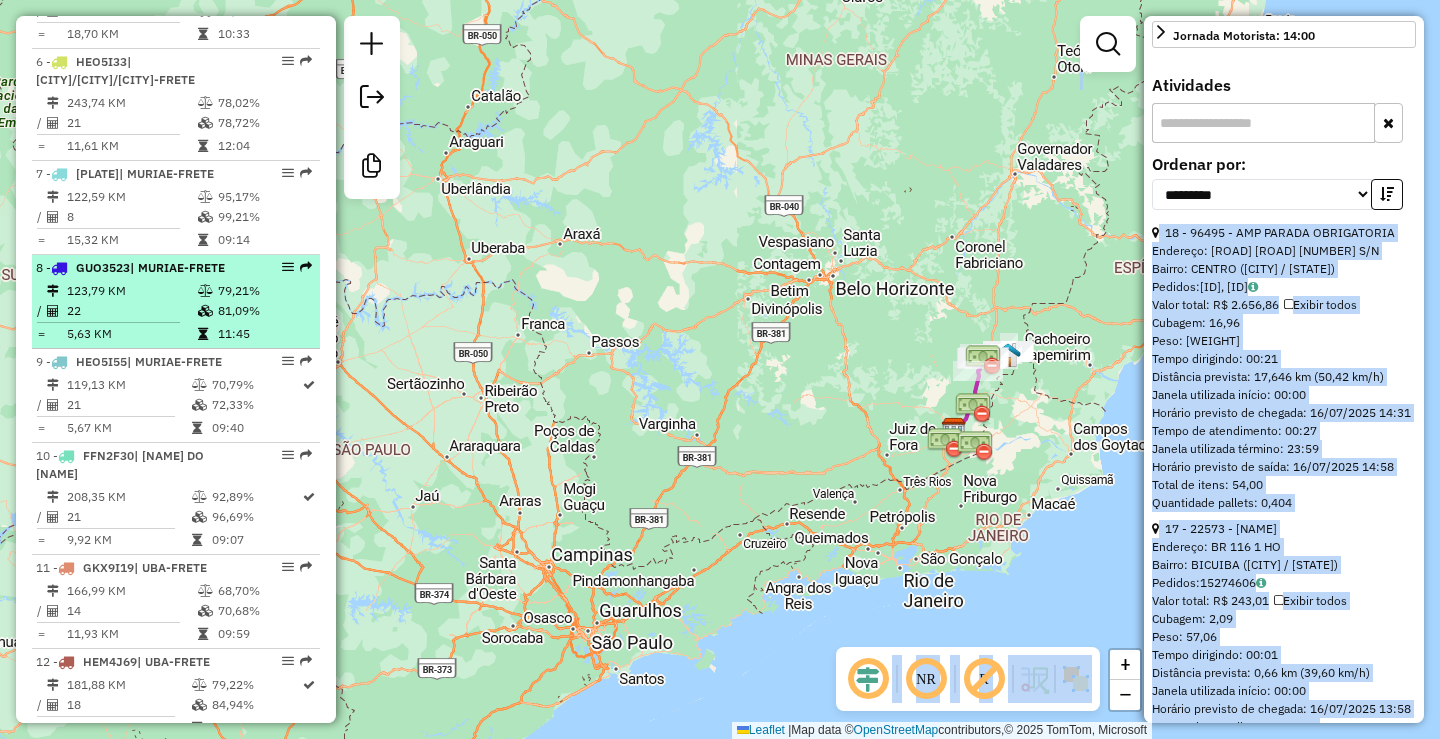 scroll, scrollTop: 1332, scrollLeft: 0, axis: vertical 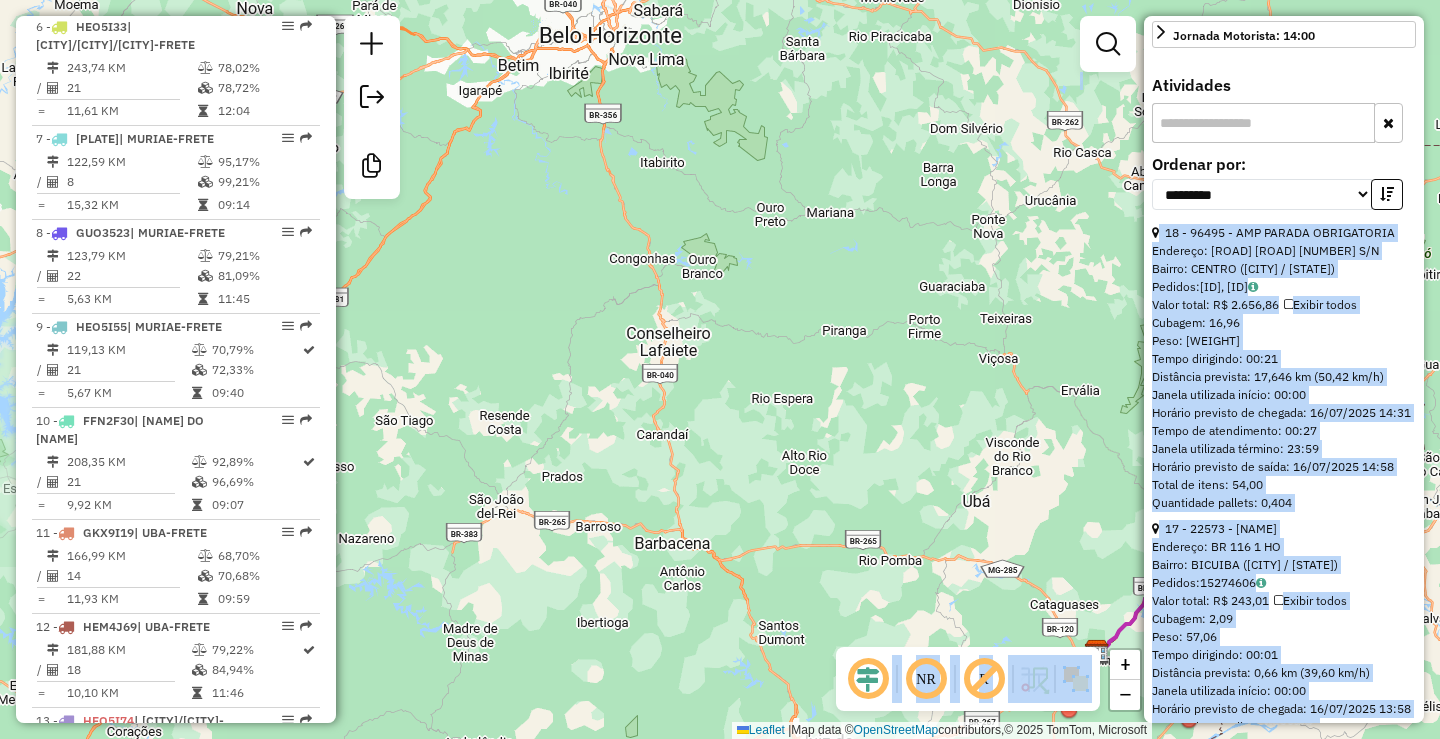 drag, startPoint x: 948, startPoint y: 357, endPoint x: 431, endPoint y: 394, distance: 518.32227 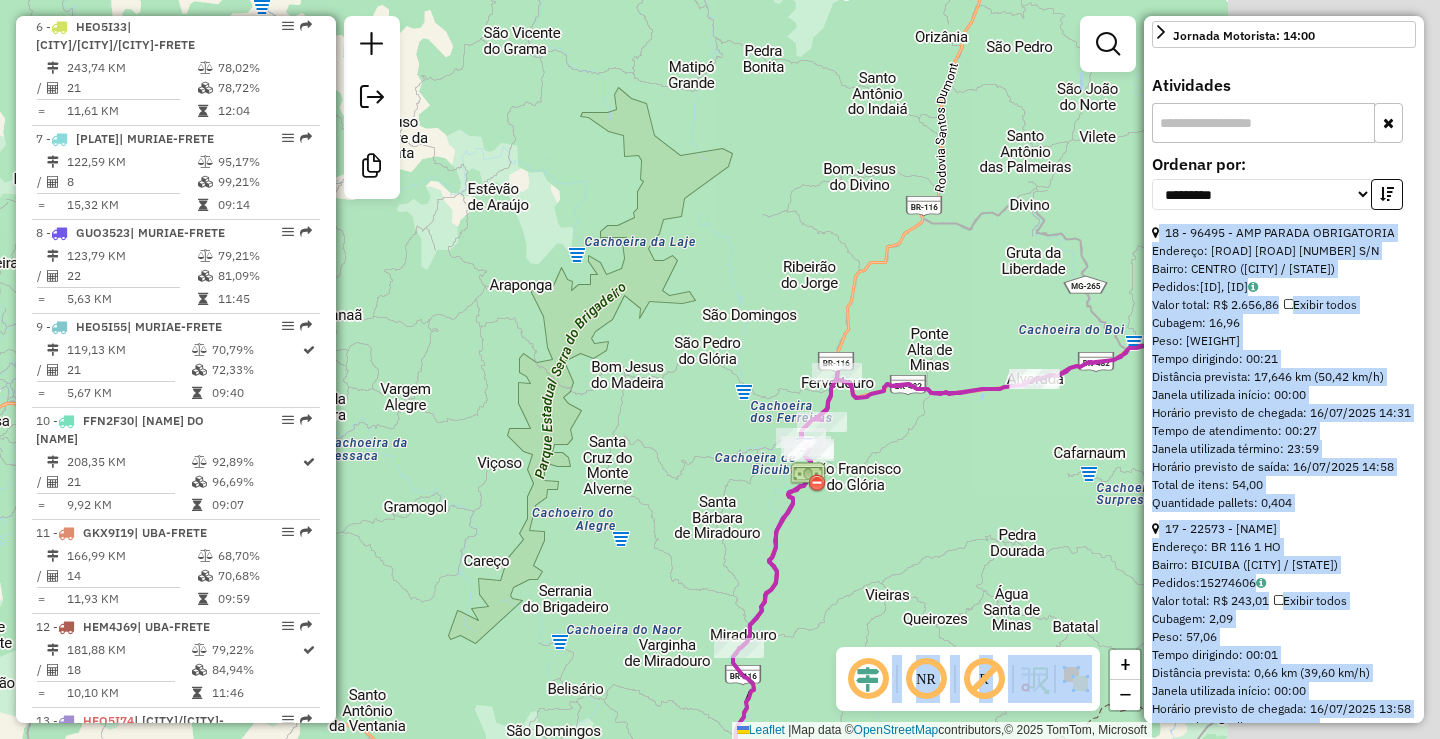 drag, startPoint x: 856, startPoint y: 360, endPoint x: 721, endPoint y: 430, distance: 152.06906 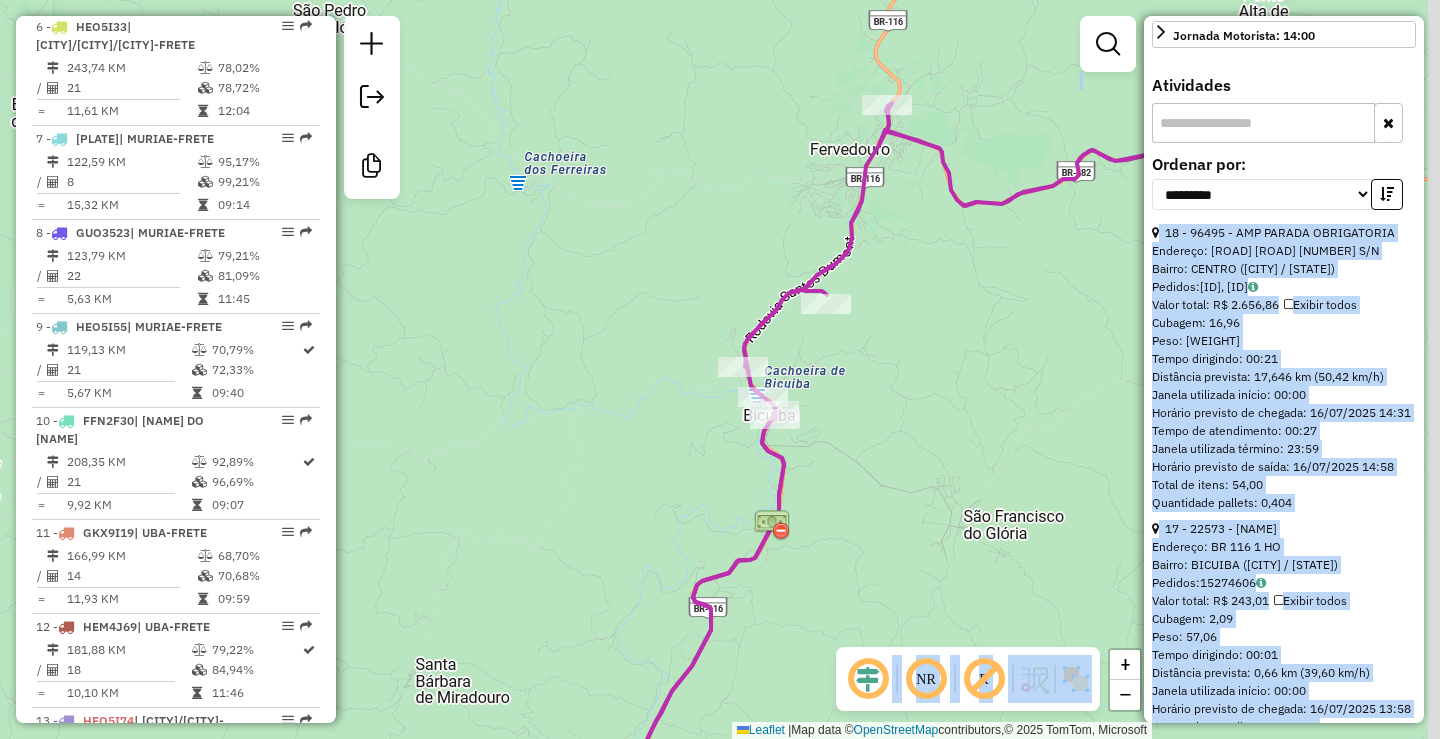 drag, startPoint x: 780, startPoint y: 419, endPoint x: 607, endPoint y: 362, distance: 182.14828 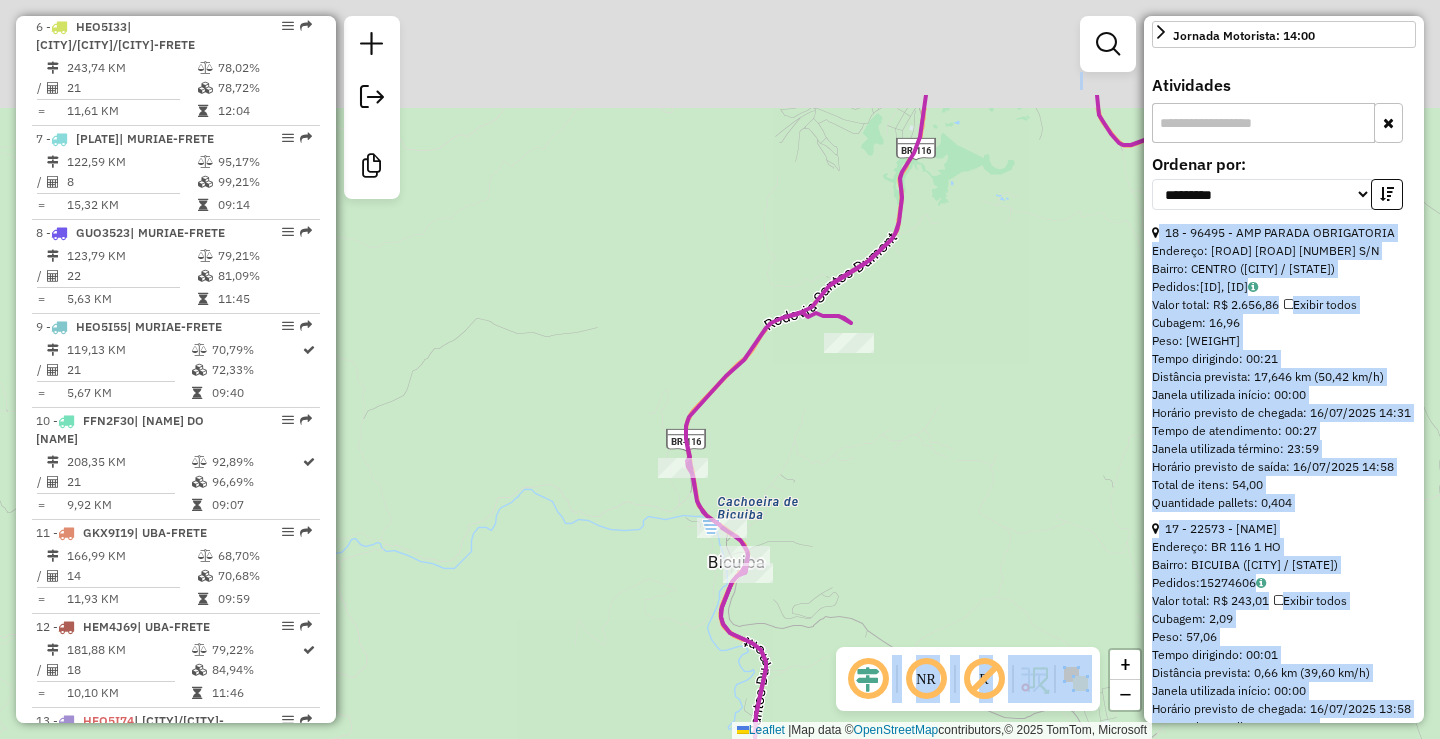 drag, startPoint x: 933, startPoint y: 146, endPoint x: 869, endPoint y: 330, distance: 194.81273 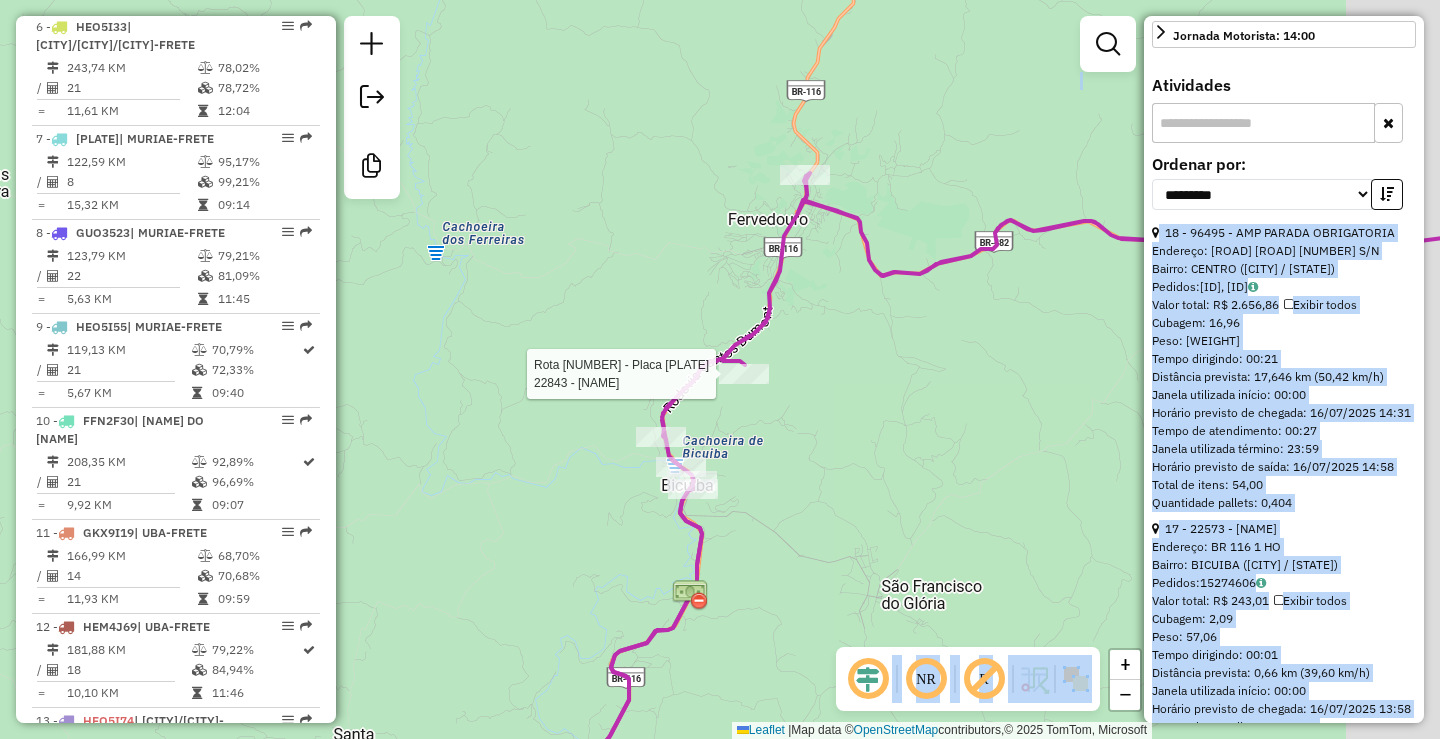 drag, startPoint x: 893, startPoint y: 267, endPoint x: 762, endPoint y: 272, distance: 131.09538 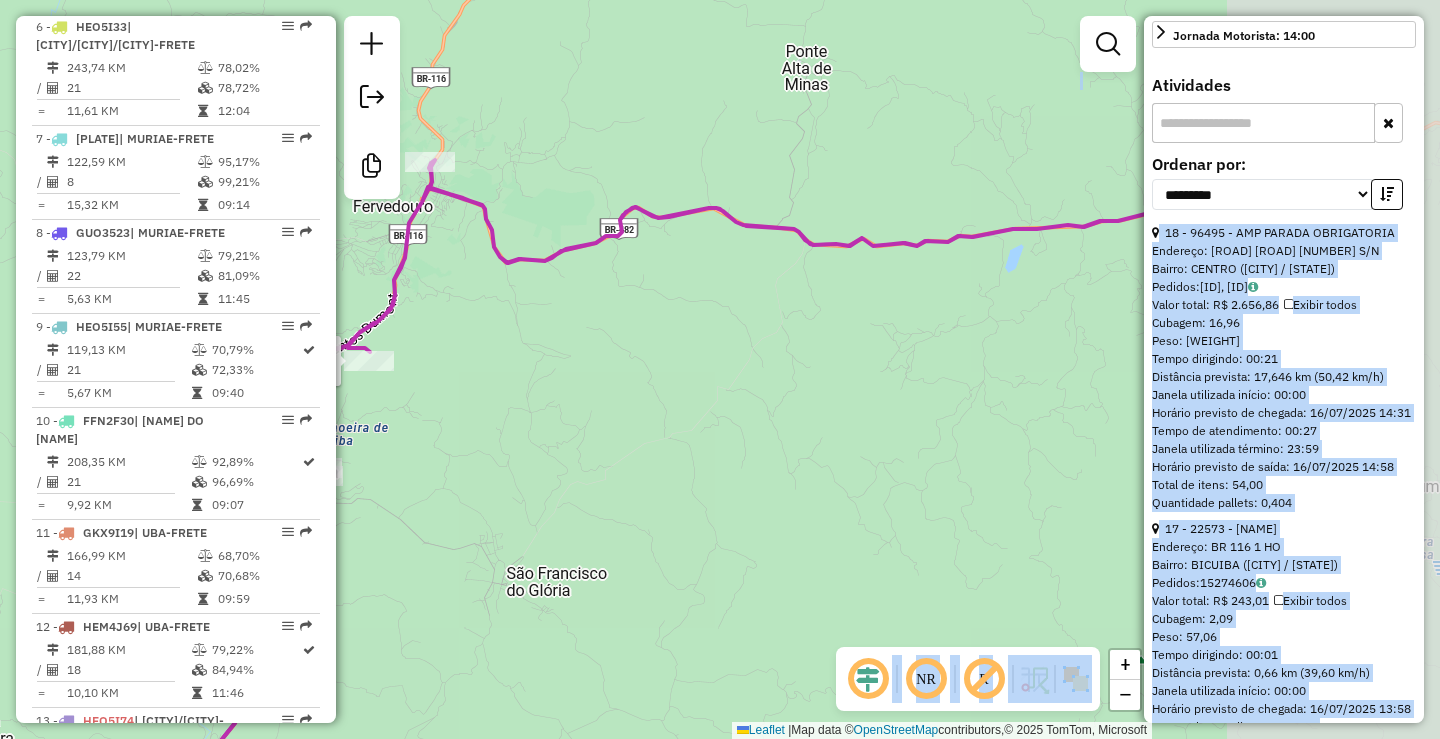 drag, startPoint x: 905, startPoint y: 205, endPoint x: 530, endPoint y: 192, distance: 375.22528 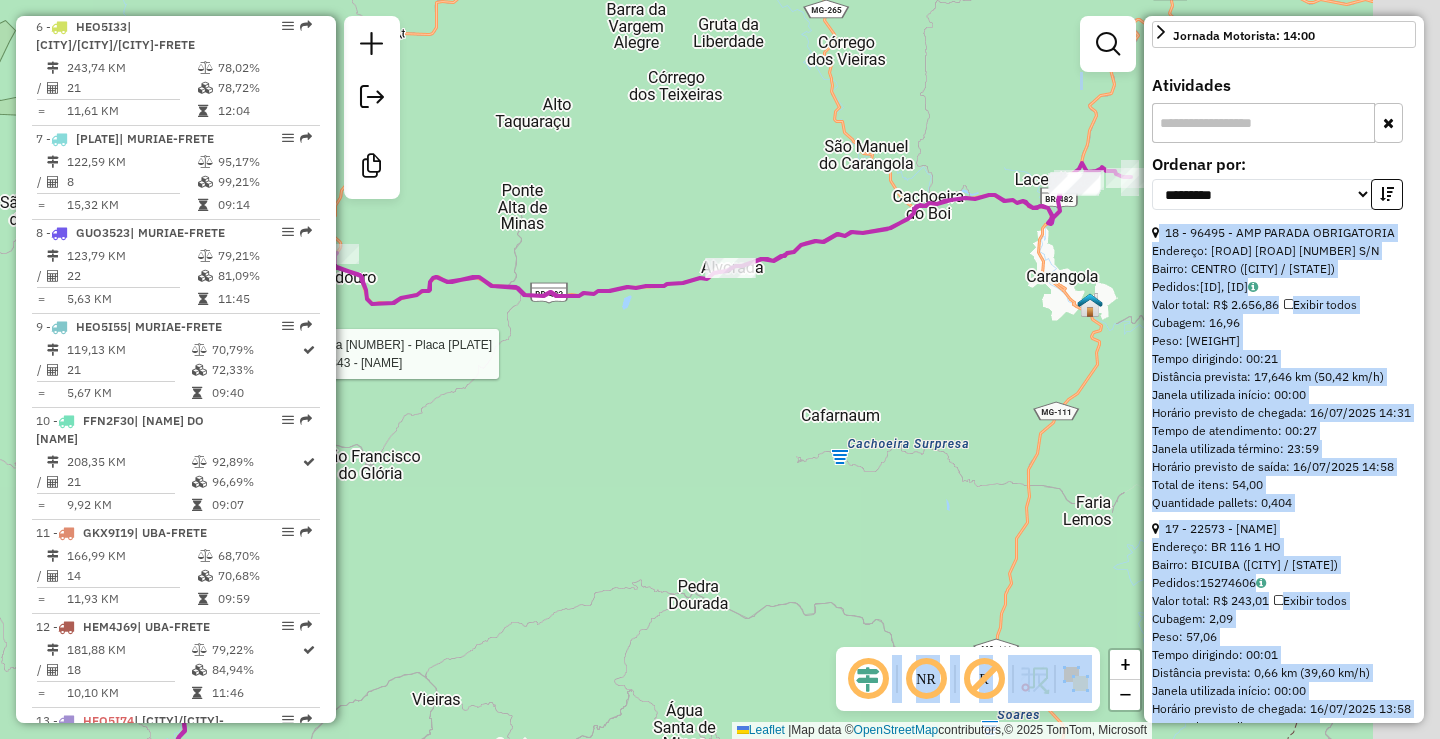 drag, startPoint x: 740, startPoint y: 161, endPoint x: 531, endPoint y: 259, distance: 230.83543 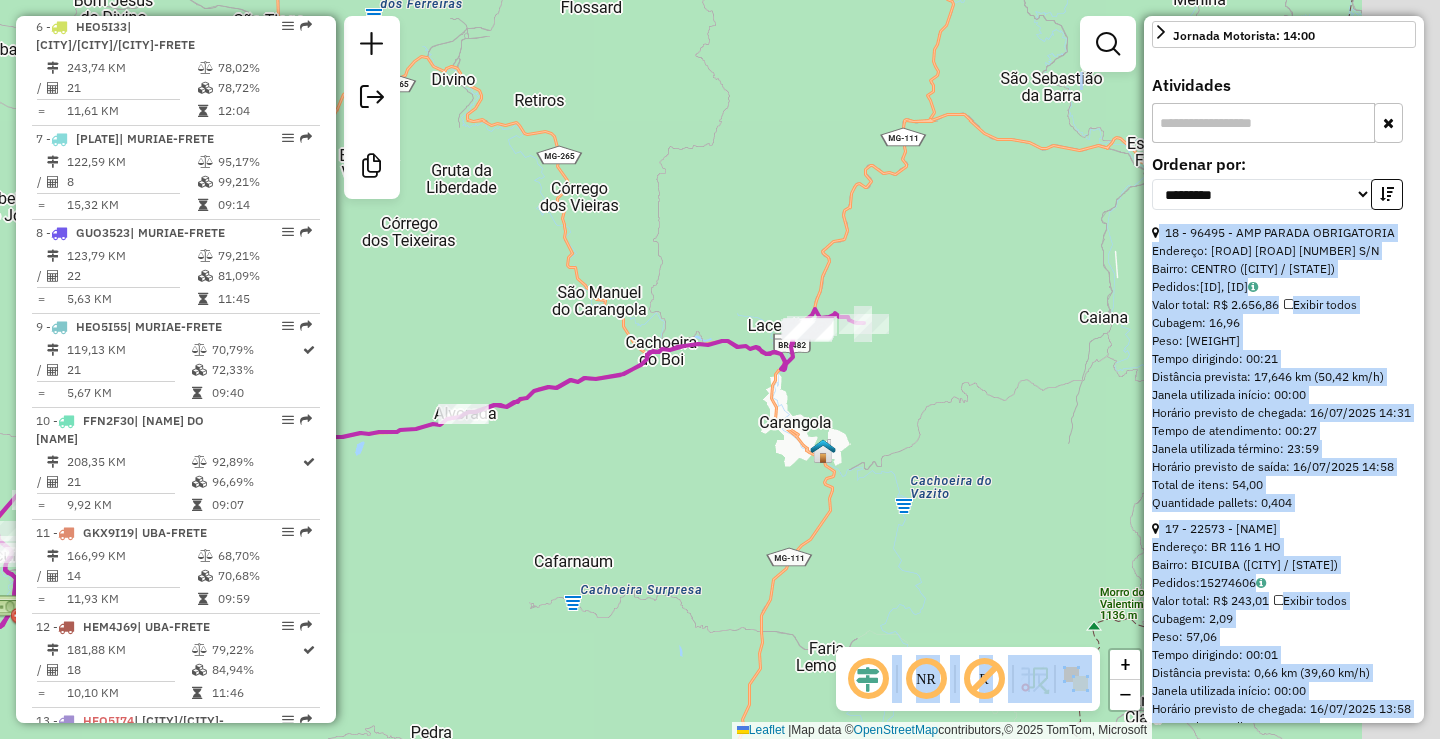 drag, startPoint x: 761, startPoint y: 210, endPoint x: 506, endPoint y: 375, distance: 303.72684 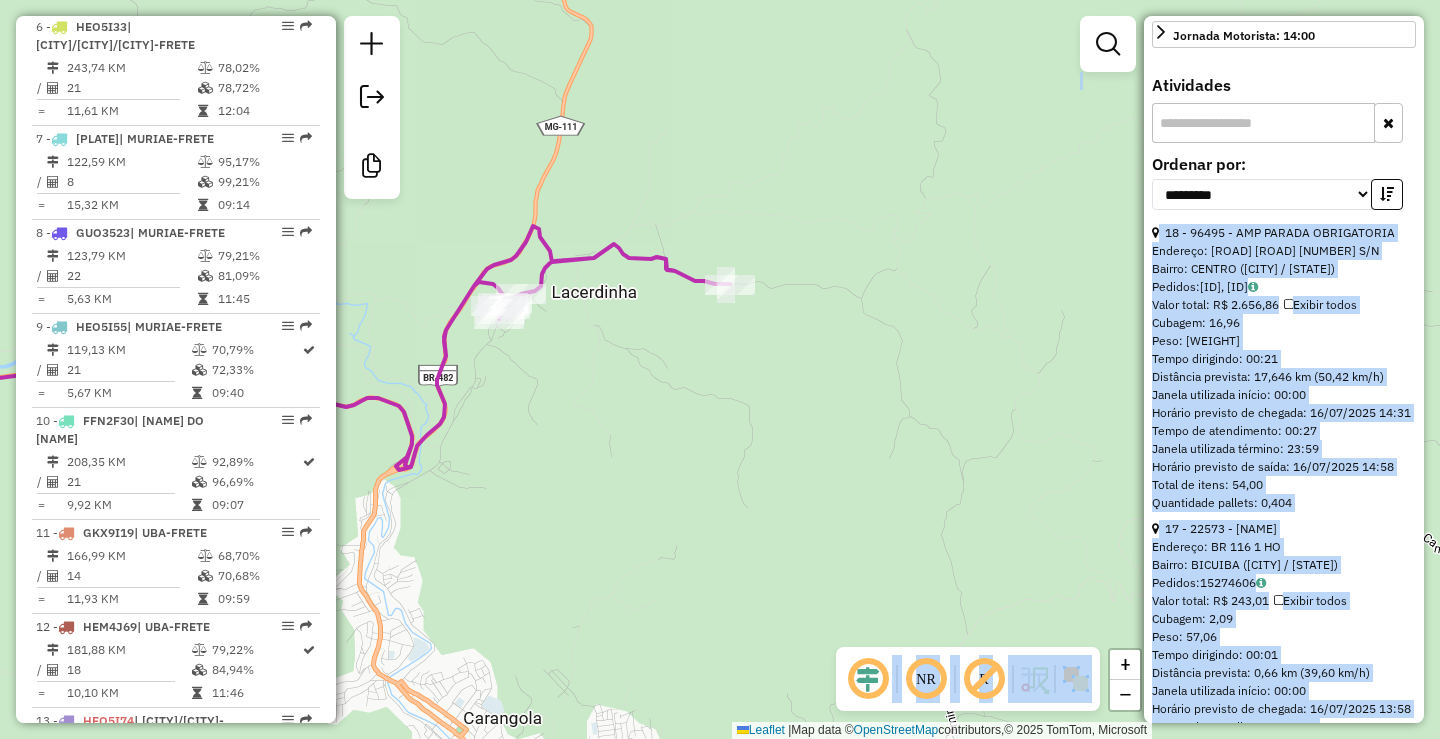 drag, startPoint x: 489, startPoint y: 385, endPoint x: 632, endPoint y: 338, distance: 150.52574 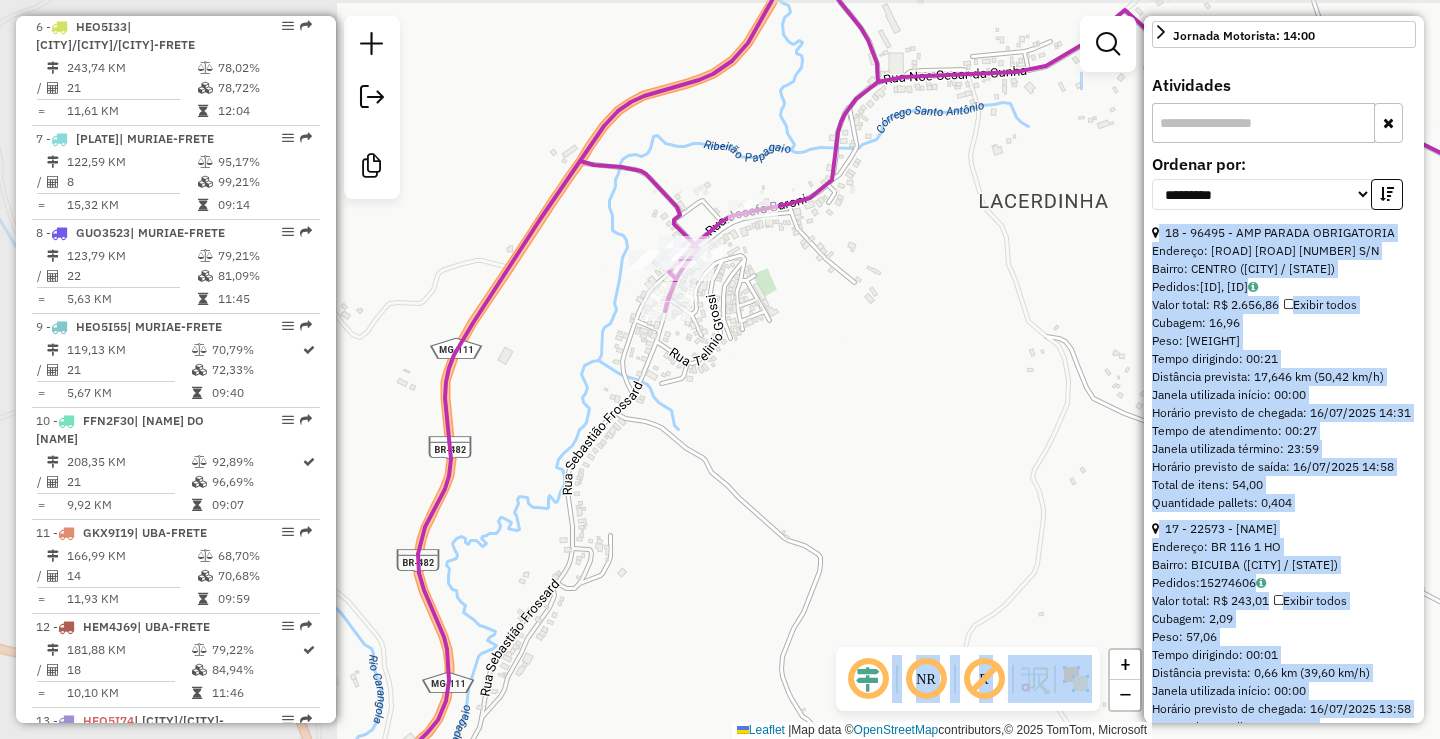 drag, startPoint x: 547, startPoint y: 285, endPoint x: 1033, endPoint y: 337, distance: 488.774 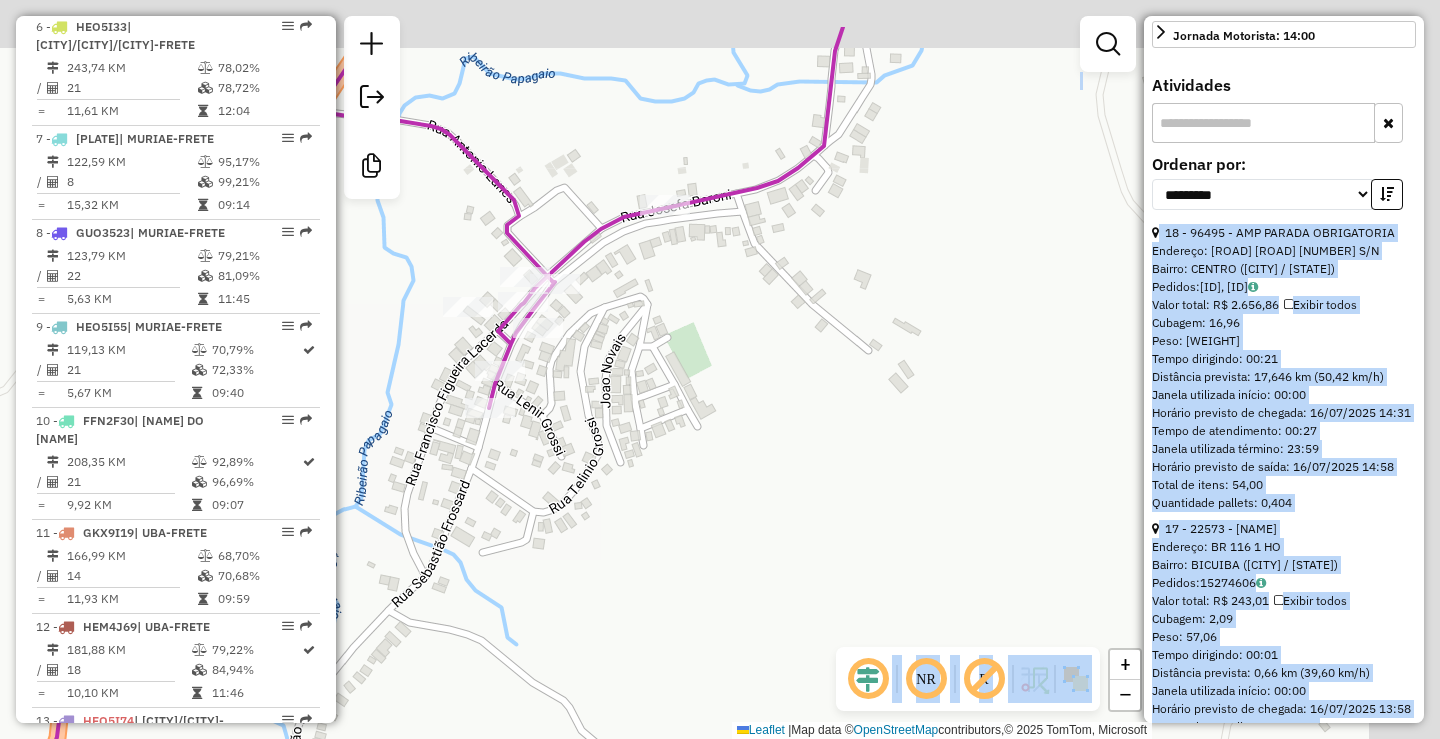 drag, startPoint x: 863, startPoint y: 182, endPoint x: 599, endPoint y: 454, distance: 379.05145 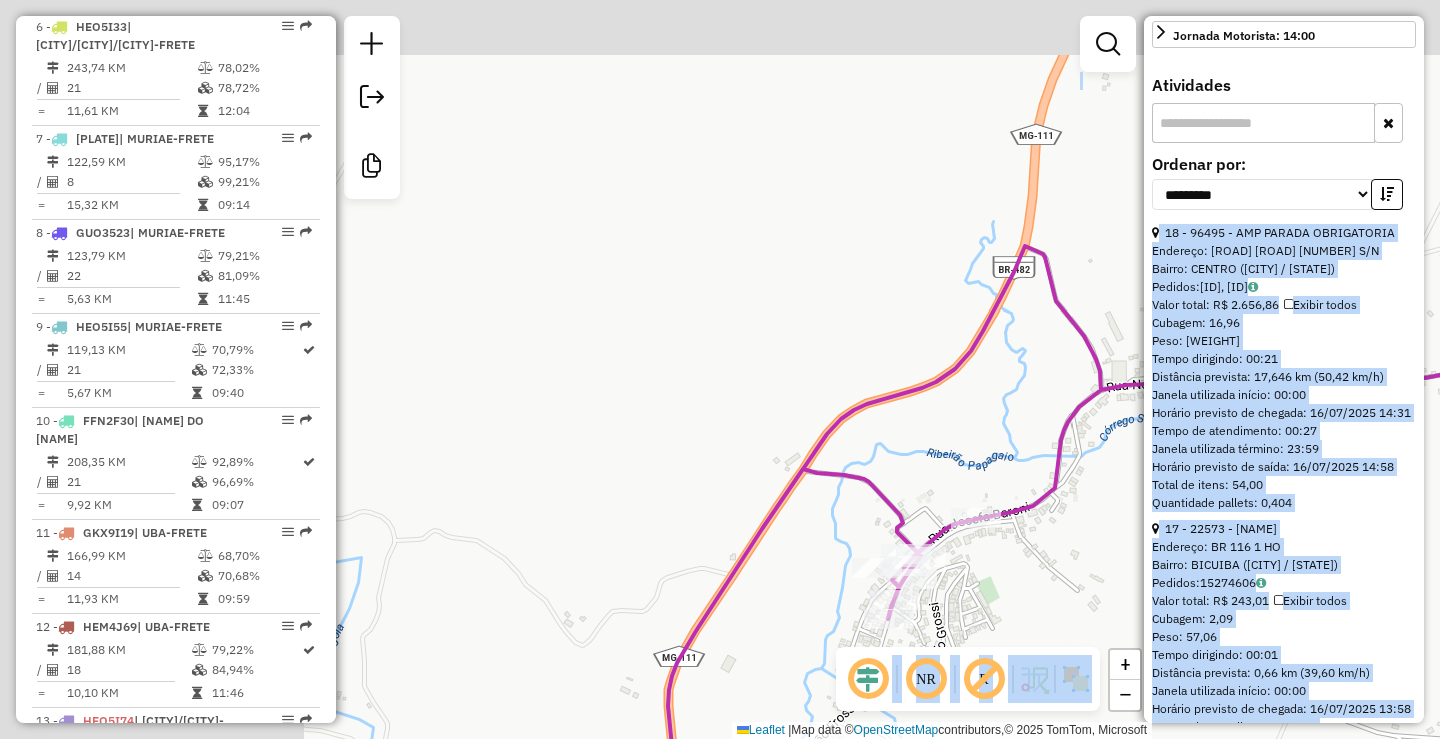 drag, startPoint x: 494, startPoint y: 270, endPoint x: 939, endPoint y: 362, distance: 454.4106 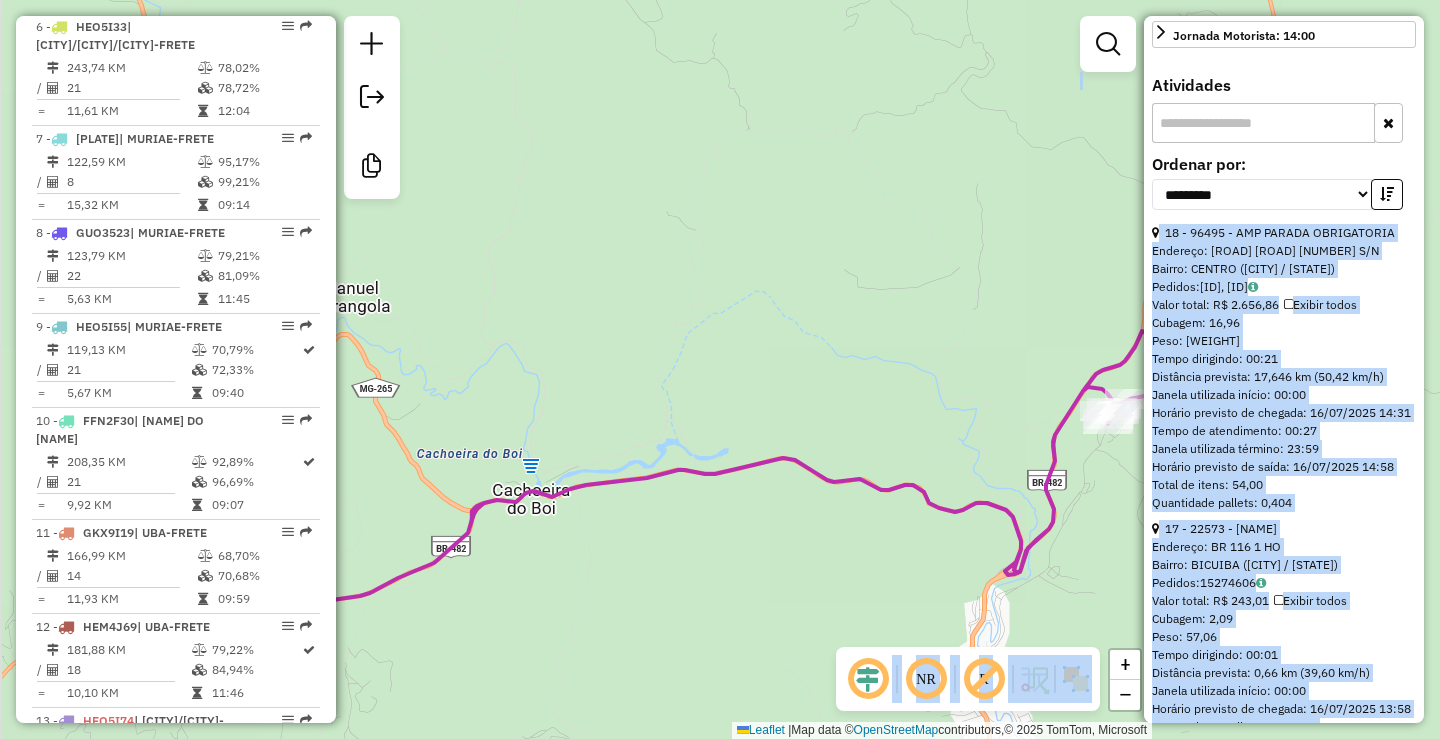 drag, startPoint x: 810, startPoint y: 415, endPoint x: 963, endPoint y: 415, distance: 153 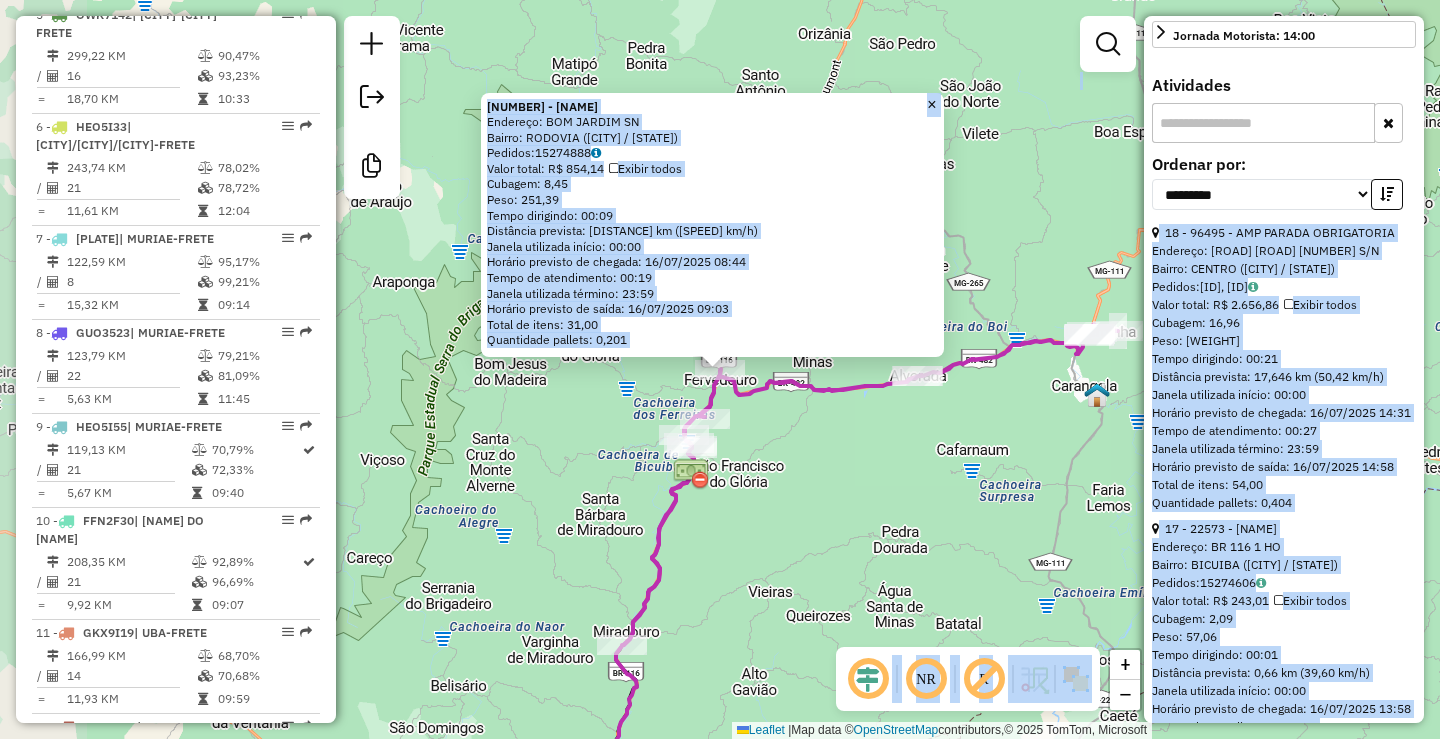 scroll, scrollTop: 1132, scrollLeft: 0, axis: vertical 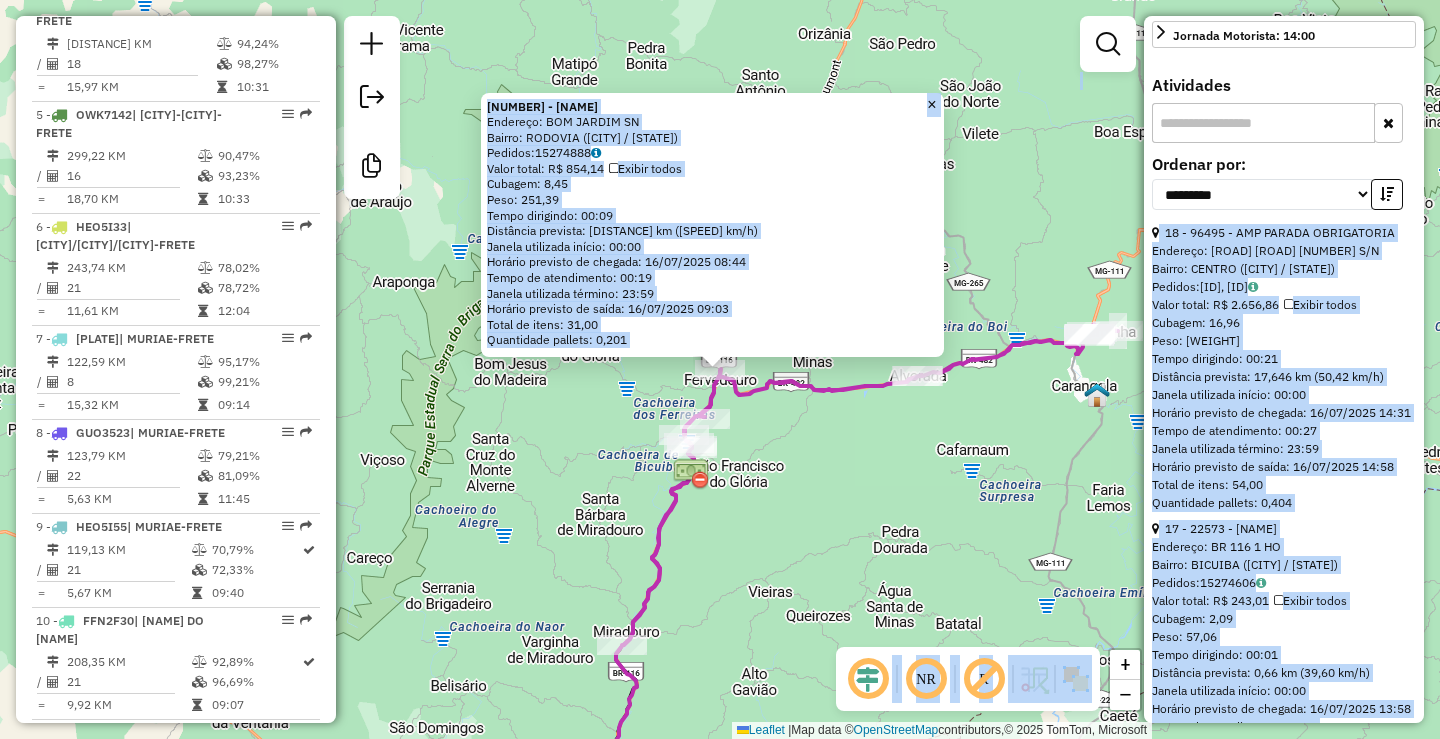click on "×" 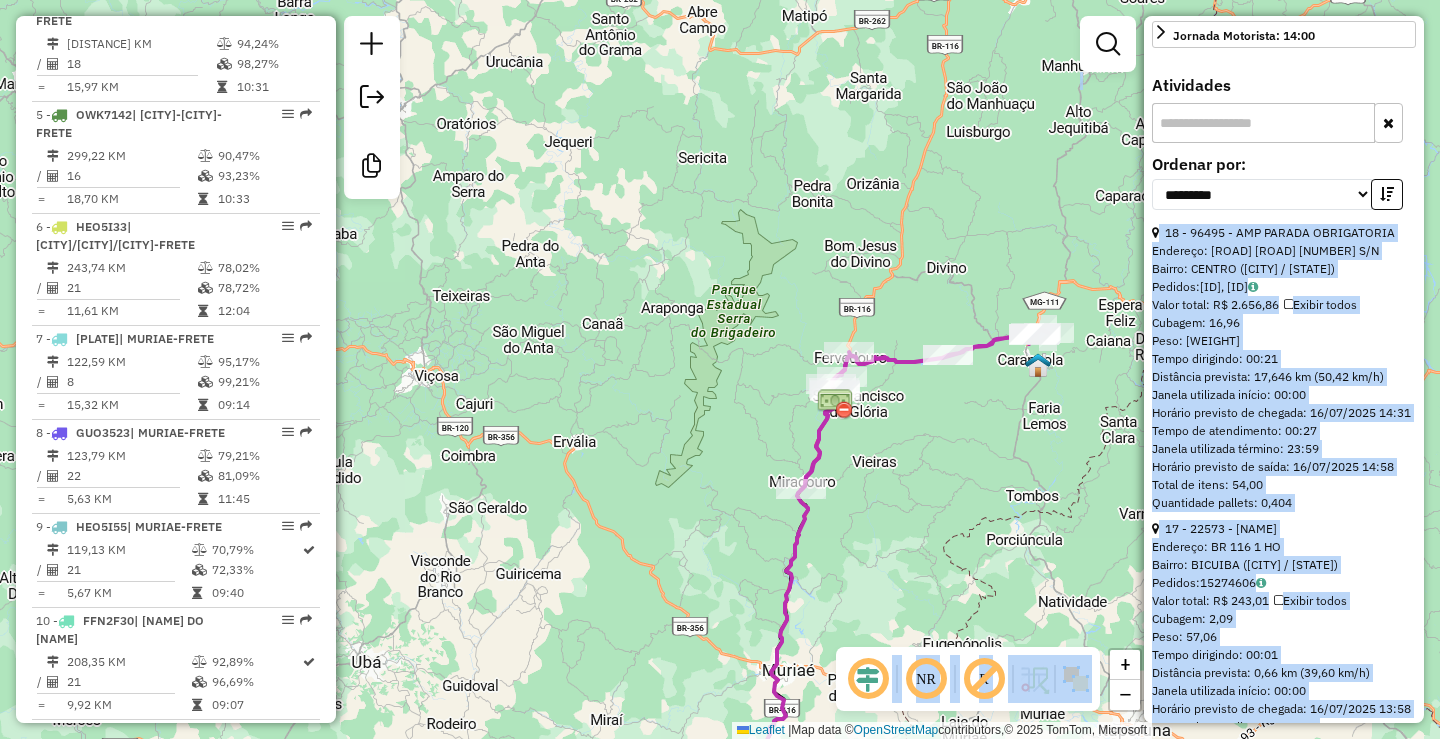 click on "Peso: [WEIGHT]" at bounding box center (1284, 341) 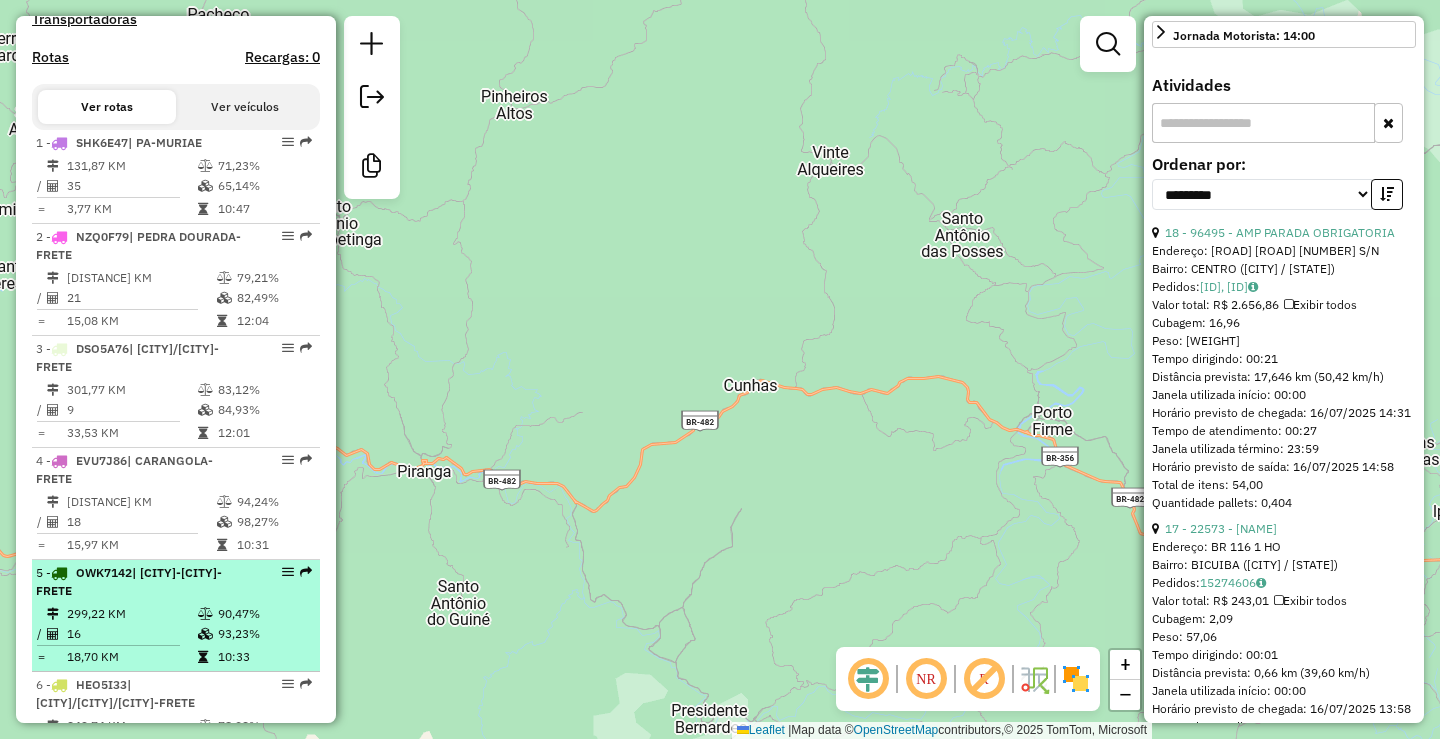 scroll, scrollTop: 632, scrollLeft: 0, axis: vertical 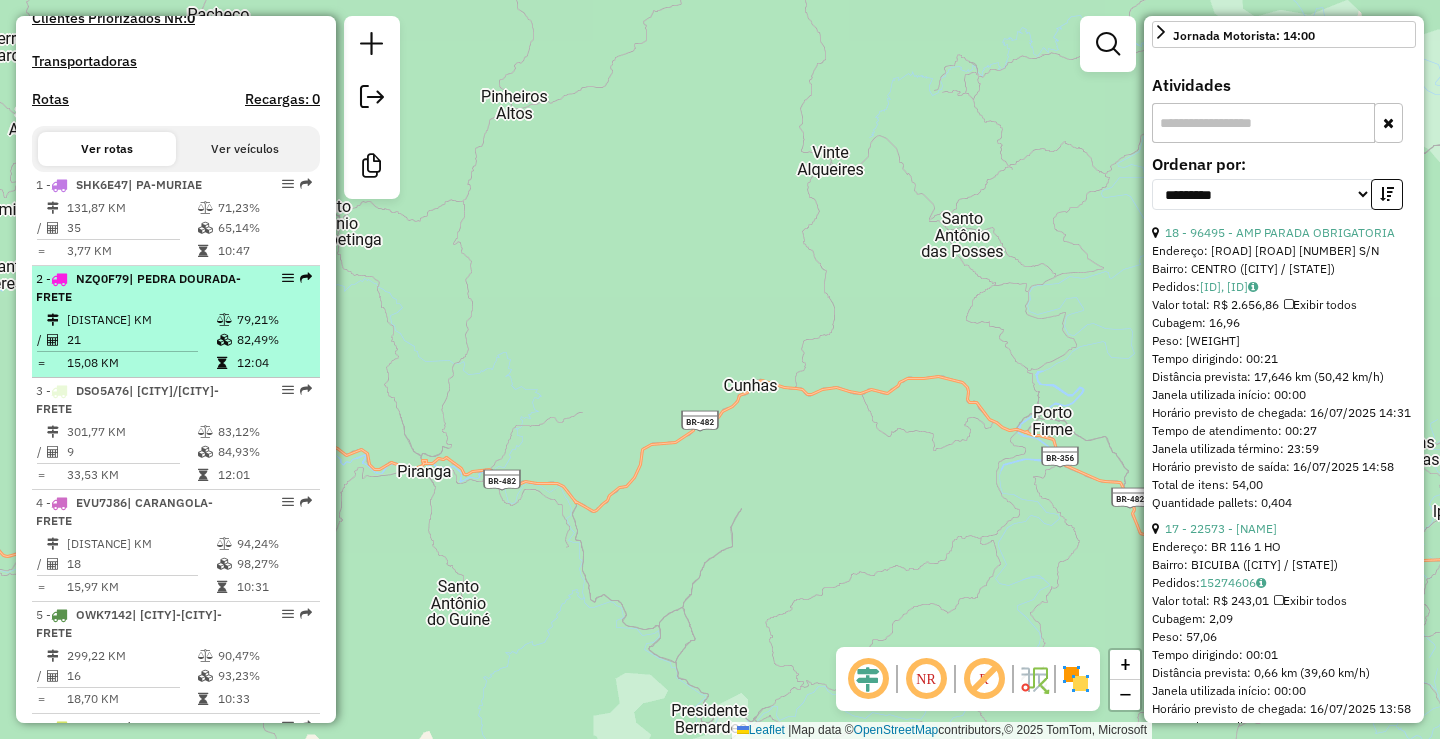 click on "[DISTANCE] KM" at bounding box center (141, 320) 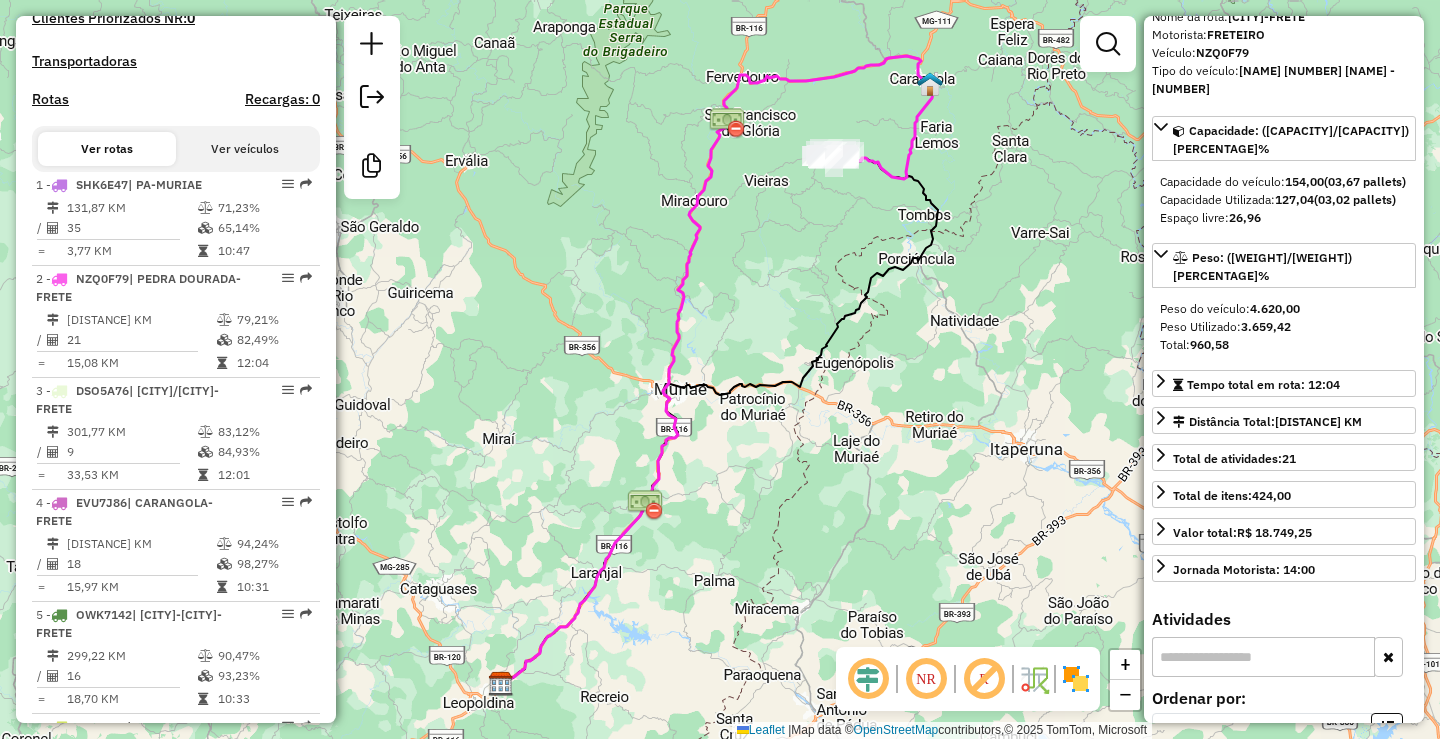 scroll, scrollTop: 100, scrollLeft: 0, axis: vertical 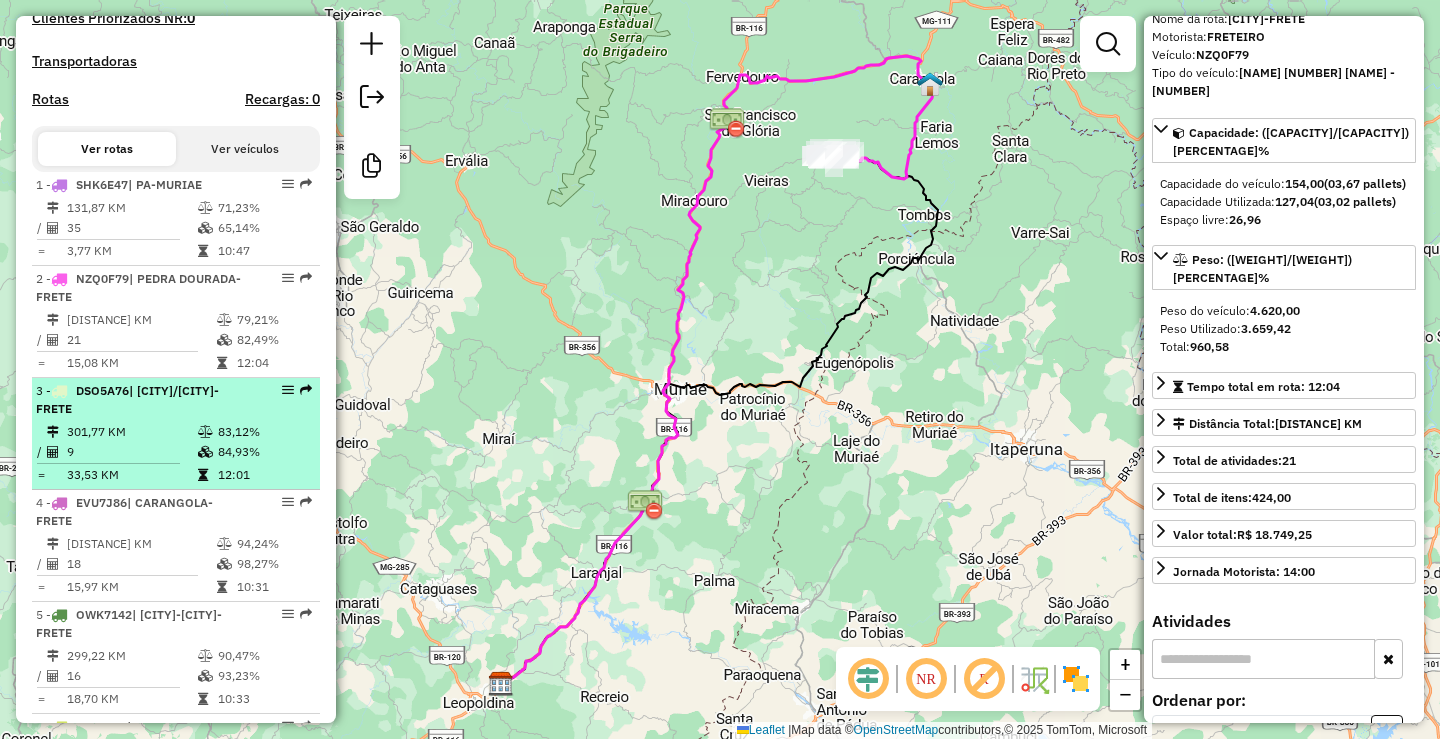 click on "301,77 KM" at bounding box center [131, 432] 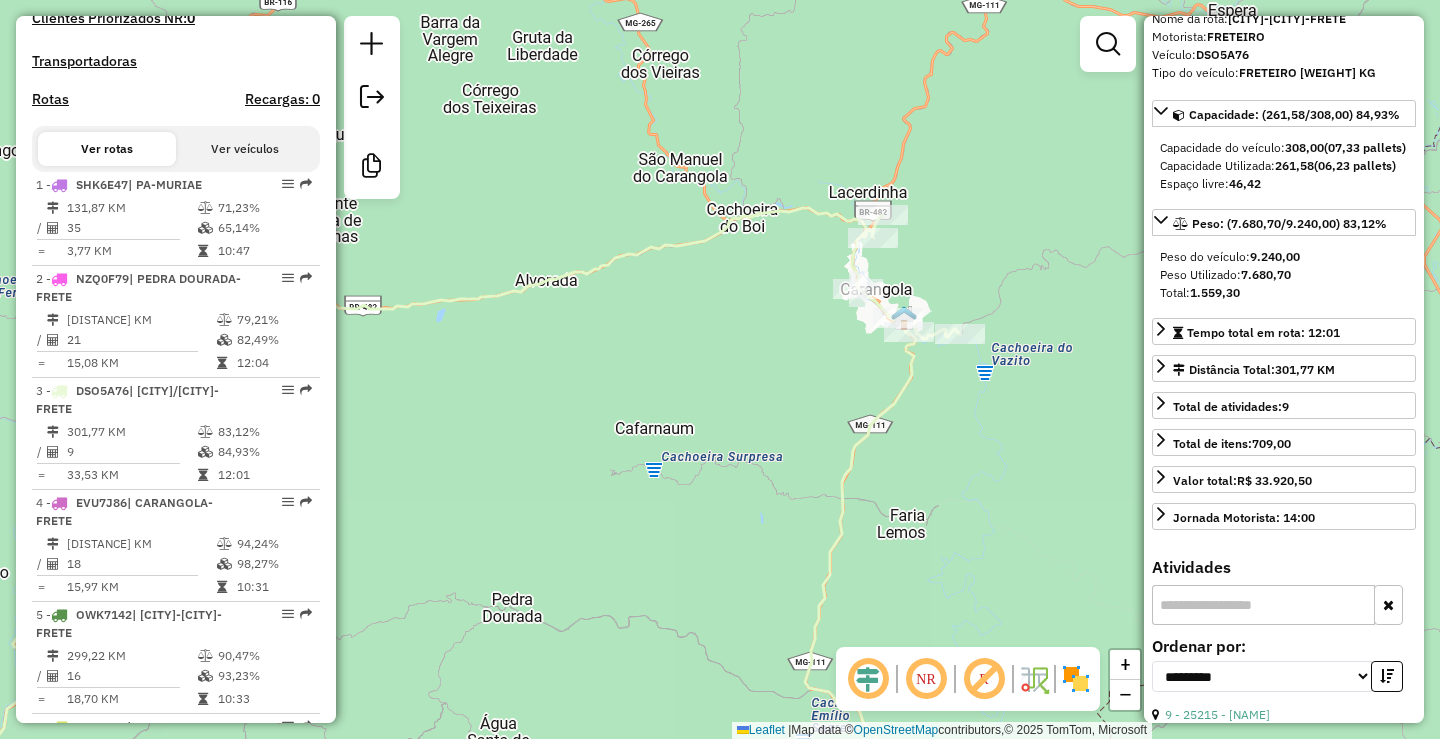 drag, startPoint x: 973, startPoint y: 44, endPoint x: 933, endPoint y: 289, distance: 248.24384 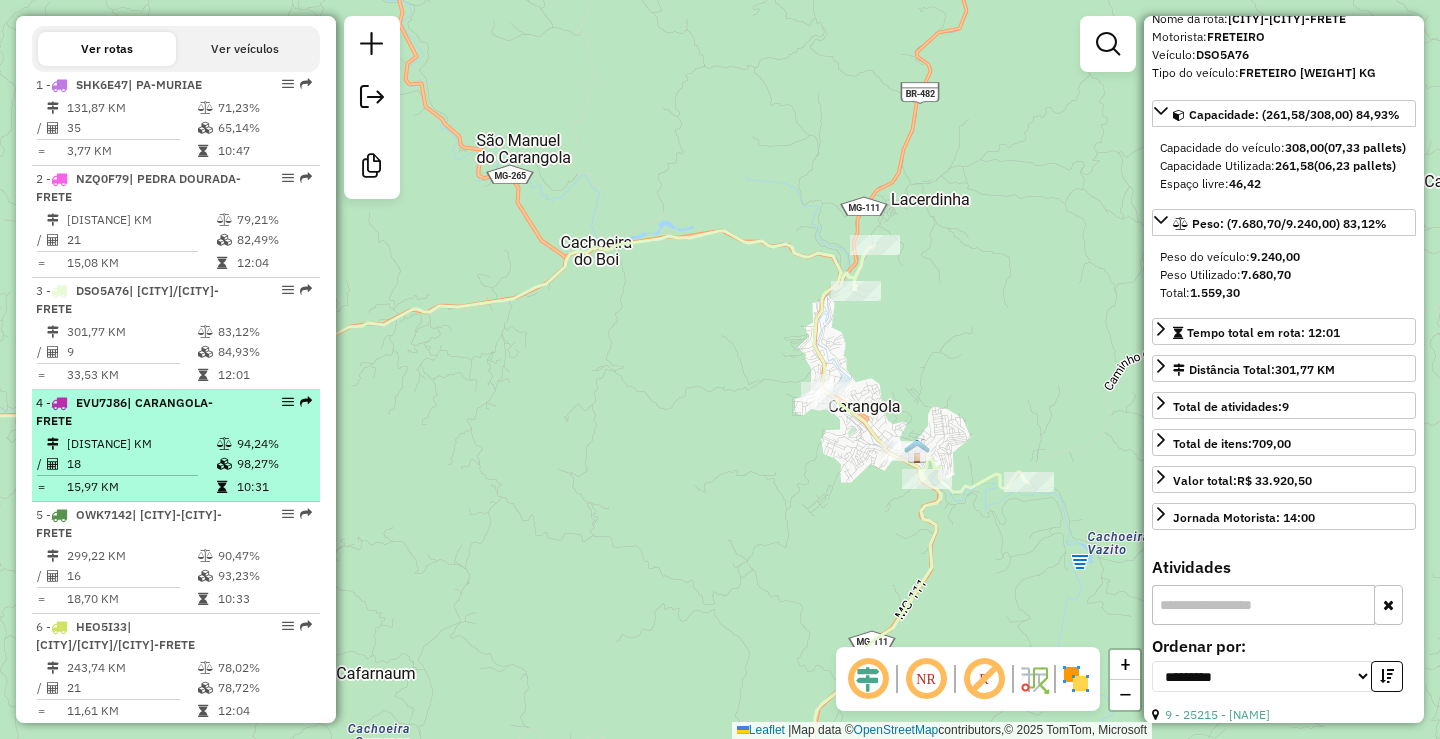 scroll, scrollTop: 832, scrollLeft: 0, axis: vertical 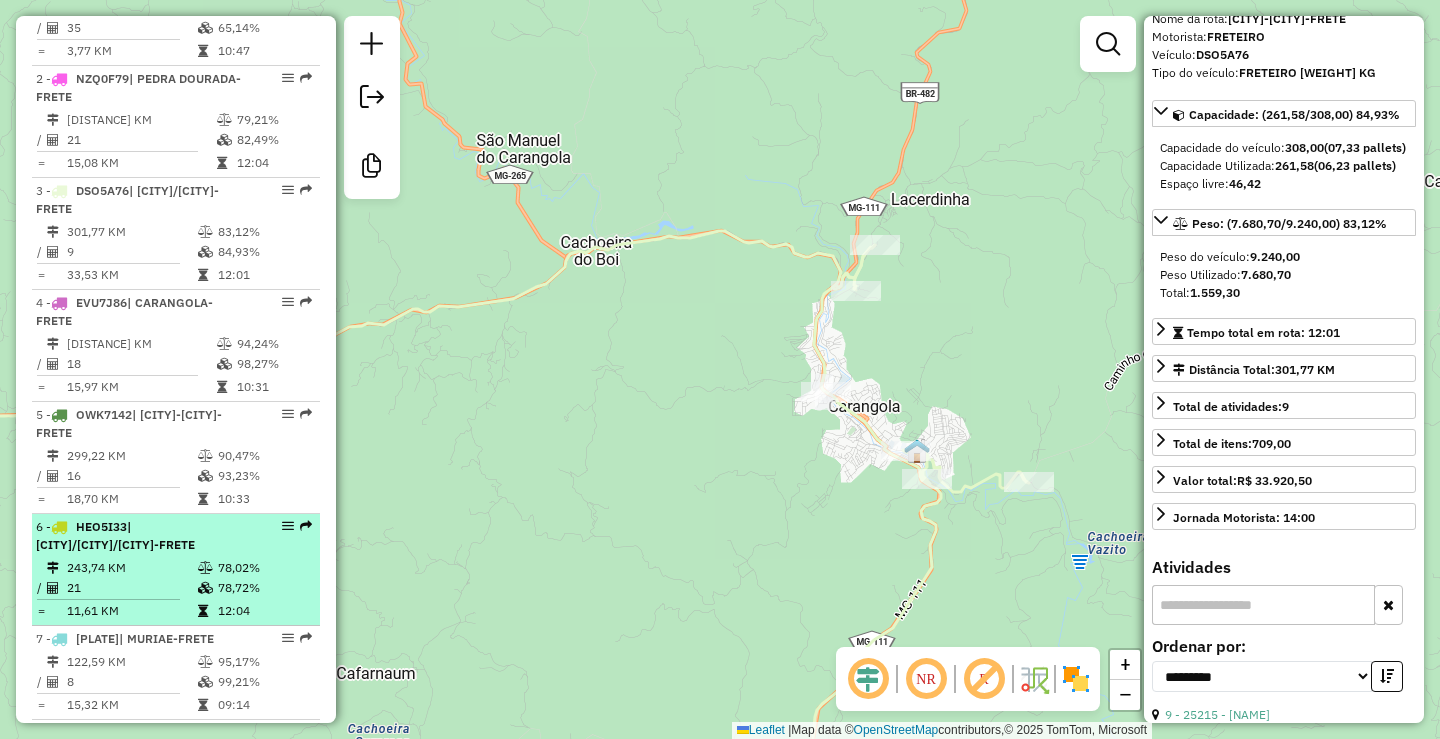 click on "| [CITY]/[CITY]/[CITY]-FRETE" at bounding box center (115, 535) 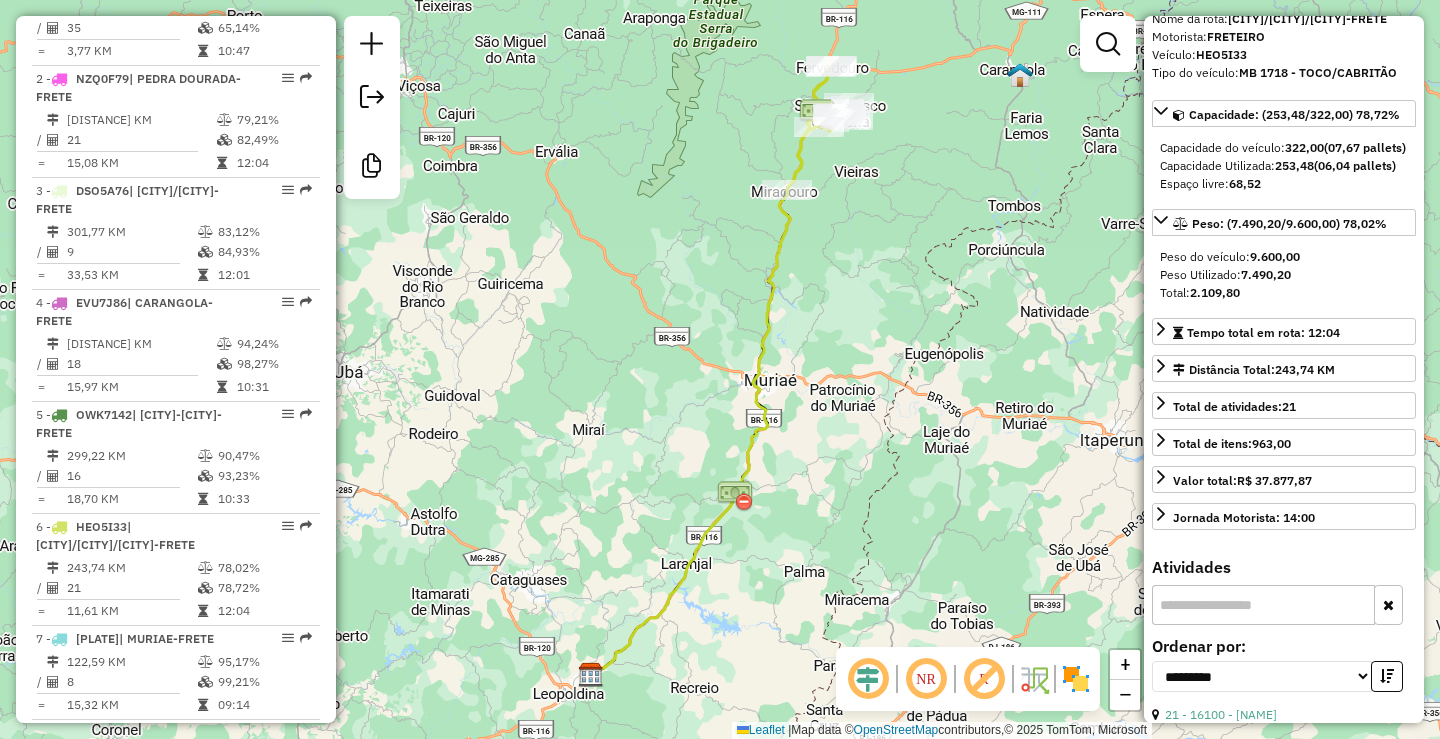 scroll, scrollTop: 0, scrollLeft: 0, axis: both 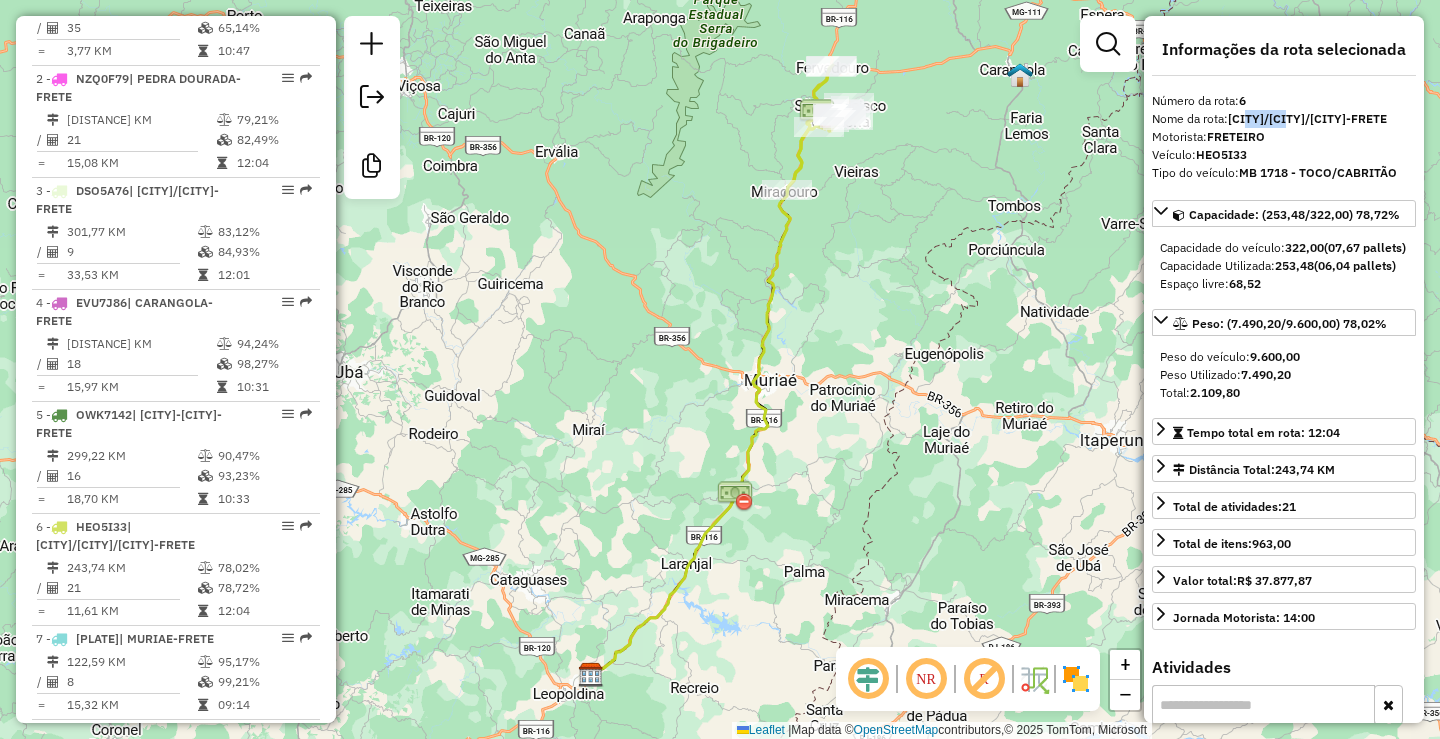 drag, startPoint x: 1172, startPoint y: 139, endPoint x: 1221, endPoint y: 138, distance: 49.010204 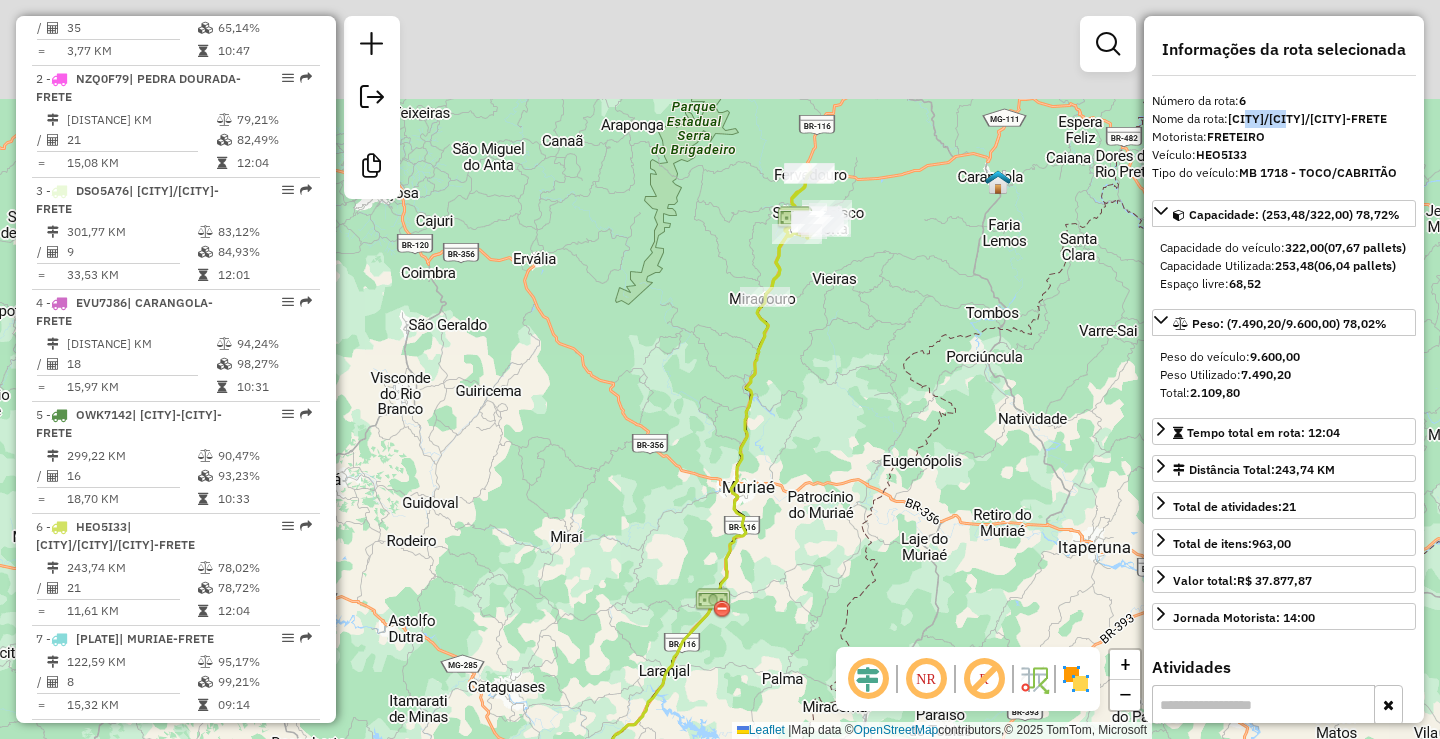 drag, startPoint x: 875, startPoint y: 170, endPoint x: 825, endPoint y: 370, distance: 206.15529 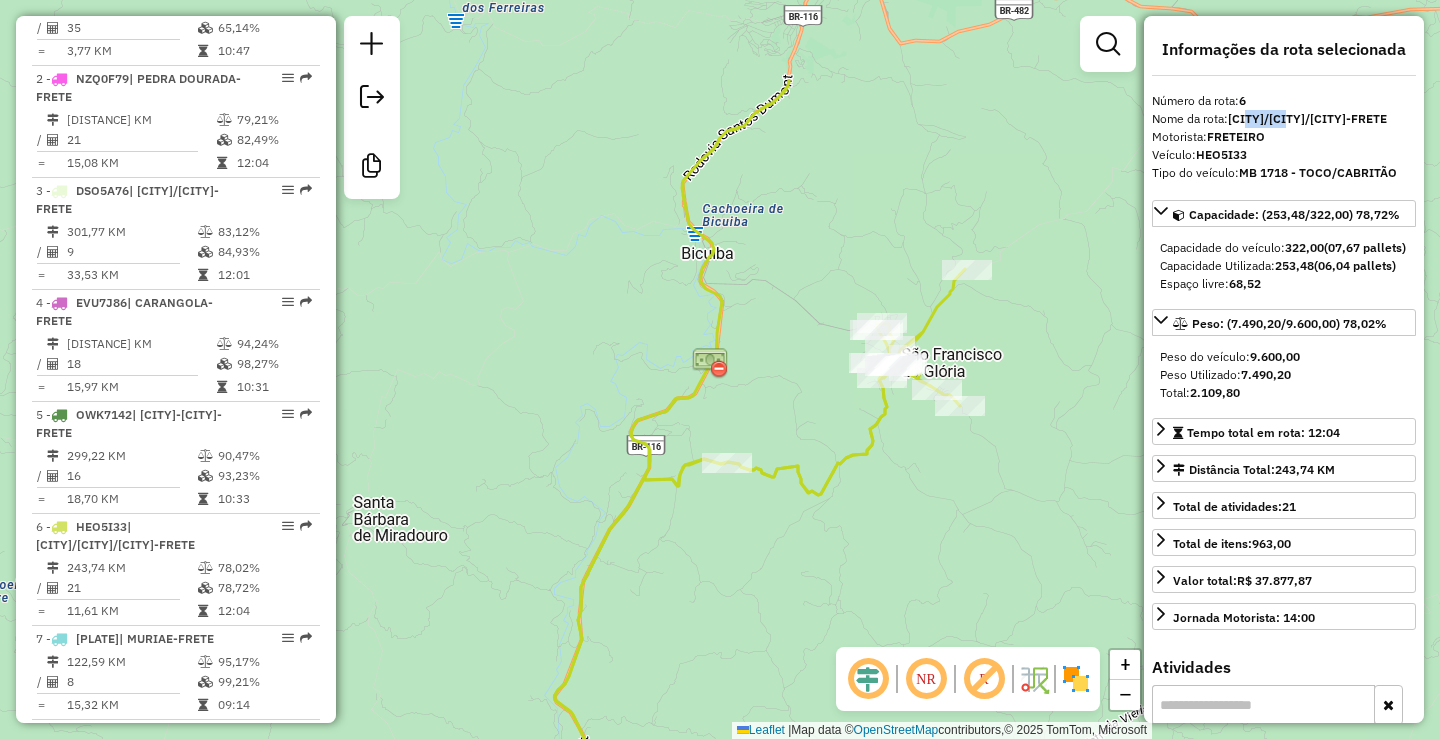 drag, startPoint x: 786, startPoint y: 238, endPoint x: 827, endPoint y: 406, distance: 172.93062 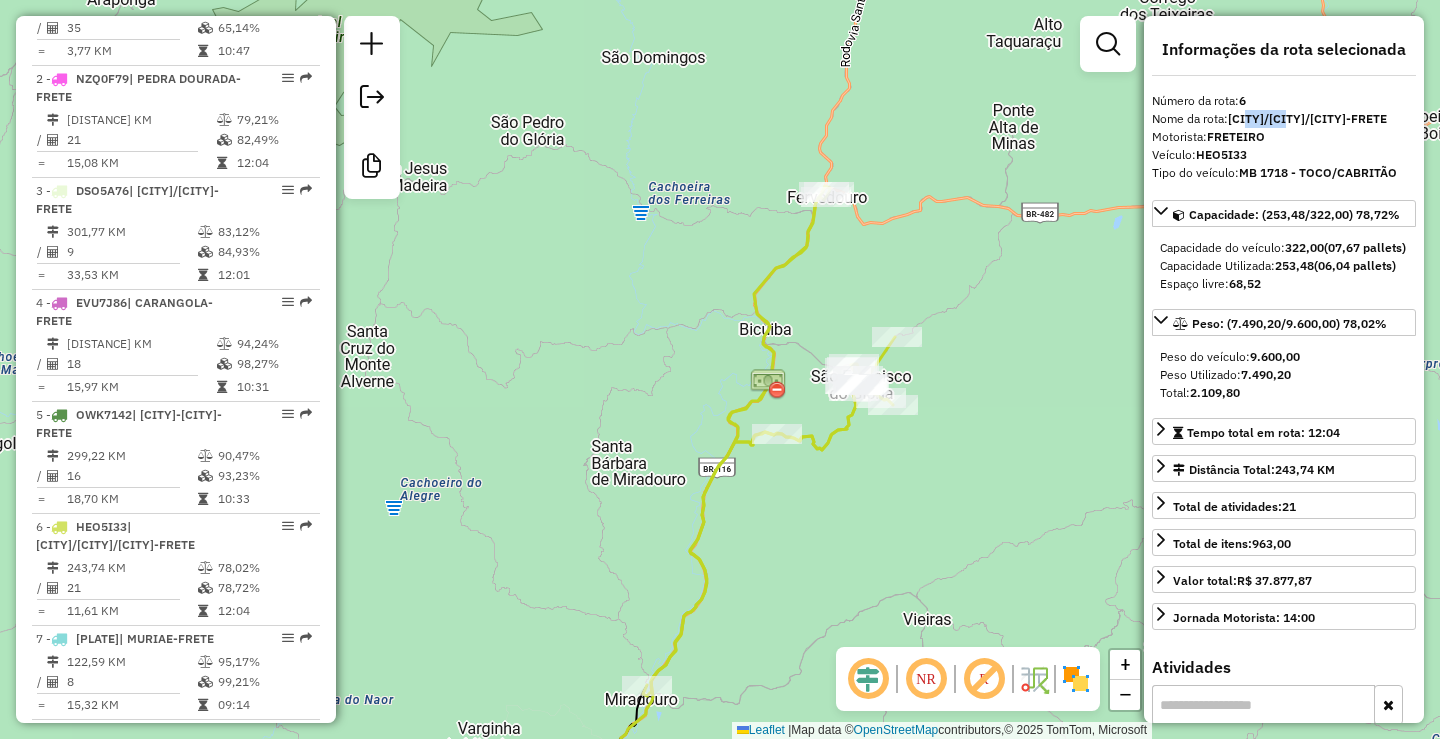 drag, startPoint x: 821, startPoint y: 265, endPoint x: 823, endPoint y: 377, distance: 112.01785 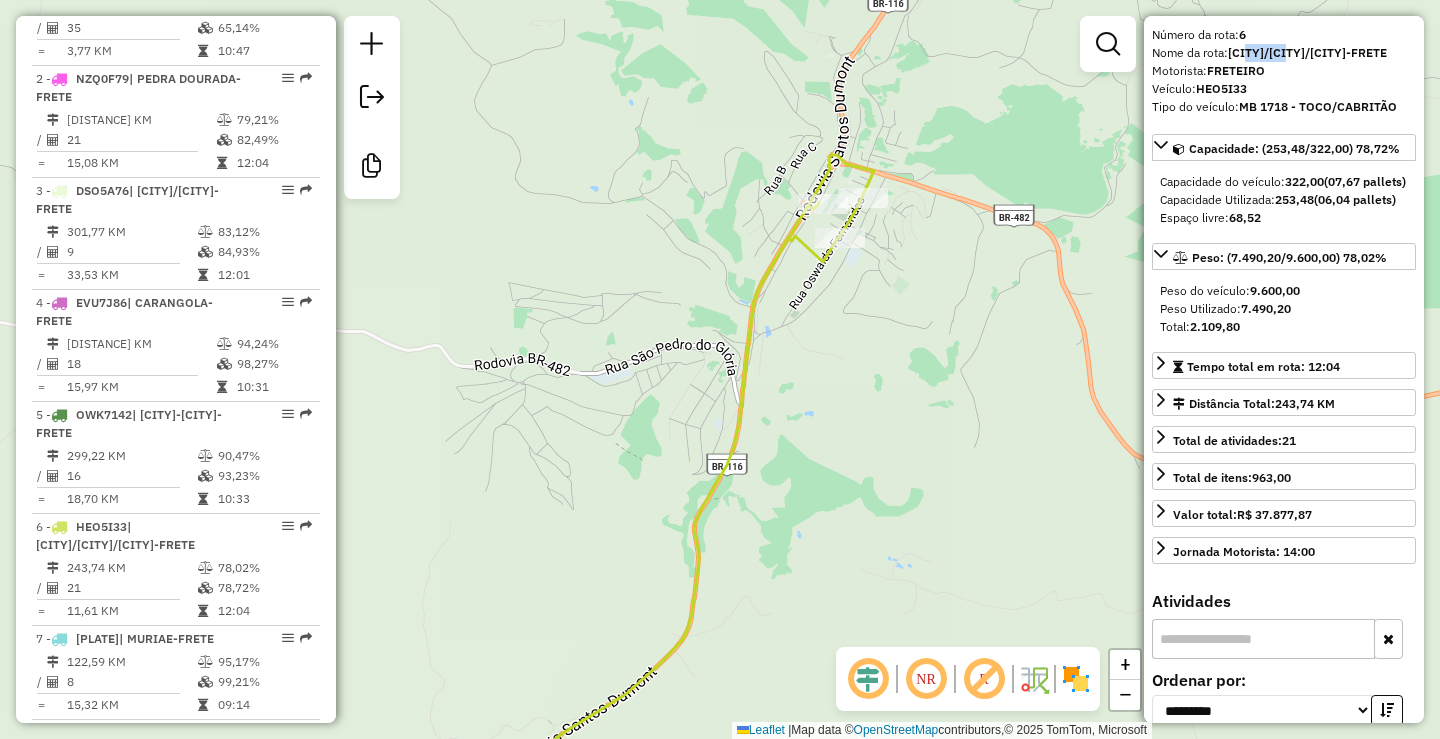 scroll, scrollTop: 100, scrollLeft: 0, axis: vertical 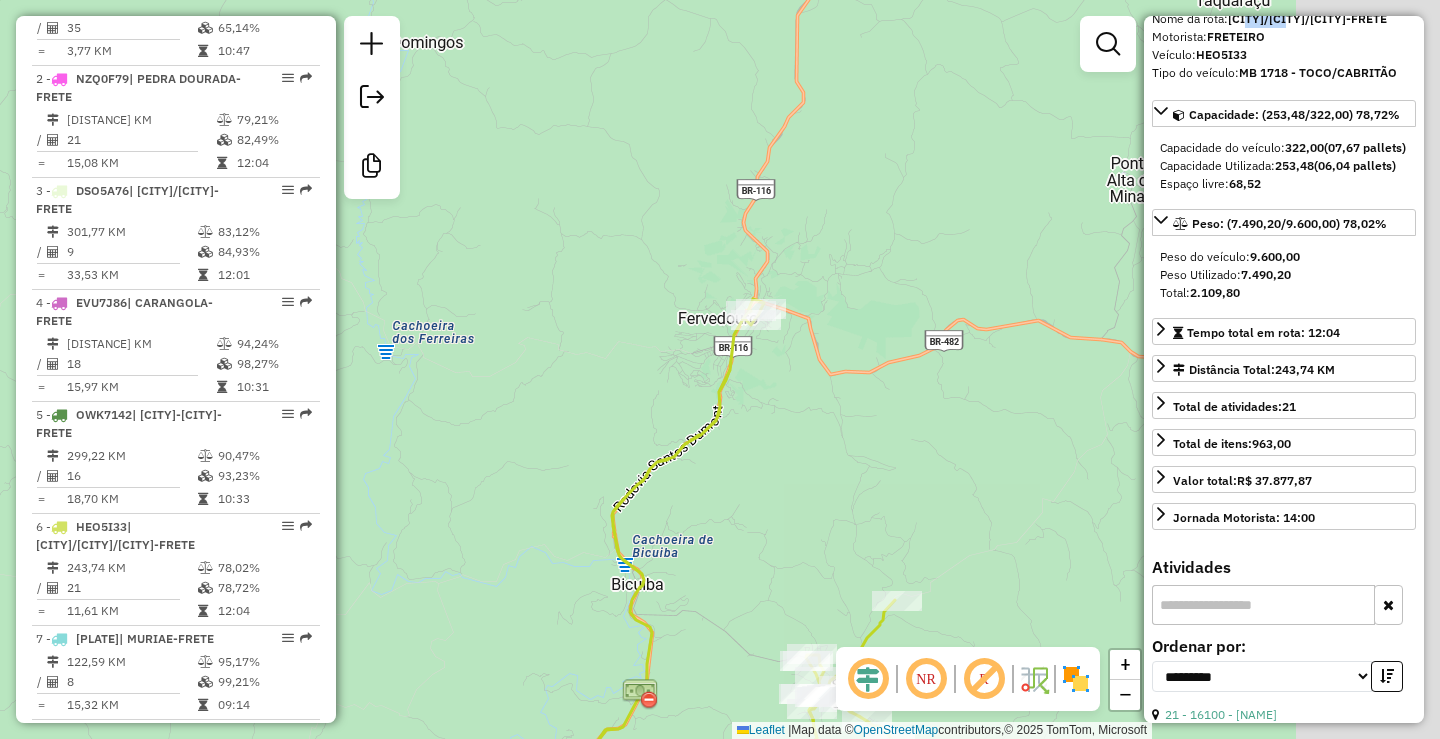 drag, startPoint x: 1068, startPoint y: 275, endPoint x: 811, endPoint y: 303, distance: 258.52078 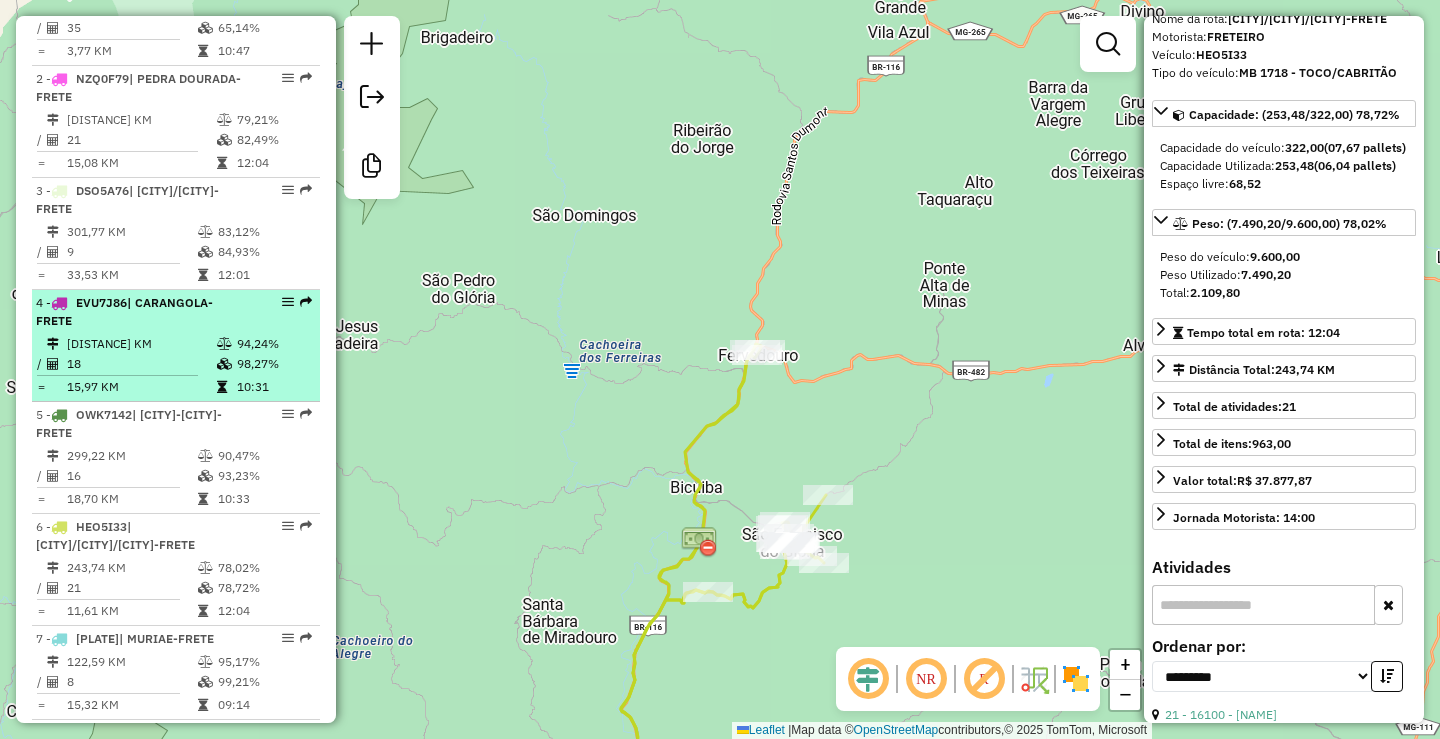 click on "[DISTANCE] KM" at bounding box center [141, 344] 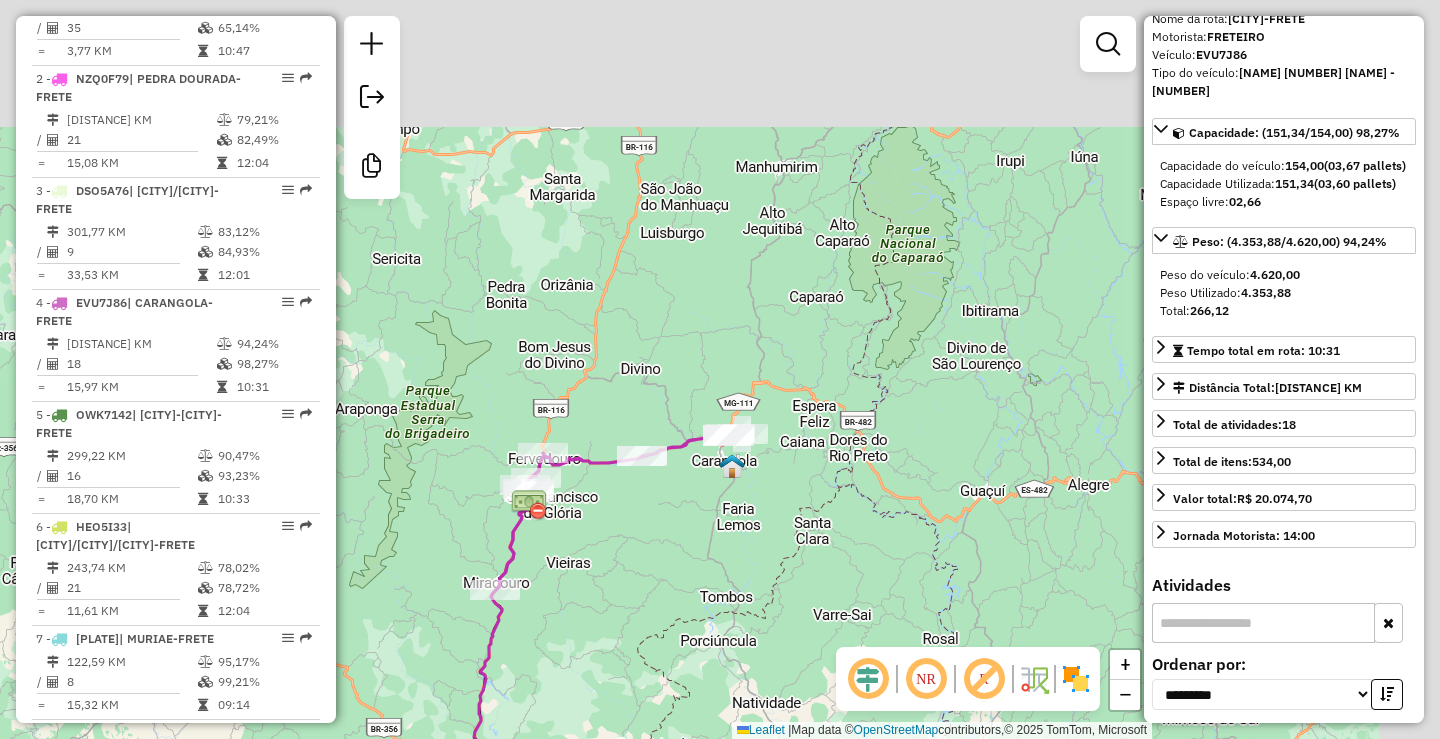 drag, startPoint x: 735, startPoint y: 357, endPoint x: 606, endPoint y: 583, distance: 260.2249 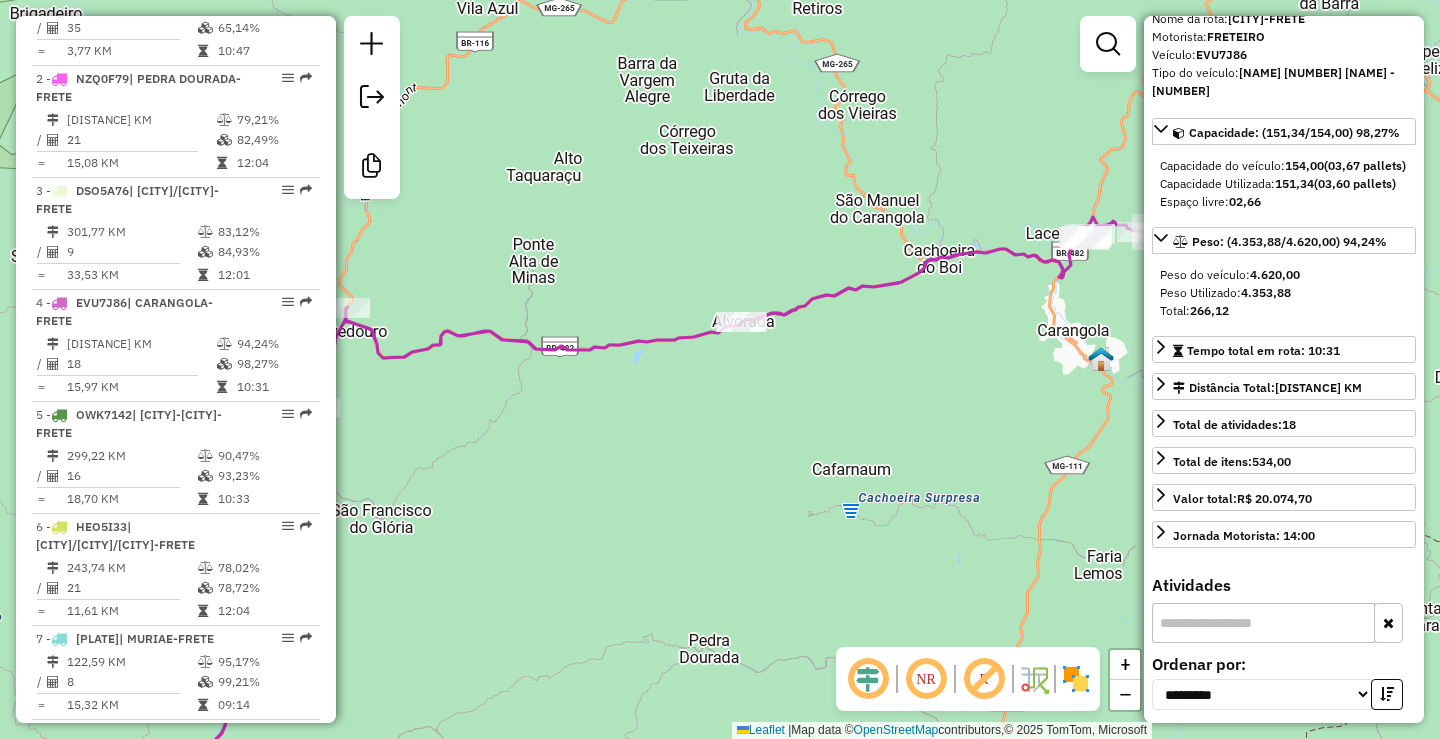 drag, startPoint x: 898, startPoint y: 402, endPoint x: 363, endPoint y: 778, distance: 653.91205 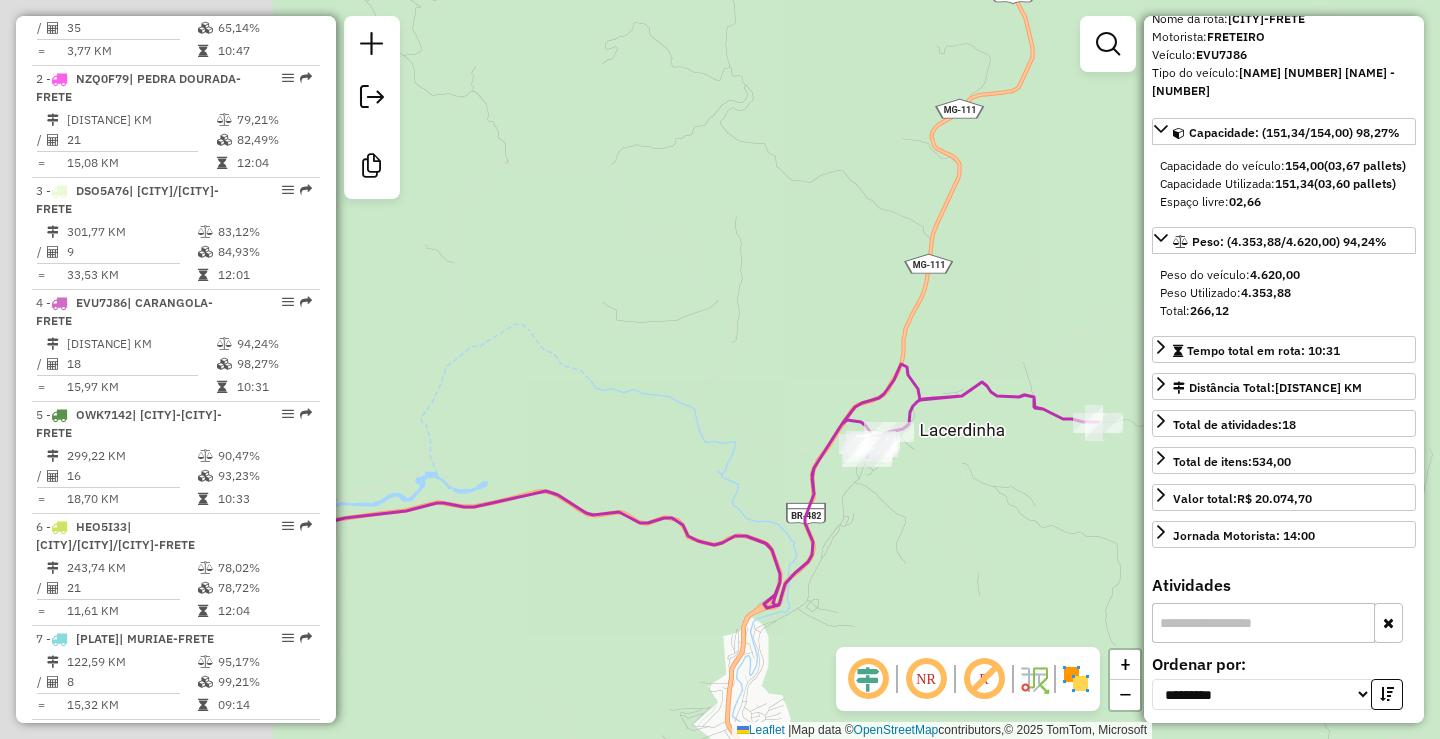 drag, startPoint x: 529, startPoint y: 579, endPoint x: 1006, endPoint y: 483, distance: 486.56448 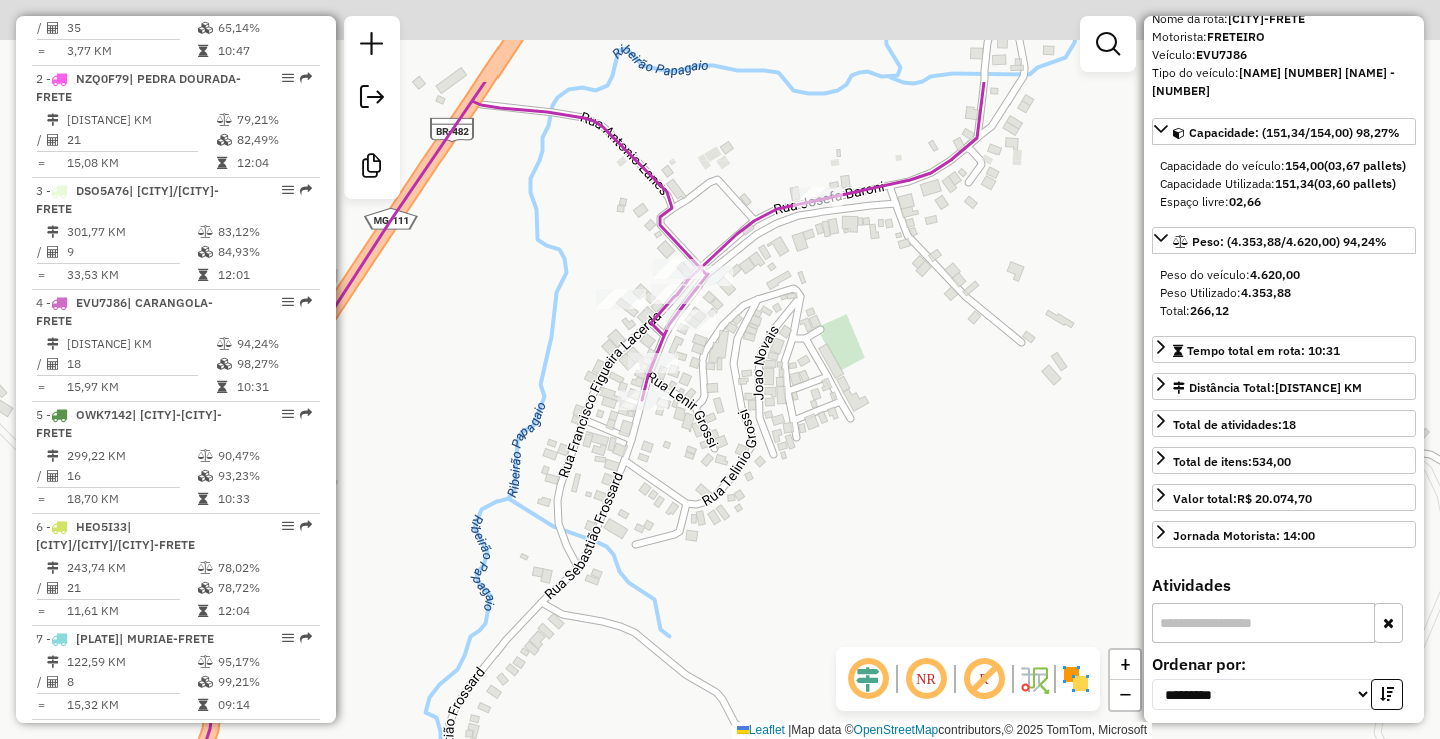 drag, startPoint x: 938, startPoint y: 200, endPoint x: 799, endPoint y: 357, distance: 209.69025 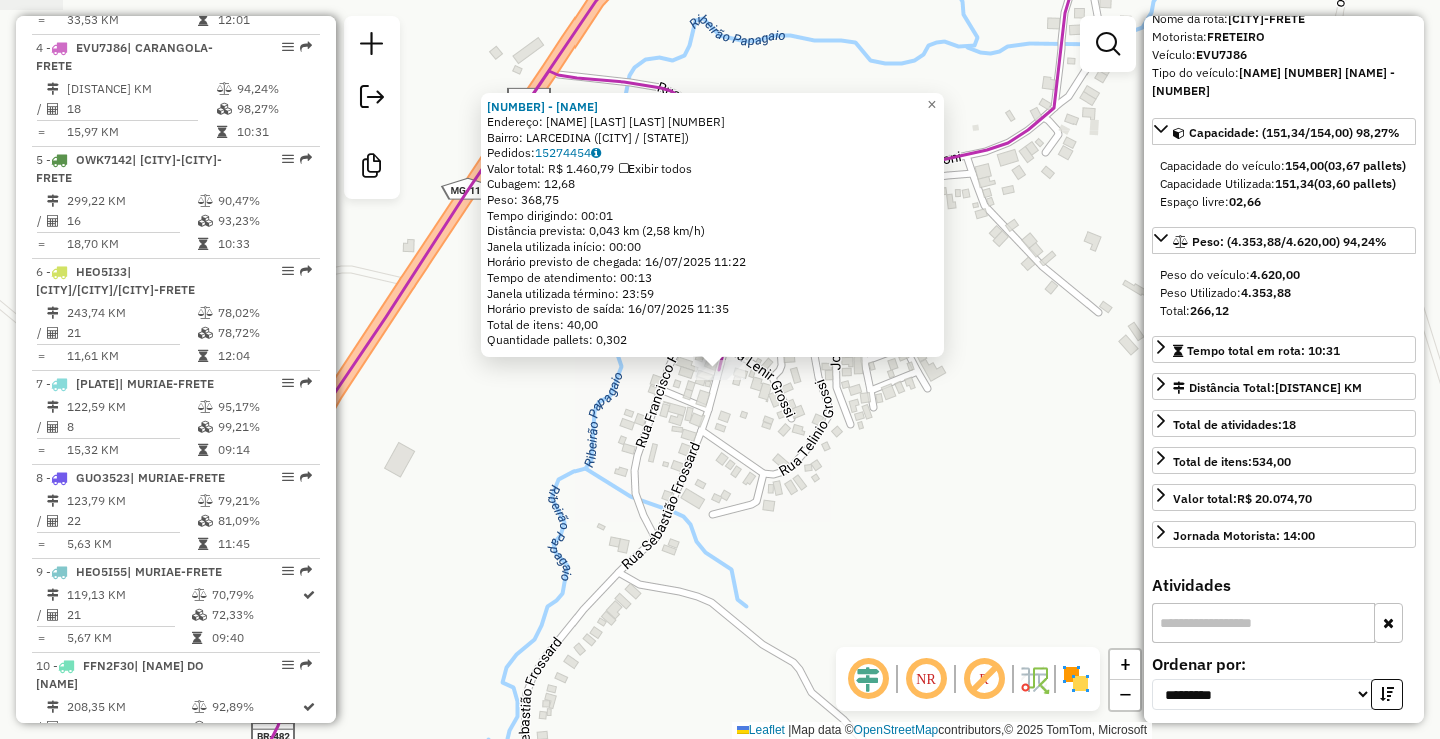 scroll, scrollTop: 1132, scrollLeft: 0, axis: vertical 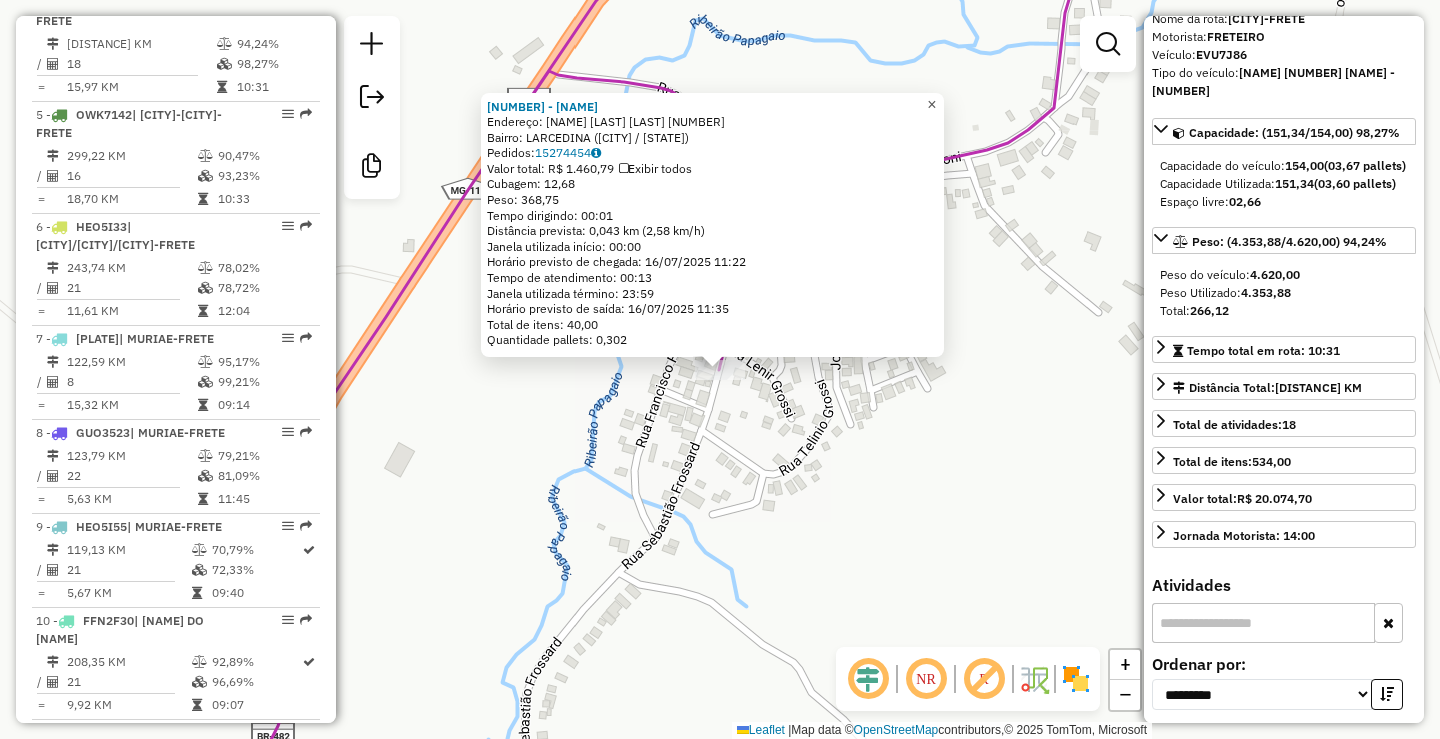 click on "×" 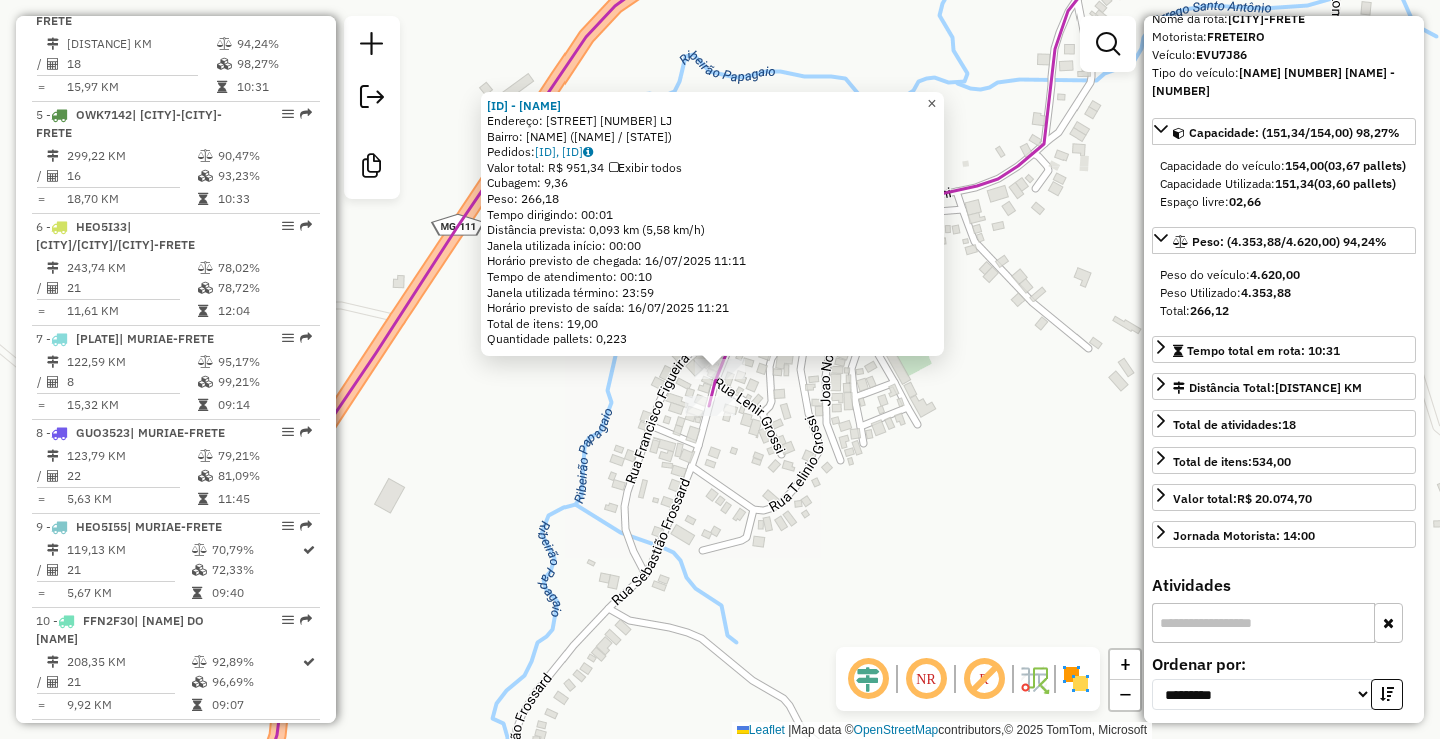 click on "×" 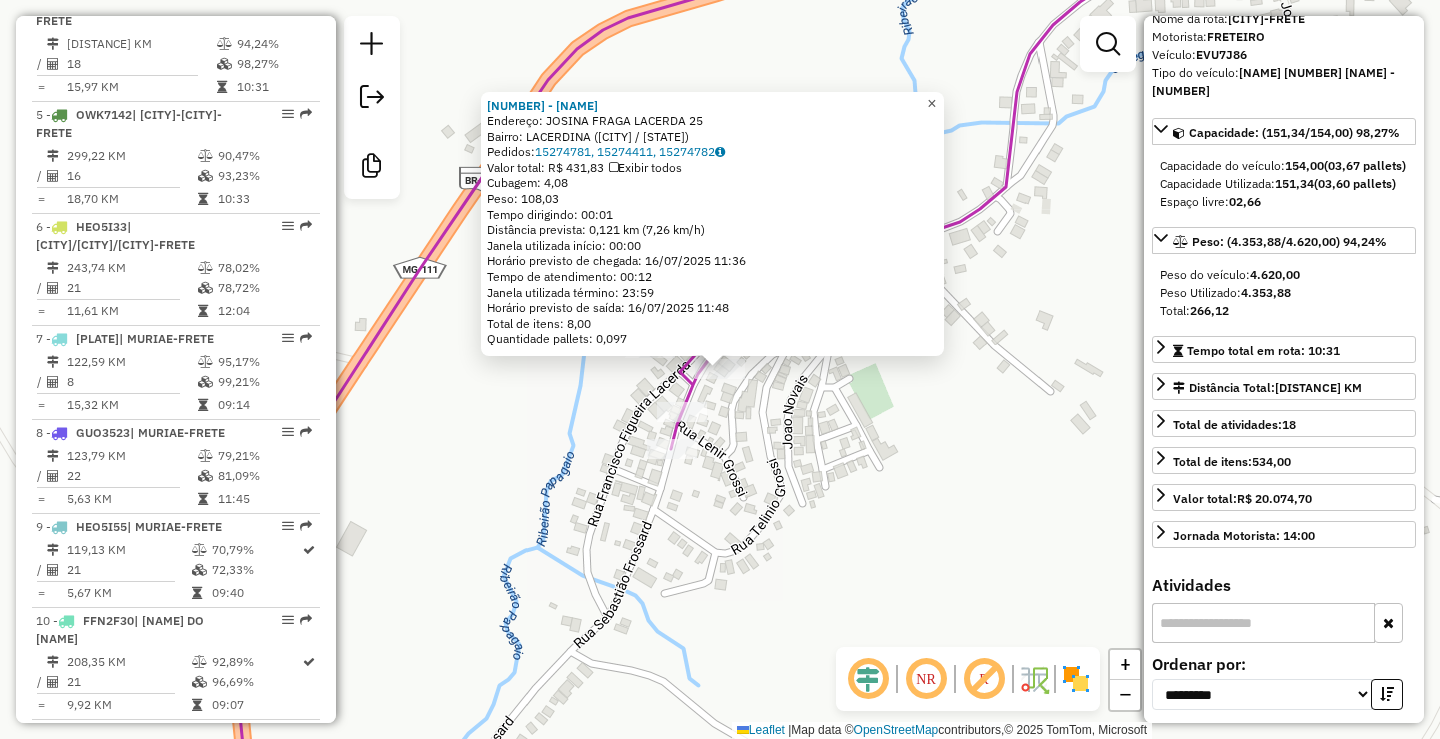 click on "×" 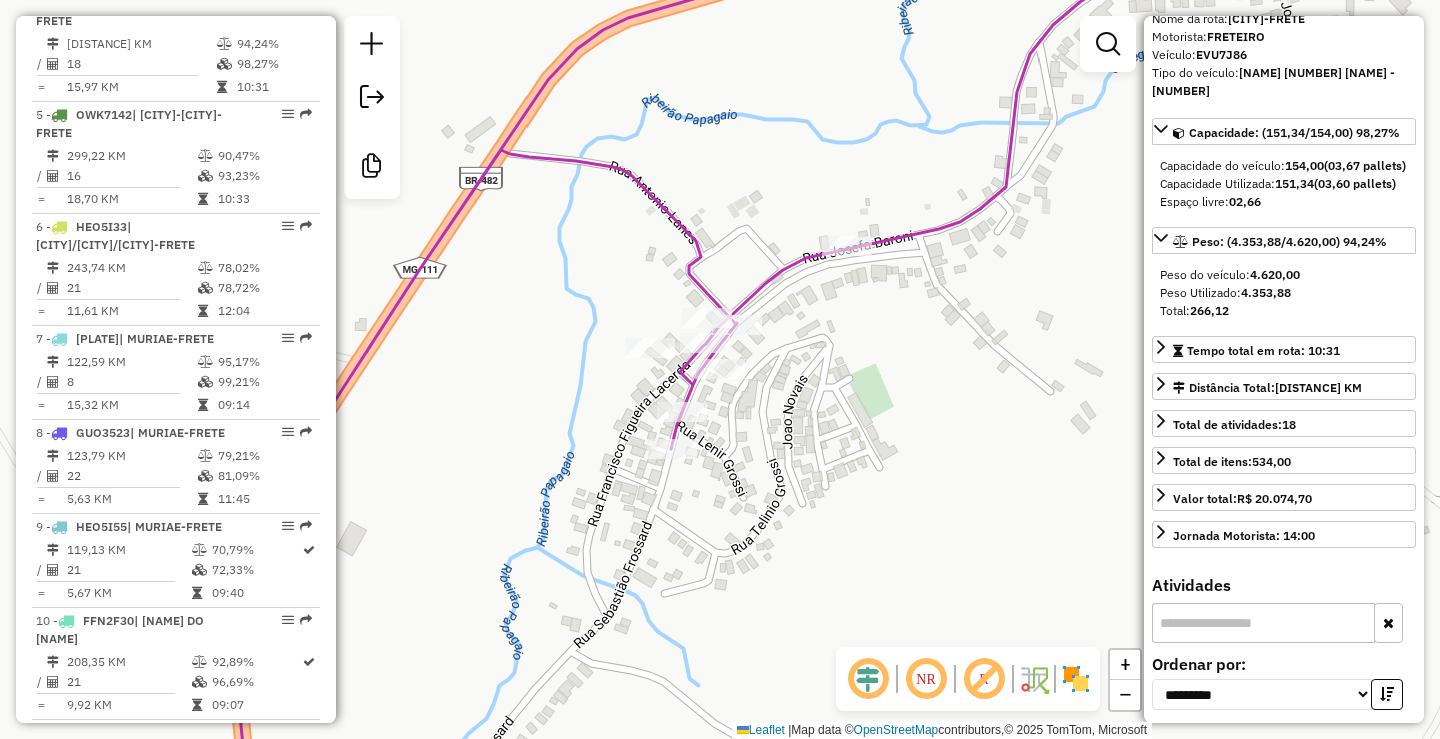 click on "Janela de atendimento Grade de atendimento Capacidade Transportadoras Veículos Cliente Pedidos  Rotas Selecione os dias de semana para filtrar as janelas de atendimento  Seg   Ter   Qua   Qui   Sex   Sáb   Dom  Informe o período da janela de atendimento: De: Até:  Filtrar exatamente a janela do cliente  Considerar janela de atendimento padrão  Selecione os dias de semana para filtrar as grades de atendimento  Seg   Ter   Qua   Qui   Sex   Sáb   Dom   Considerar clientes sem dia de atendimento cadastrado  Clientes fora do dia de atendimento selecionado Filtrar as atividades entre os valores definidos abaixo:  Peso mínimo:   Peso máximo:   Cubagem mínima:   Cubagem máxima:   De:   Até:  Filtrar as atividades entre o tempo de atendimento definido abaixo:  De:   Até:   Considerar capacidade total dos clientes não roteirizados Transportadora: Selecione um ou mais itens Tipo de veículo: Selecione um ou mais itens Veículo: Selecione um ou mais itens Motorista: Selecione um ou mais itens Nome: Rótulo:" 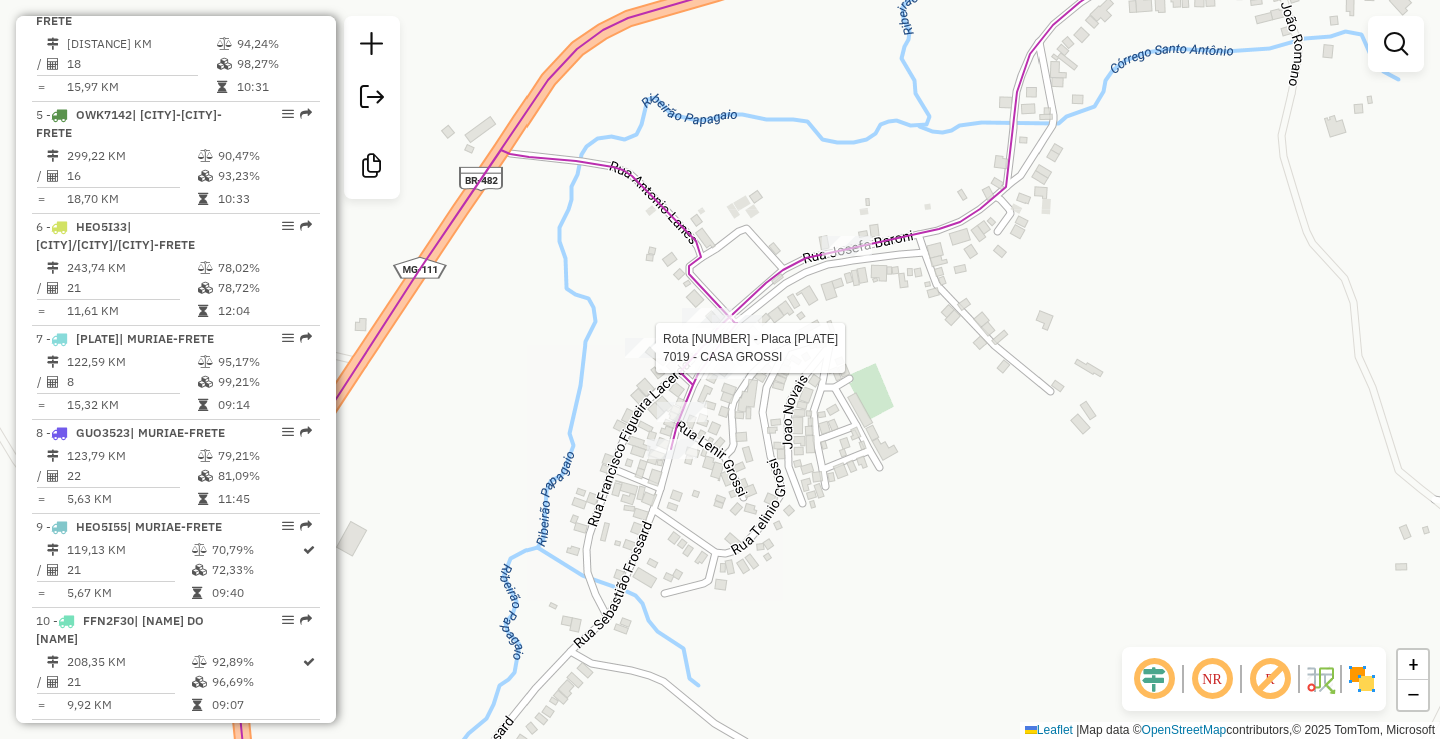 select on "**********" 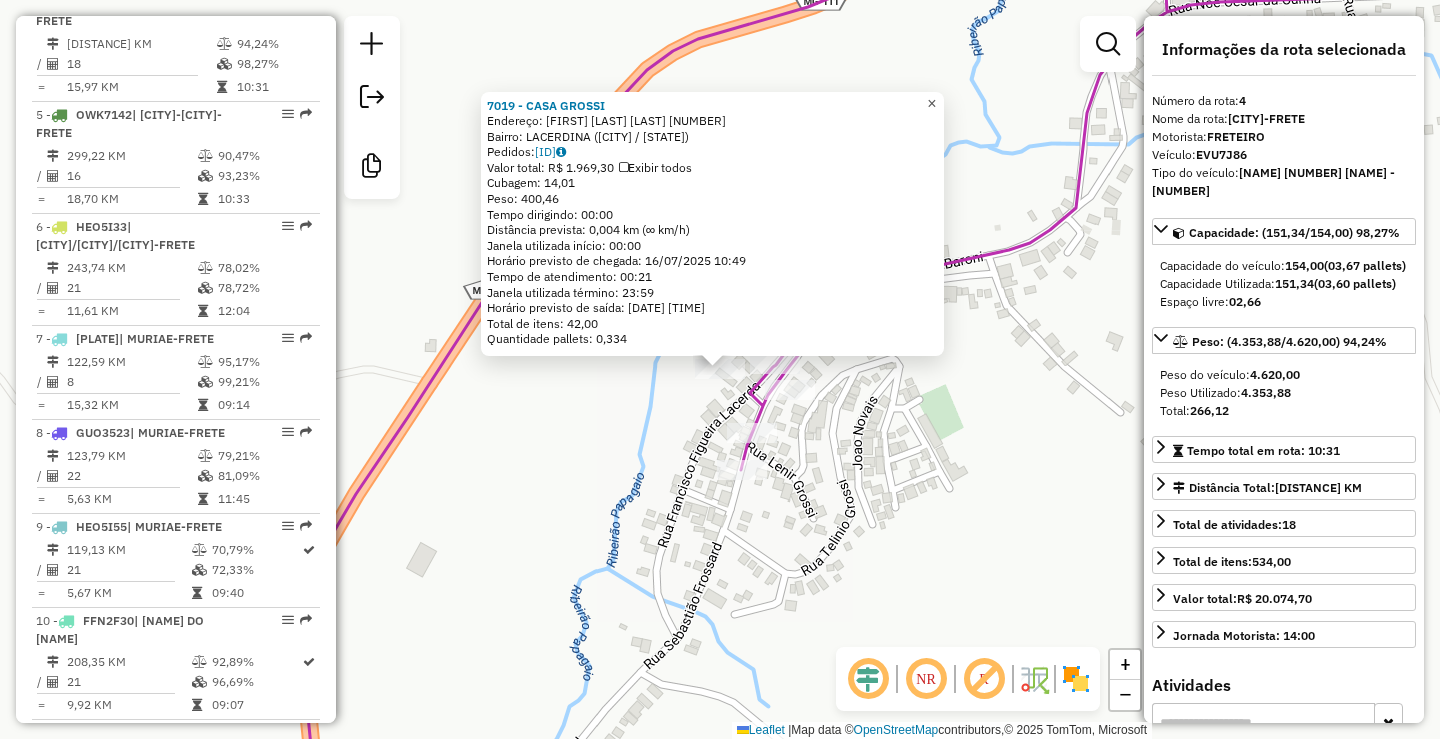 click on "×" 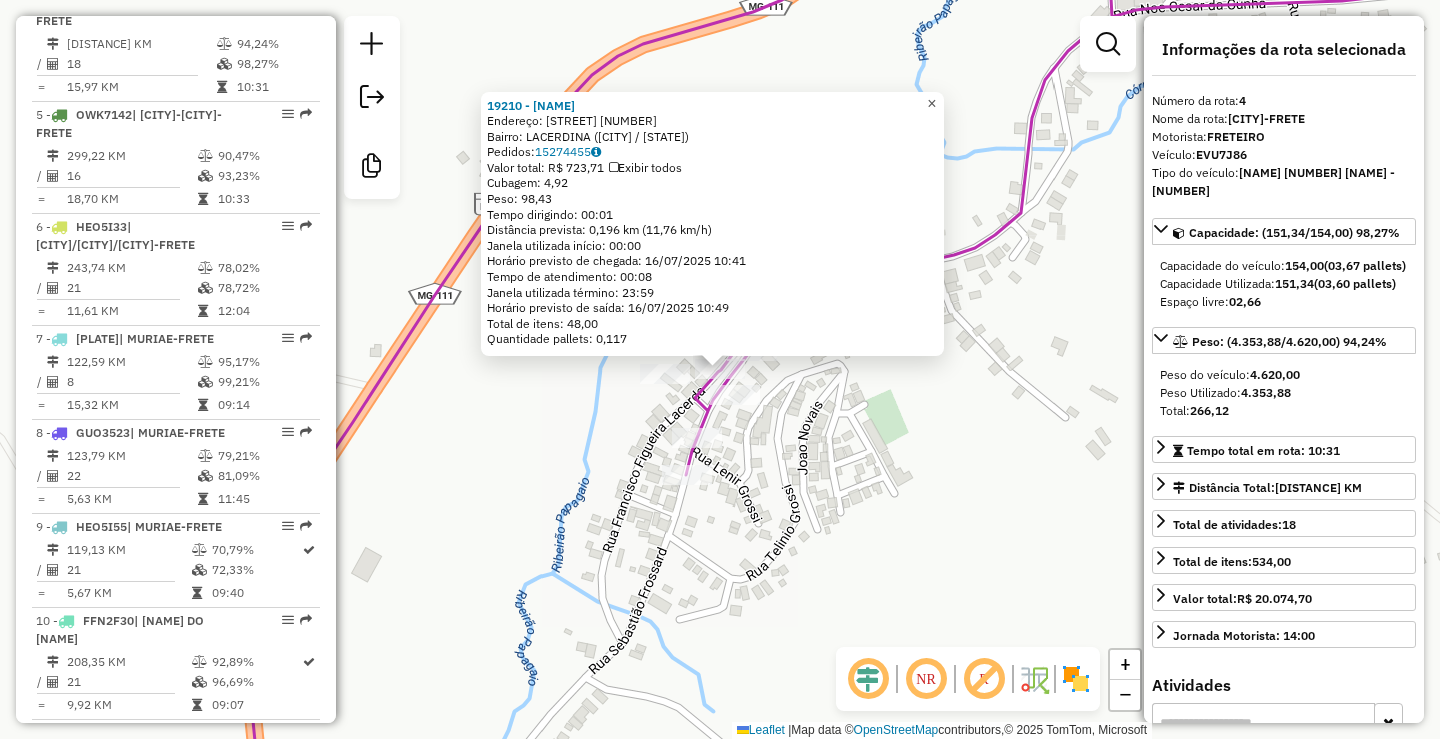 click on "×" 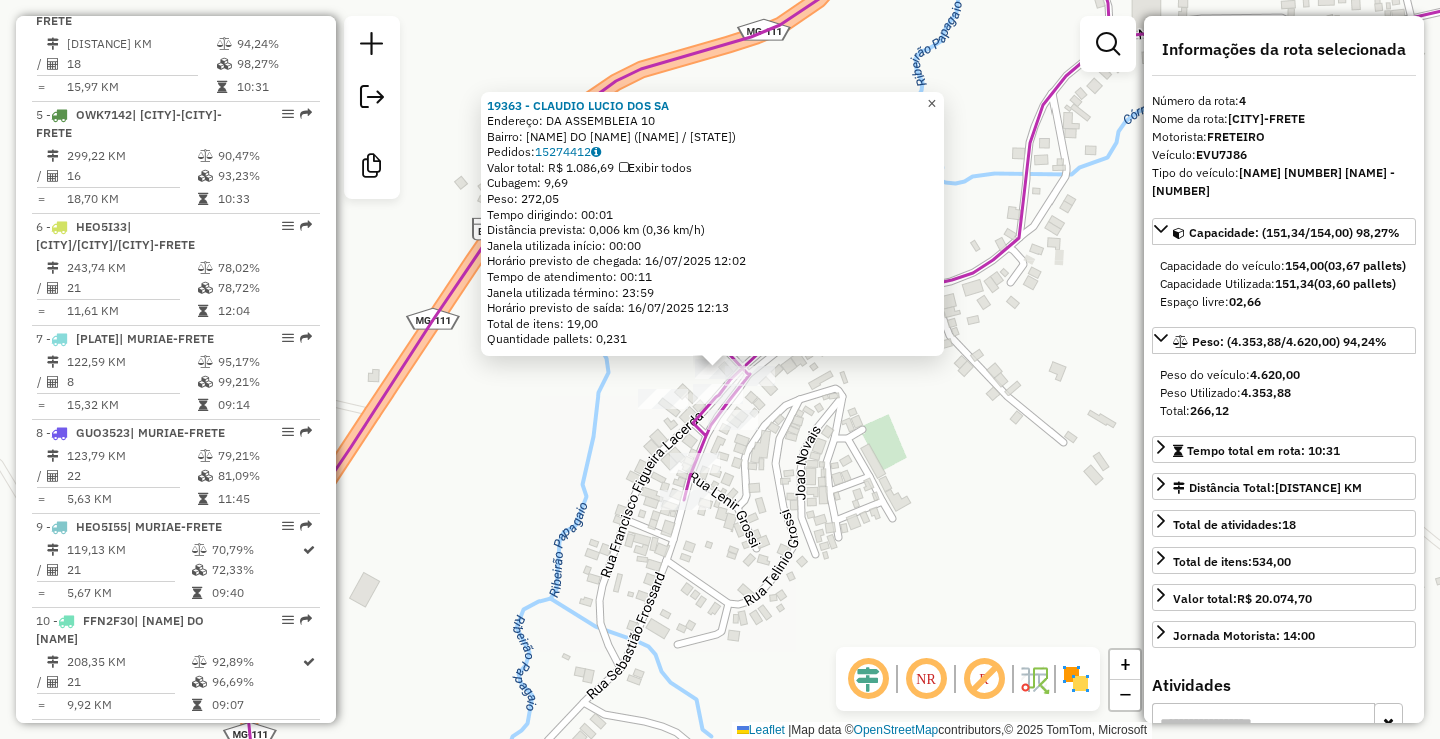 click on "×" 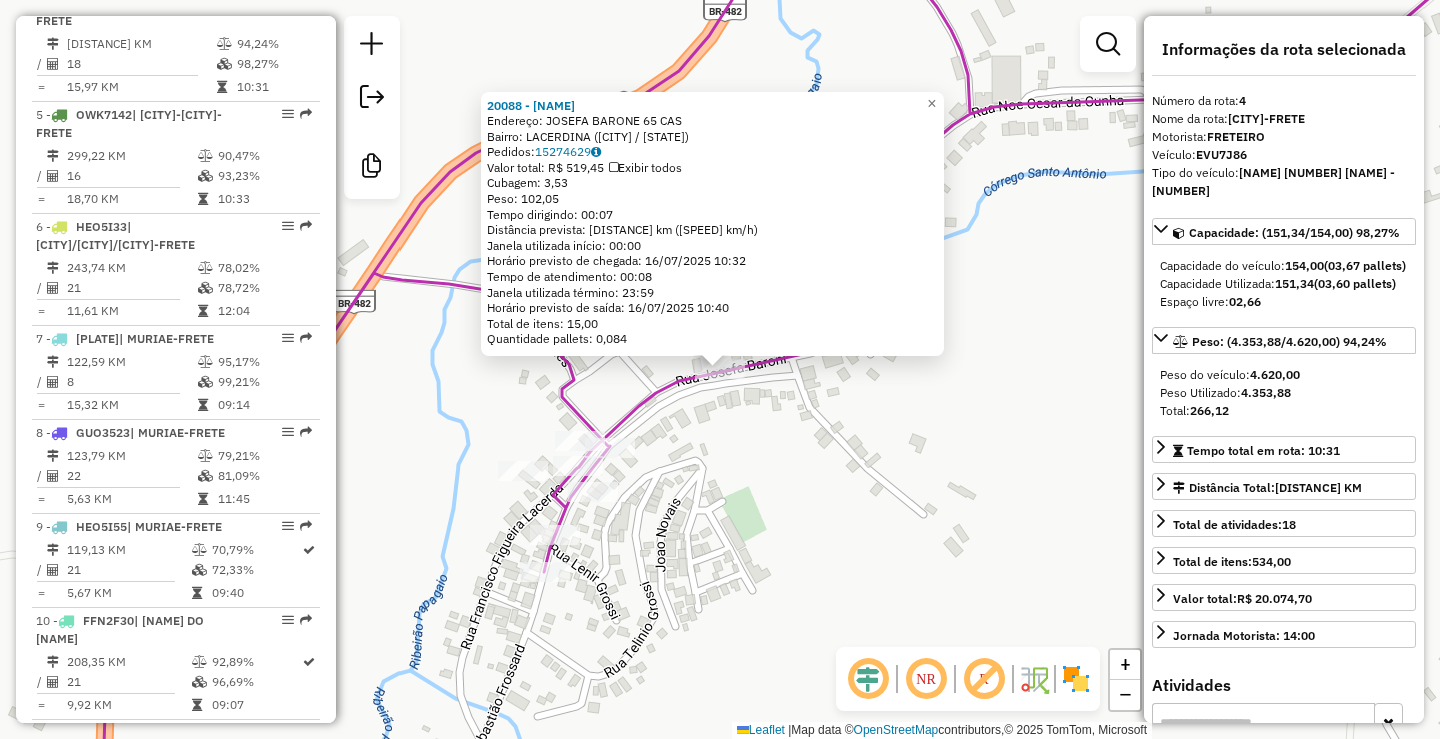 click on "20088 - LANCHONETE PEDRA  Endereço:  [STREET] [NUMBER] CAS   Bairro: [BAIRRO] ([CIDADE] / MG)   Pedidos:  [ORDER_ID]   Valor total: R$ [VALUE]   Exibir todos   Cubagem: [CUBAGE]  Peso: [WEIGHT]  Tempo dirigindo: [TIME]   Distância prevista: [DISTANCE] km ([SPEED] km/h)   Janela utilizada início: [TIME]   Horário previsto de chegada: [DATE] [TIME]   Tempo de atendimento: [TIME]   Janela utilizada término: [TIME]   Horário previsto de saída: [DATE] [TIME]   Total de itens: [ITEMS]   Quantidade pallets: [PALLETS]  × Janela de atendimento Grade de atendimento Capacidade Transportadoras Veículos Cliente Pedidos  Rotas Selecione os dias de semana para filtrar as janelas de atendimento  Seg   Ter   Qua   Qui   Sex   Sáb   Dom   Considerar clientes sem dia de atendimento cadastrado +" 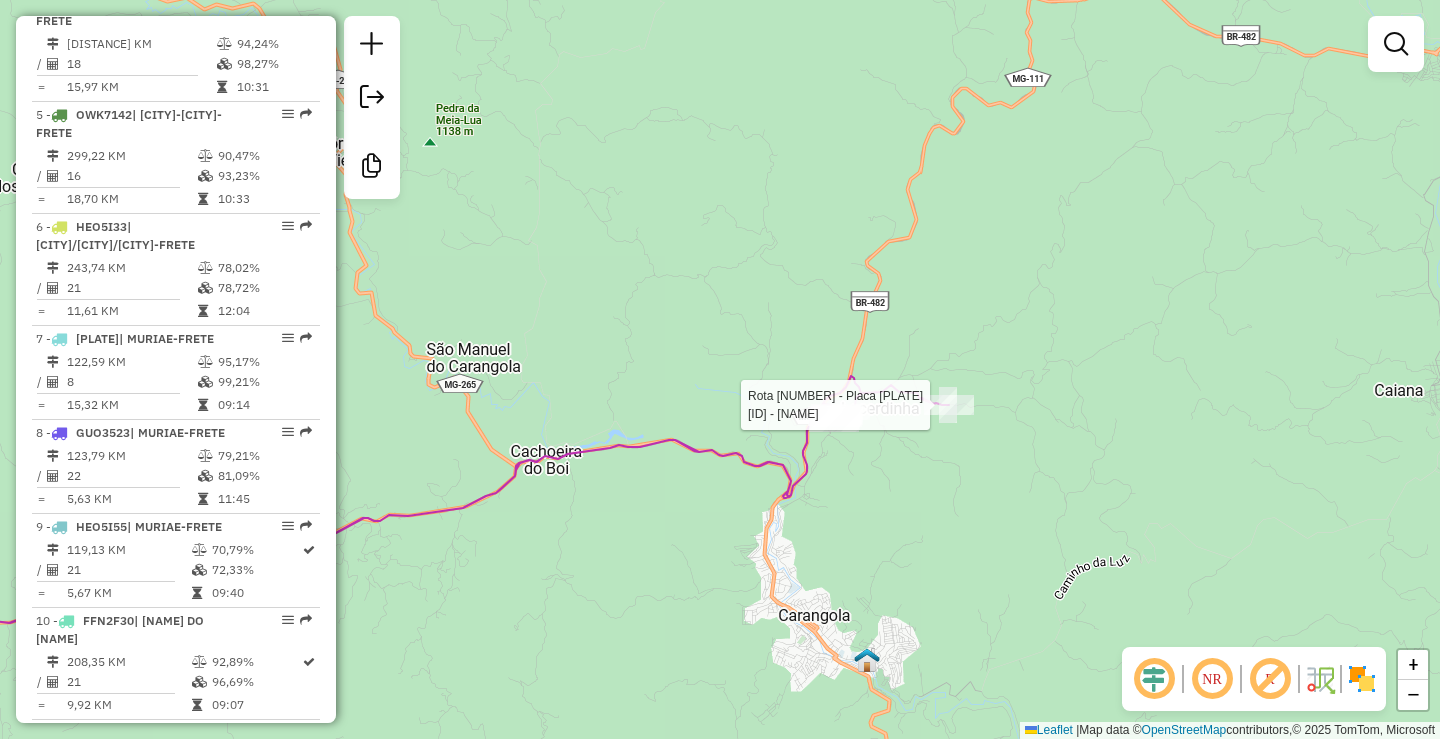 select on "**********" 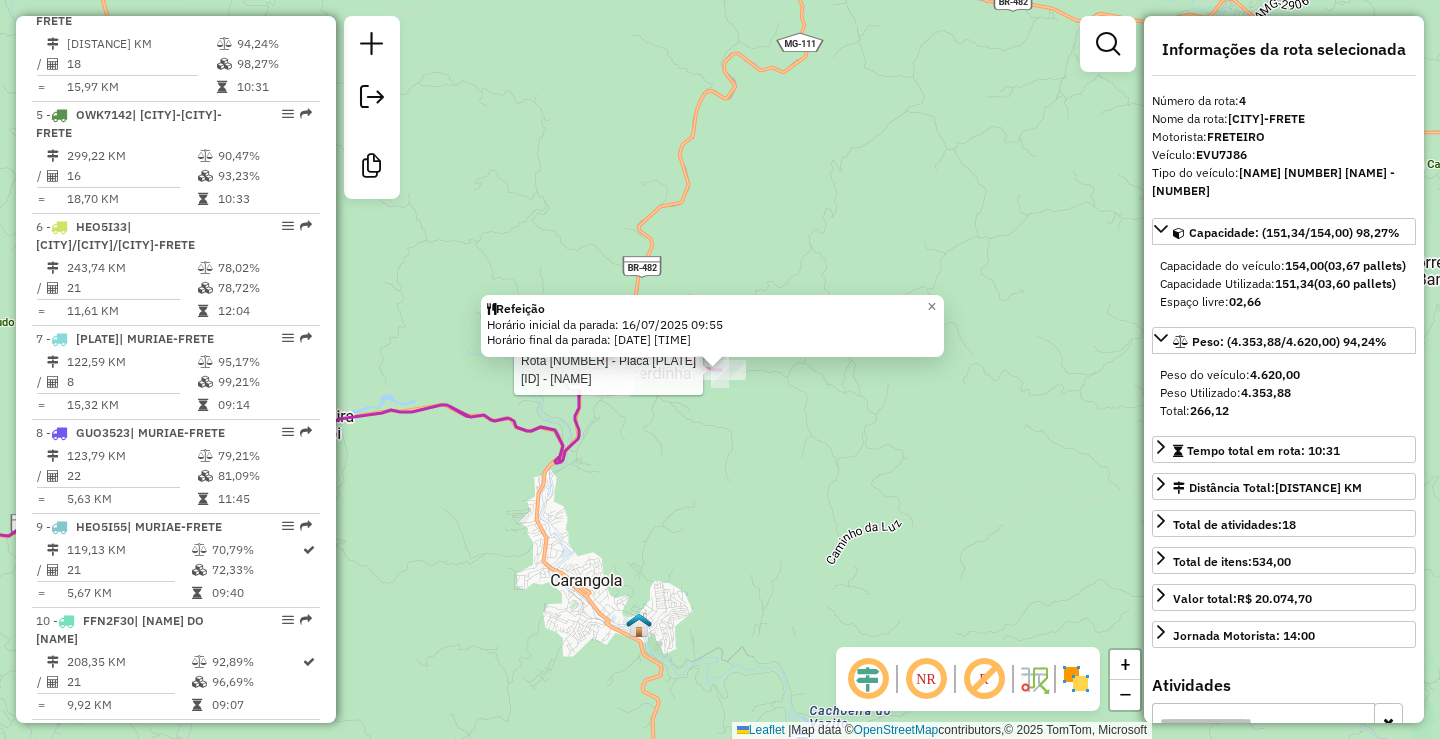 click 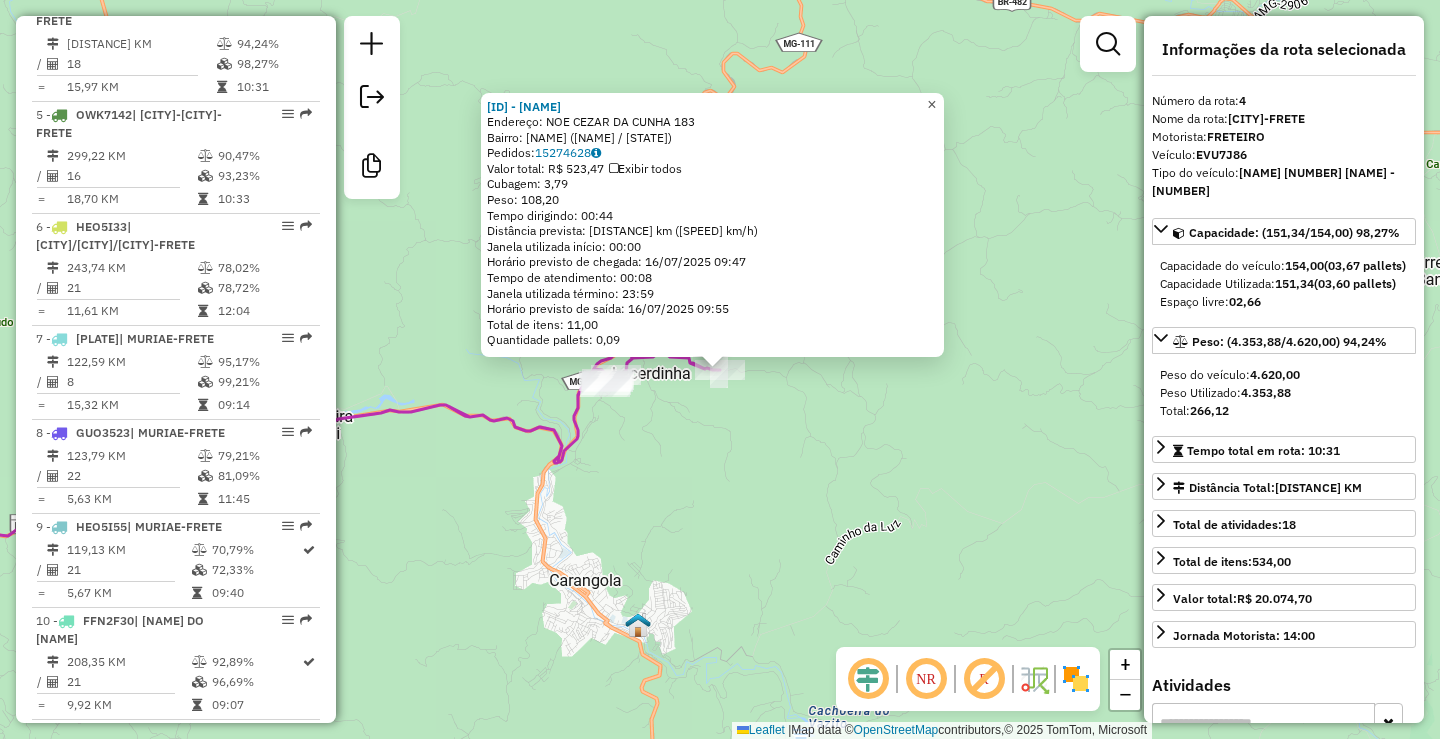 click on "×" 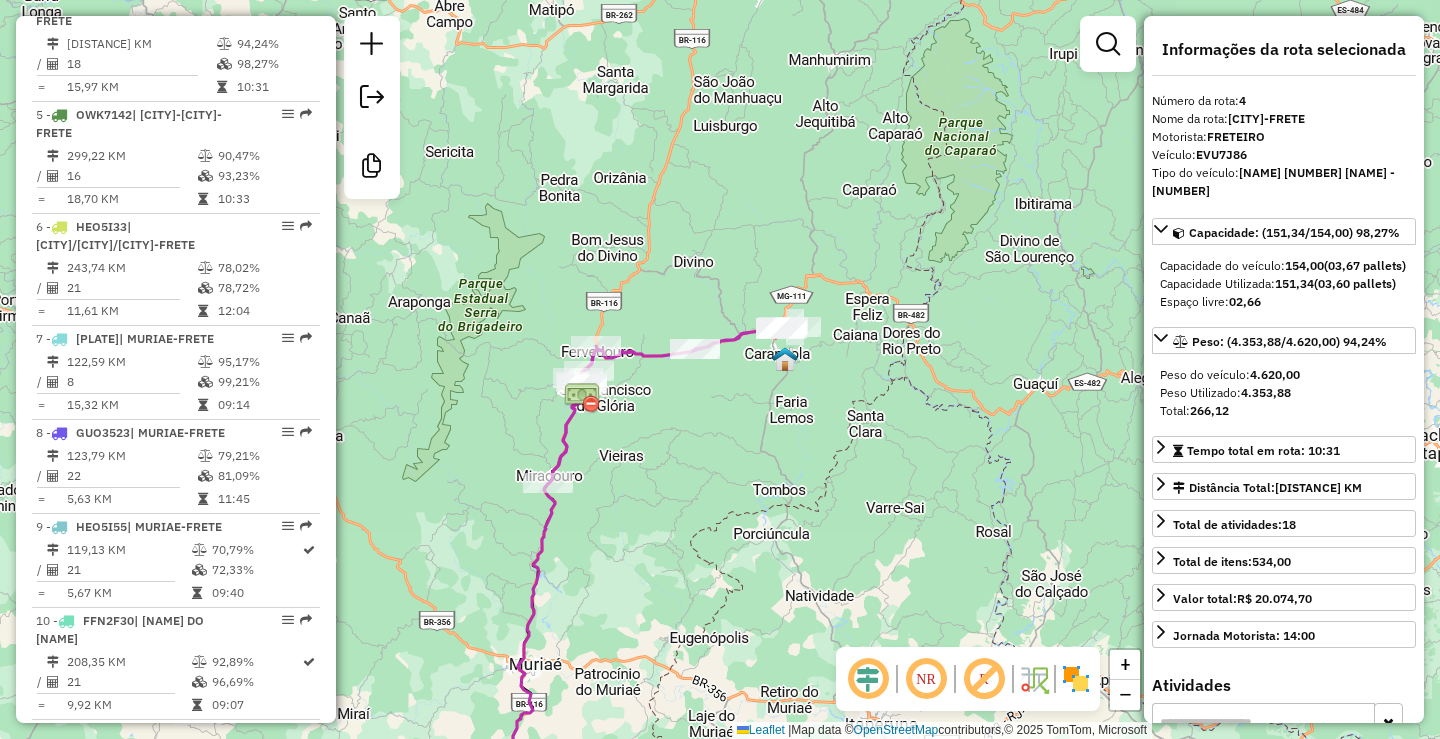 drag, startPoint x: 638, startPoint y: 372, endPoint x: 1008, endPoint y: 342, distance: 371.21423 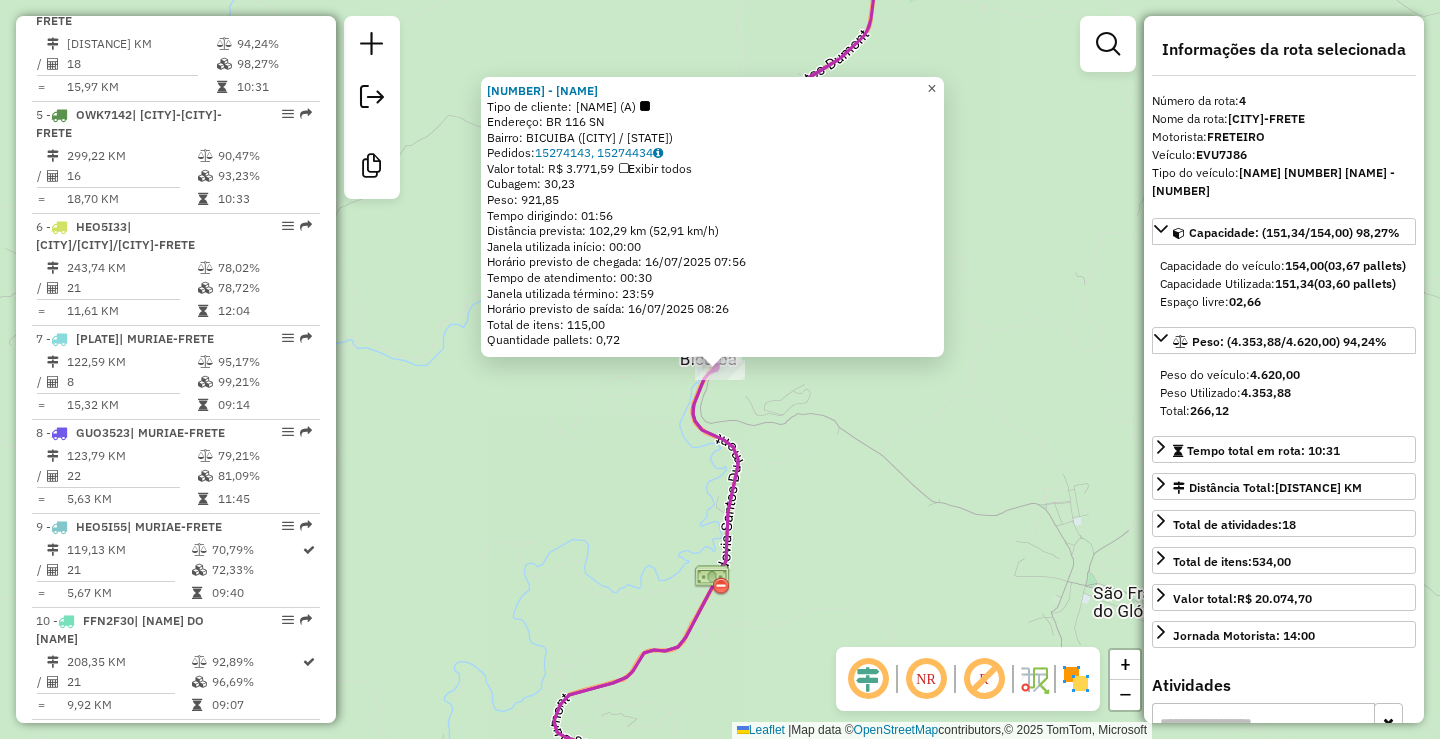 click on "×" 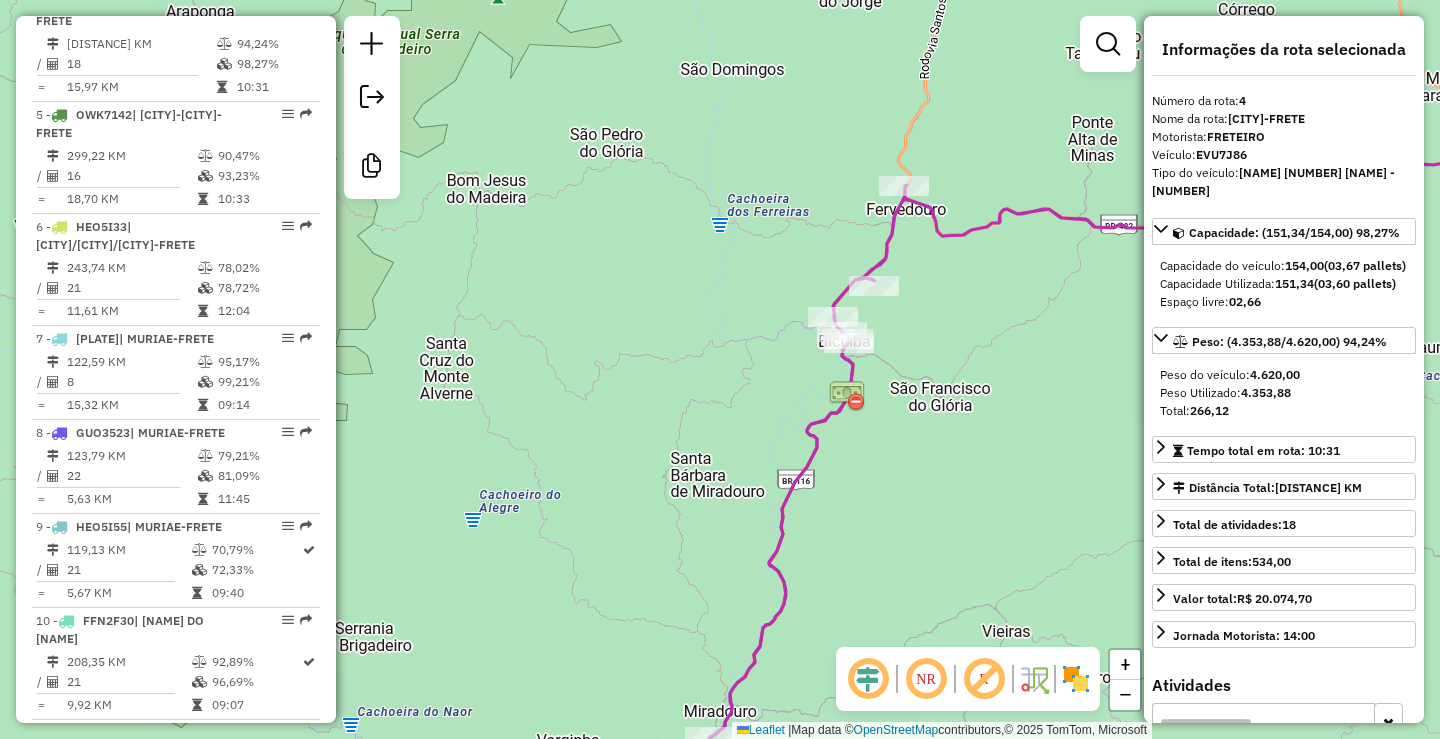 drag, startPoint x: 653, startPoint y: 535, endPoint x: 919, endPoint y: 50, distance: 553.1555 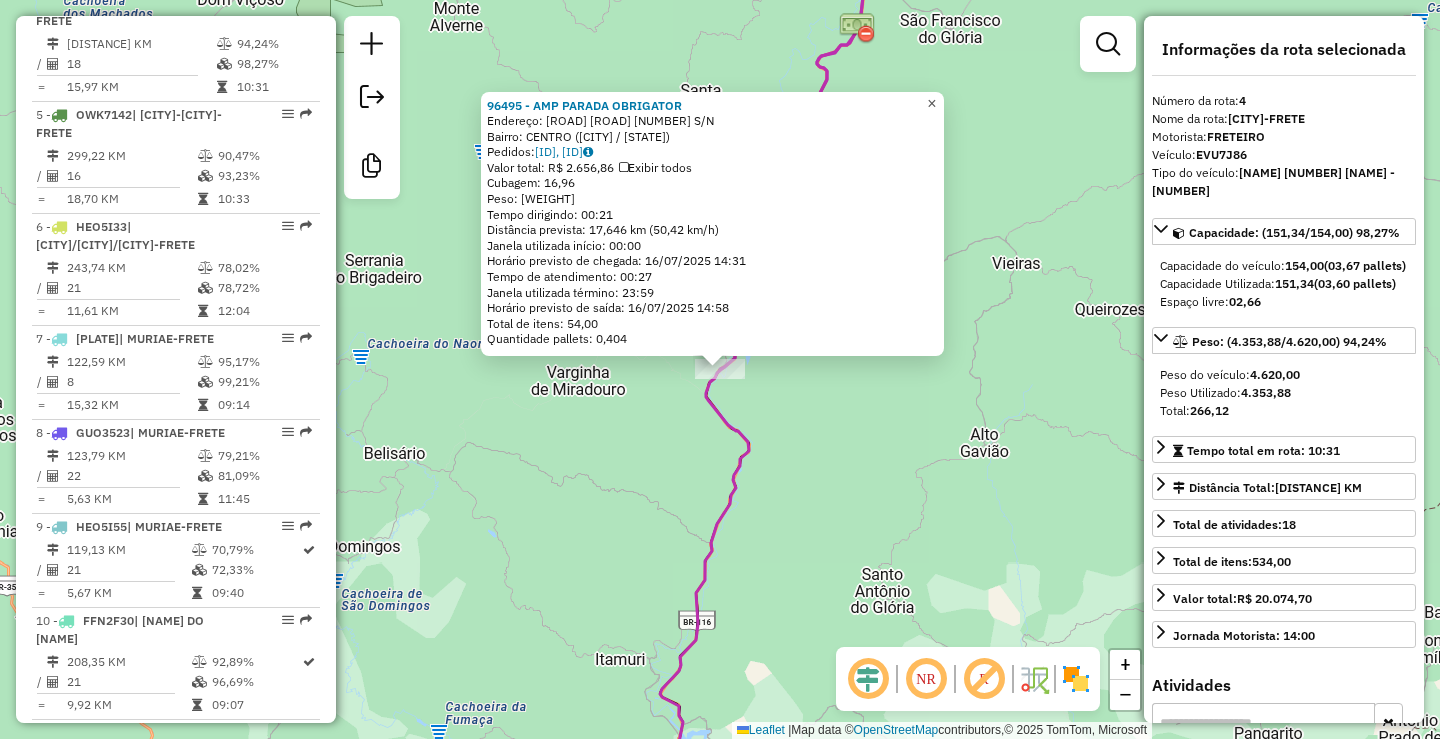 click on "×" 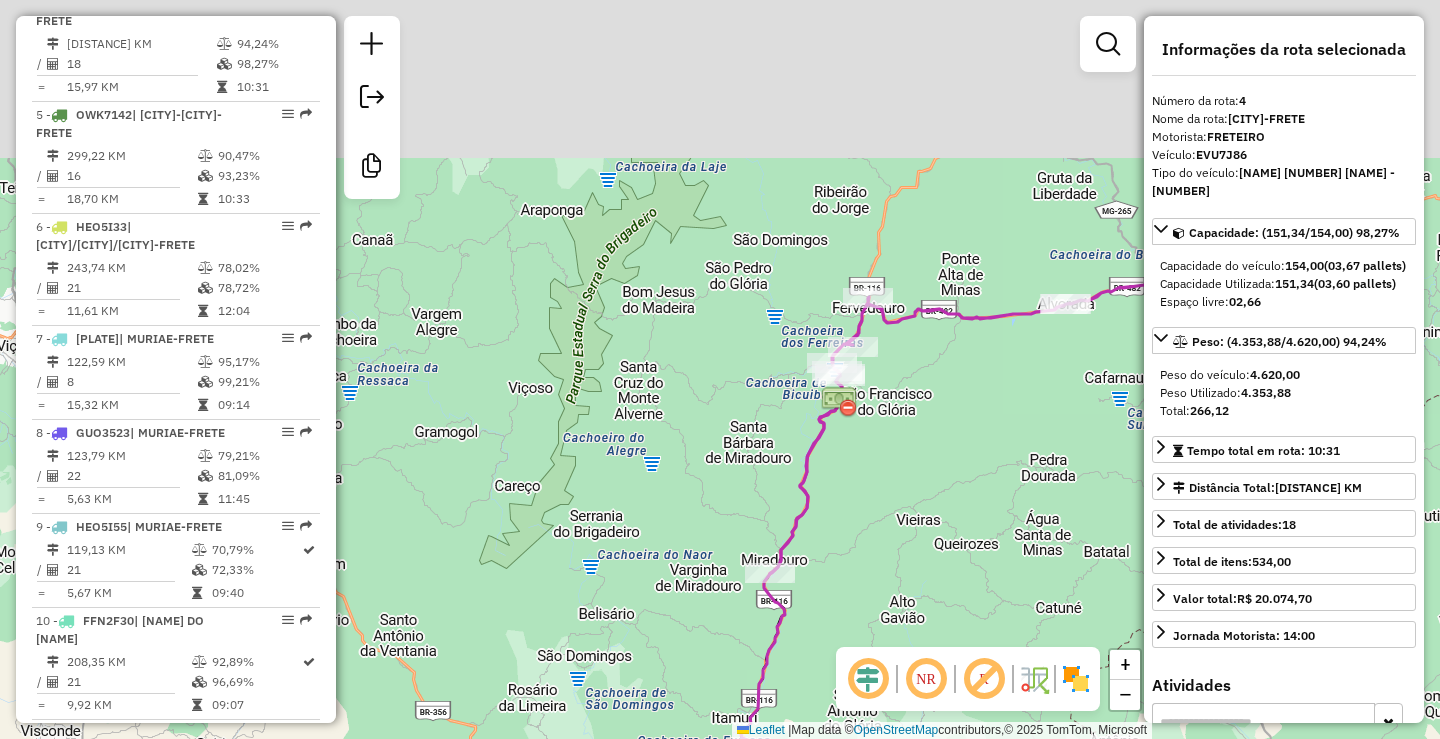 drag, startPoint x: 952, startPoint y: 152, endPoint x: 866, endPoint y: 472, distance: 331.3548 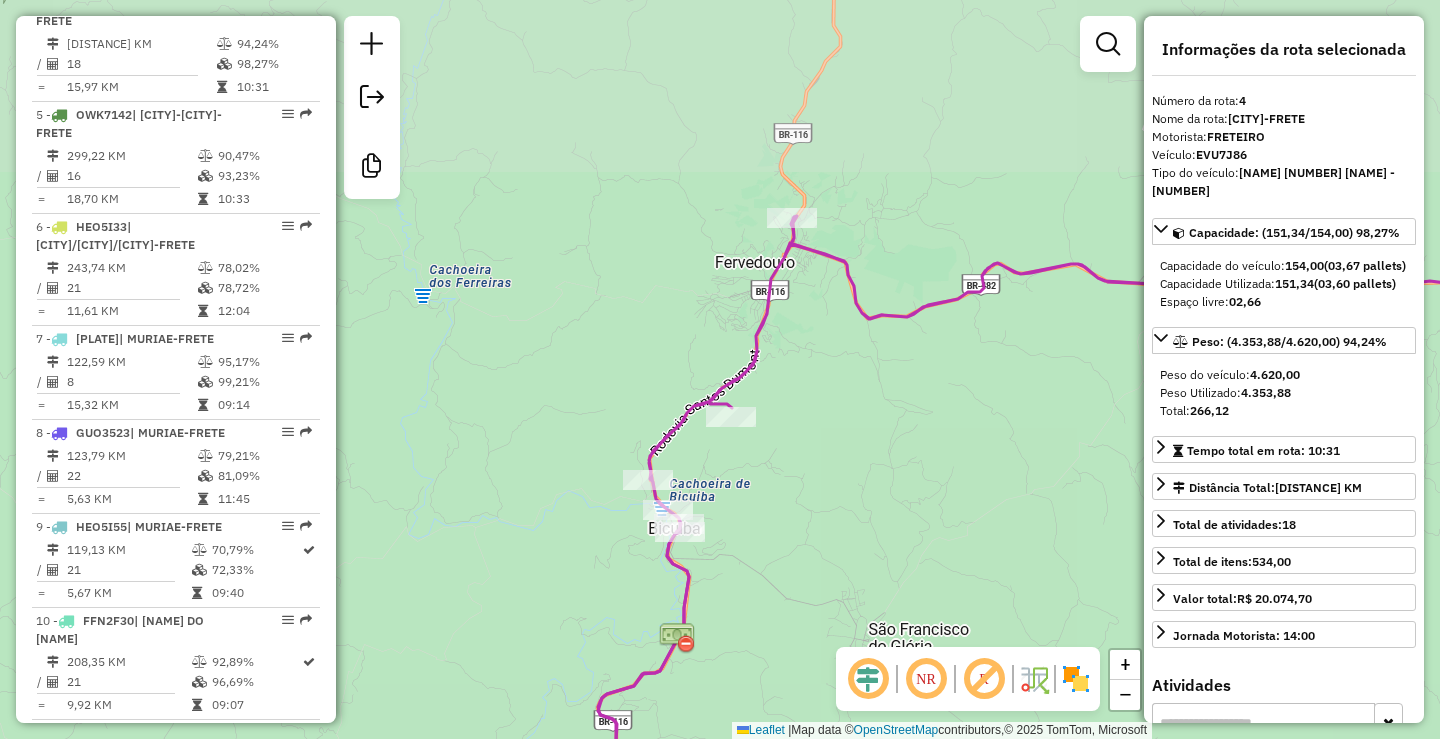 drag, startPoint x: 836, startPoint y: 146, endPoint x: 775, endPoint y: 396, distance: 257.3344 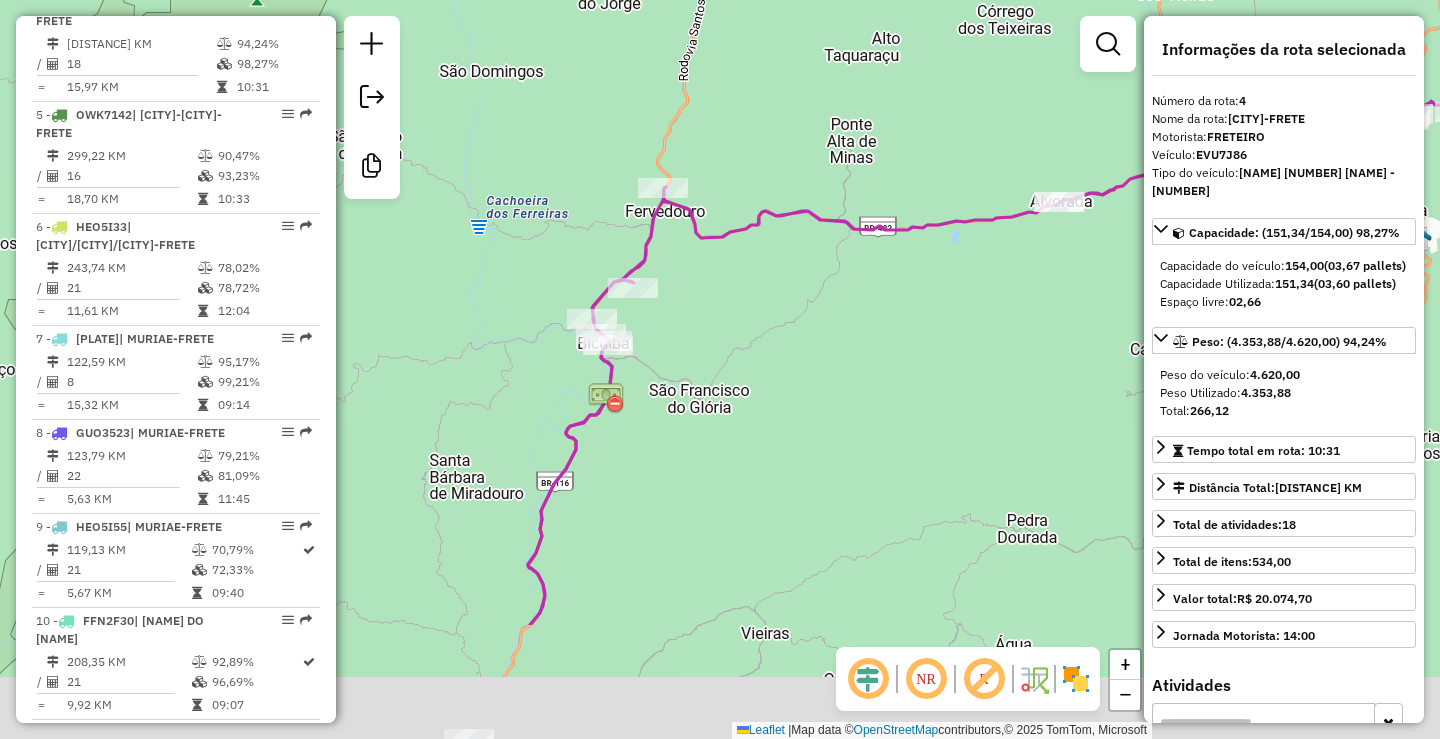 drag, startPoint x: 808, startPoint y: 605, endPoint x: 685, endPoint y: 332, distance: 299.42944 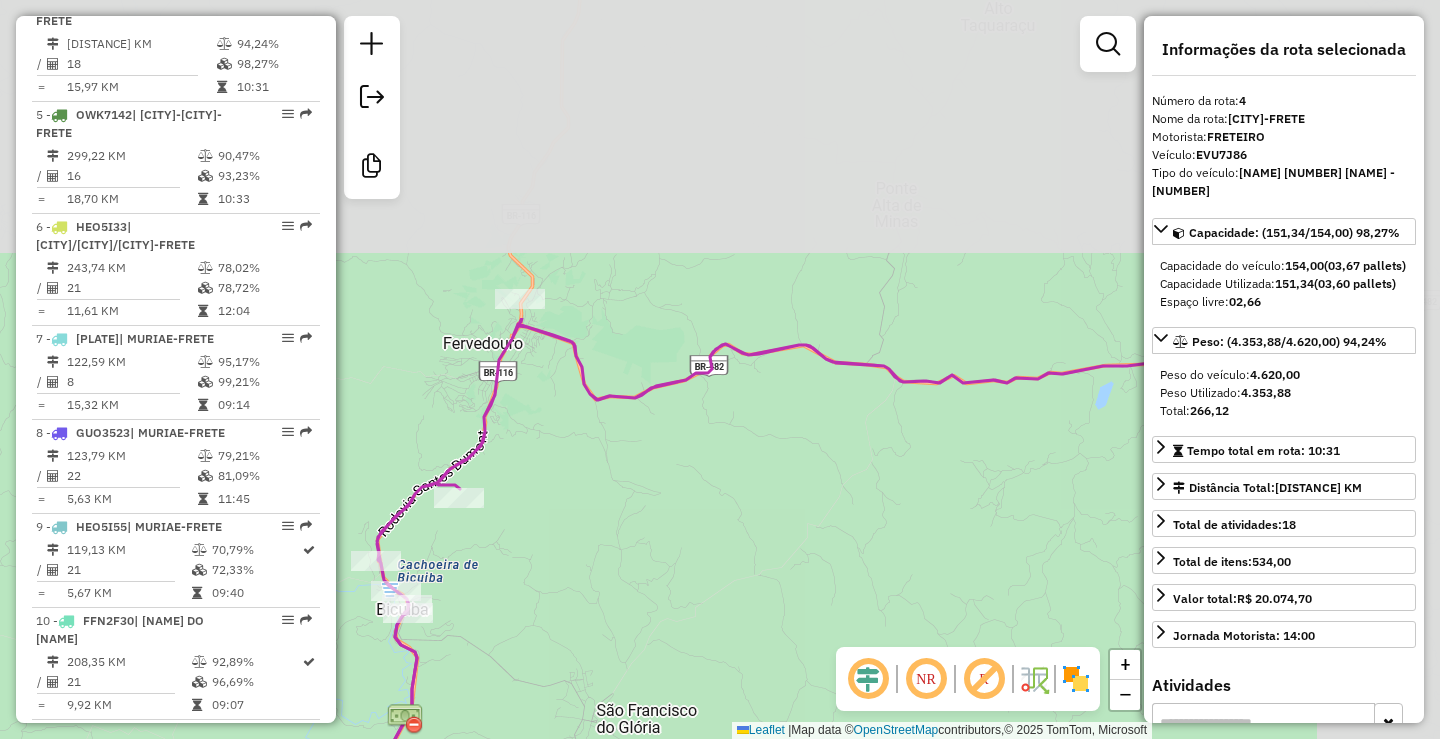 drag, startPoint x: 823, startPoint y: 47, endPoint x: 597, endPoint y: 483, distance: 491.09265 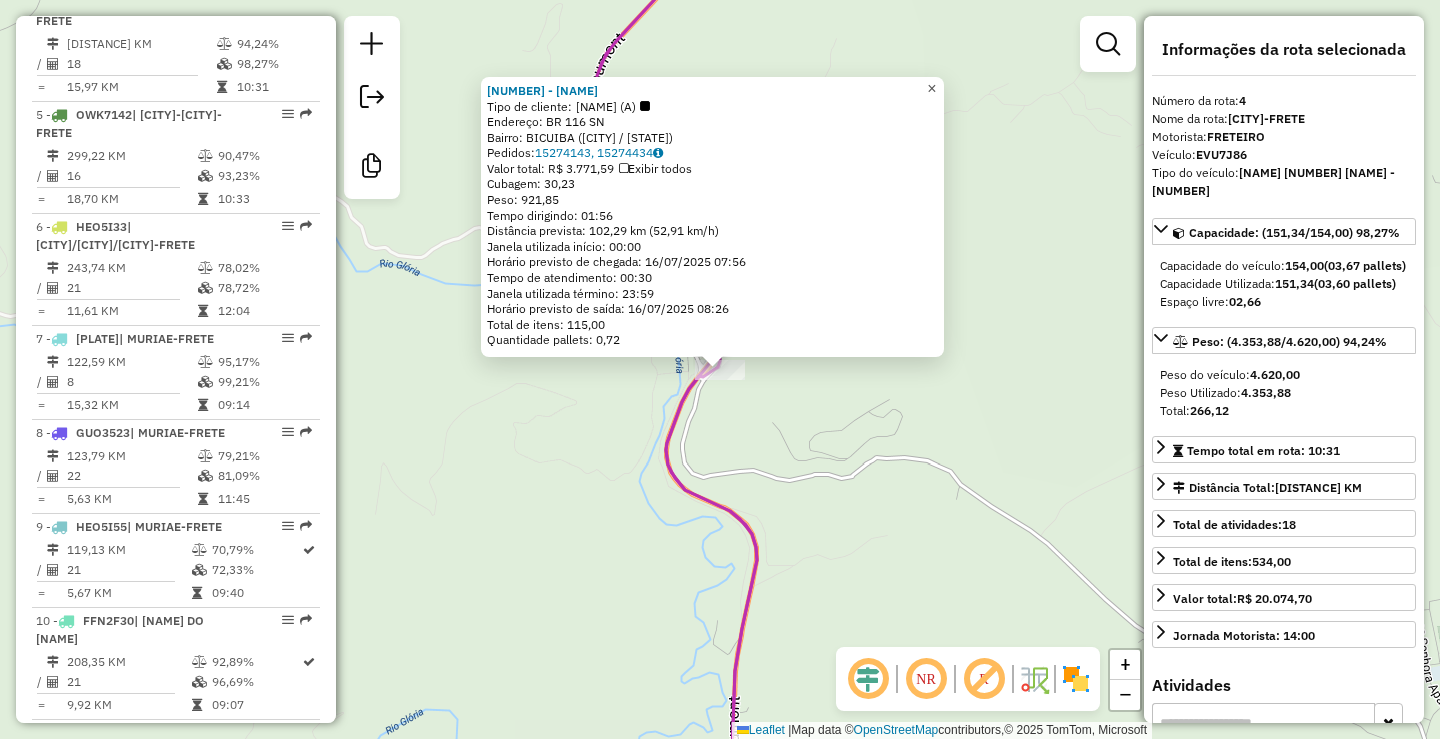 click on "×" 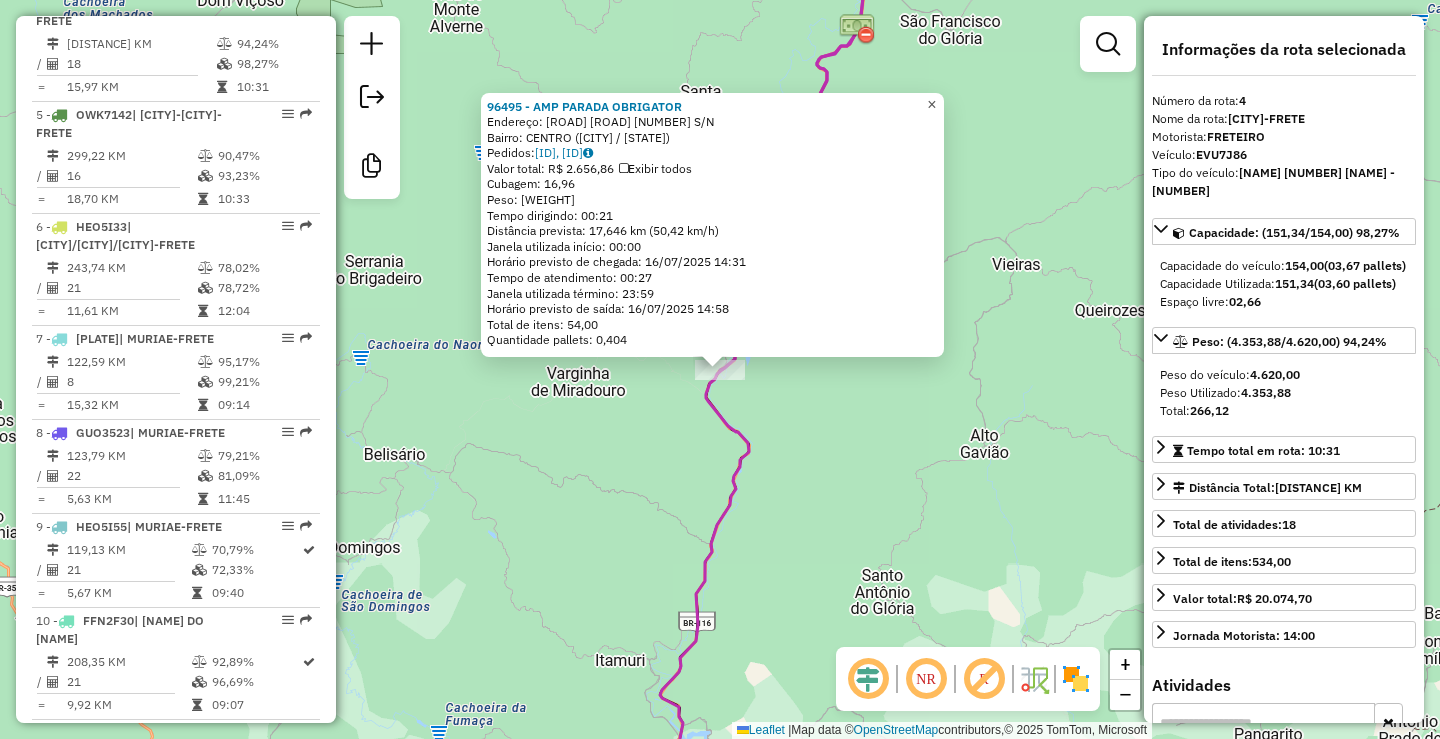 click on "×" 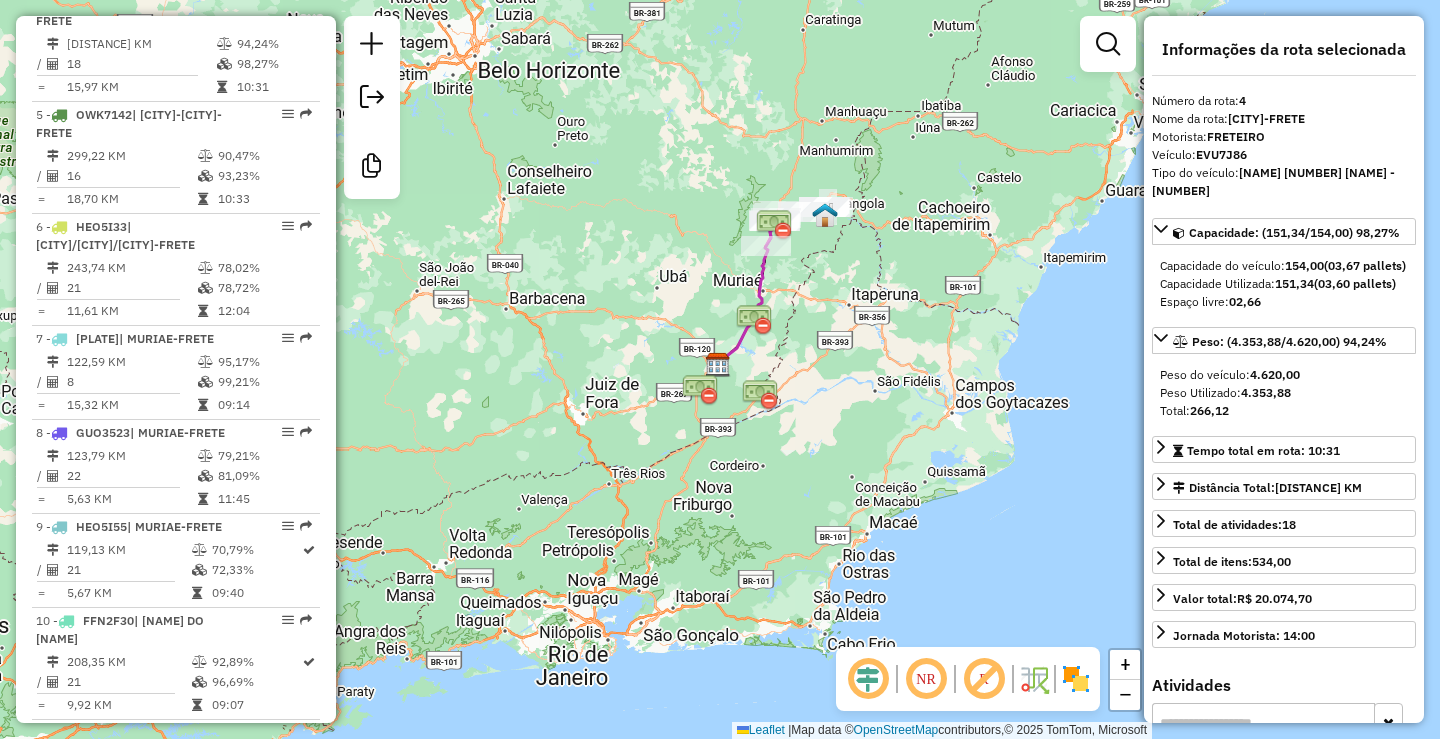 drag, startPoint x: 927, startPoint y: 212, endPoint x: 819, endPoint y: 230, distance: 109.48972 